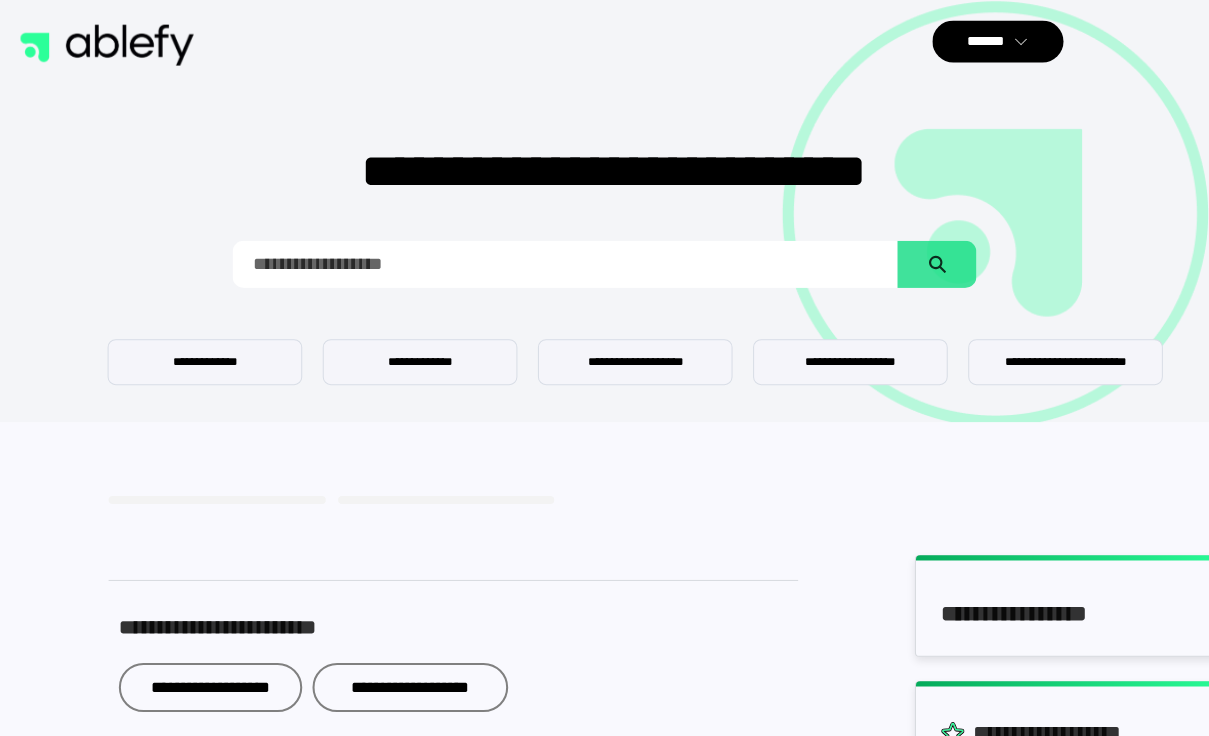 scroll, scrollTop: 4, scrollLeft: 0, axis: vertical 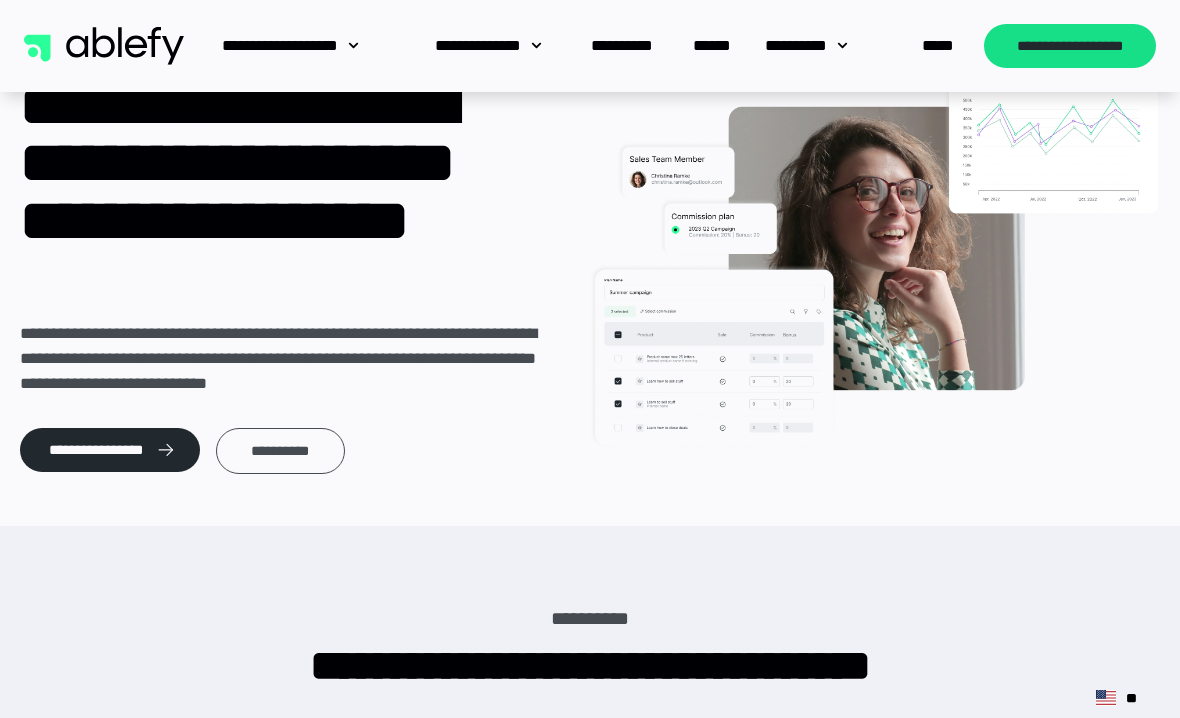 click 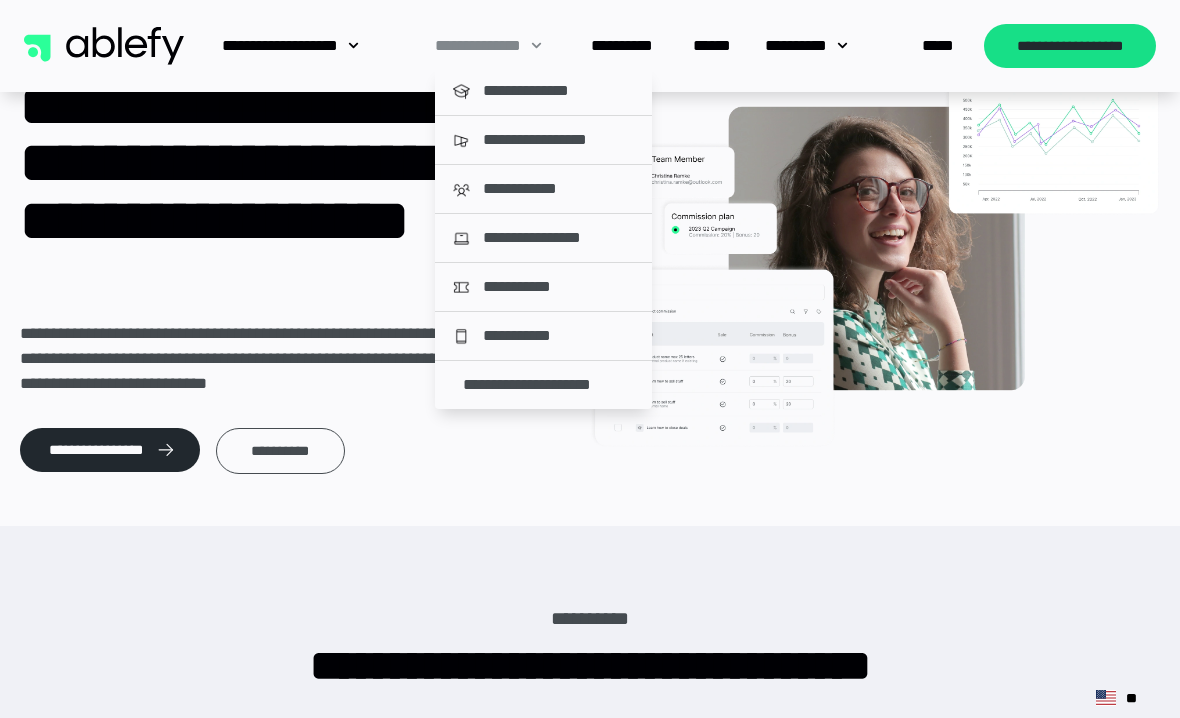 click on "**********" 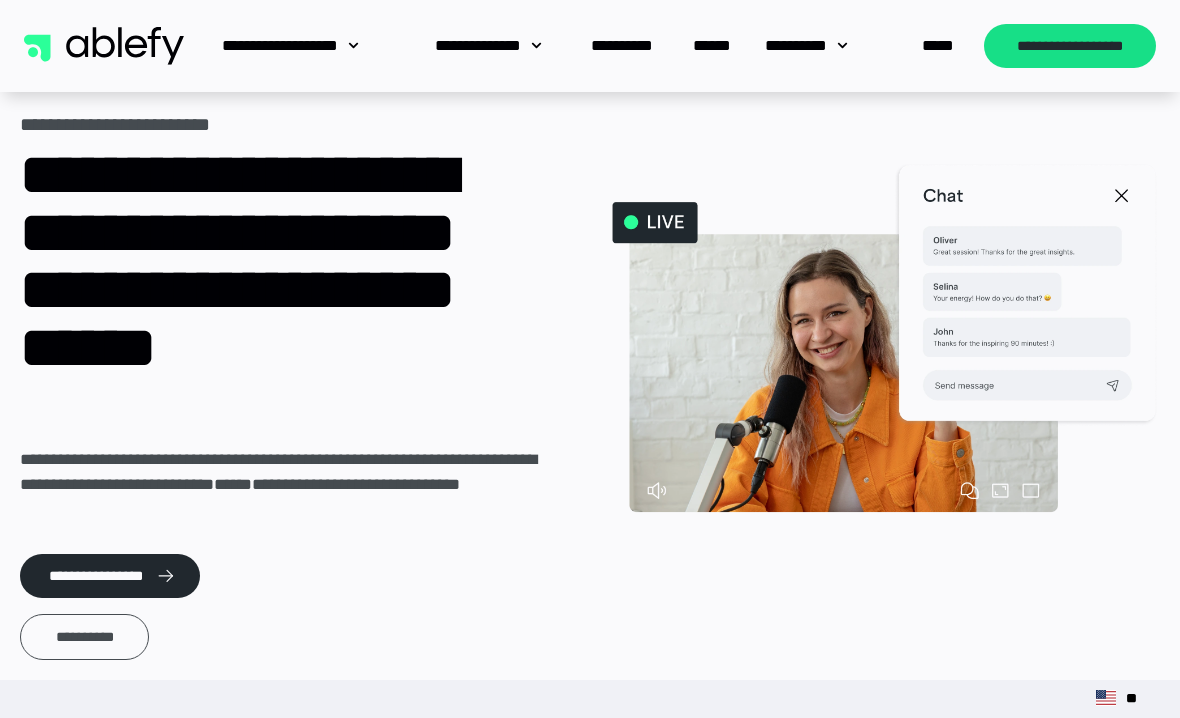 scroll, scrollTop: 0, scrollLeft: 0, axis: both 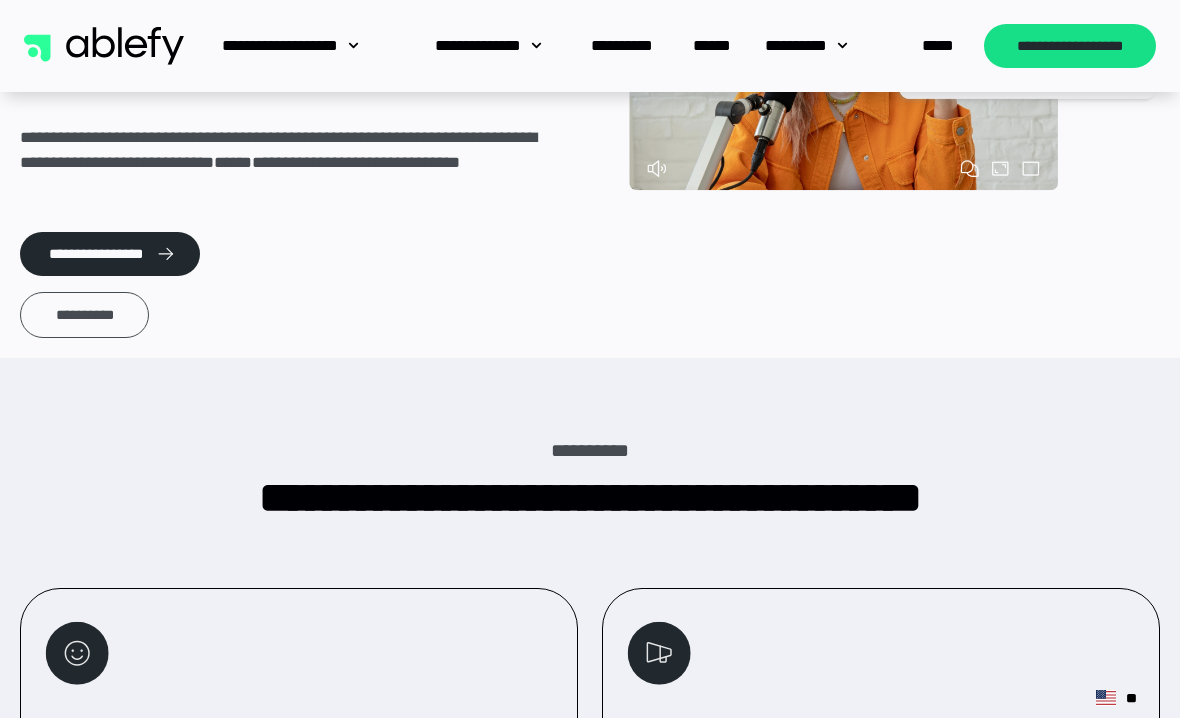 click on "**********" at bounding box center (84, 315) 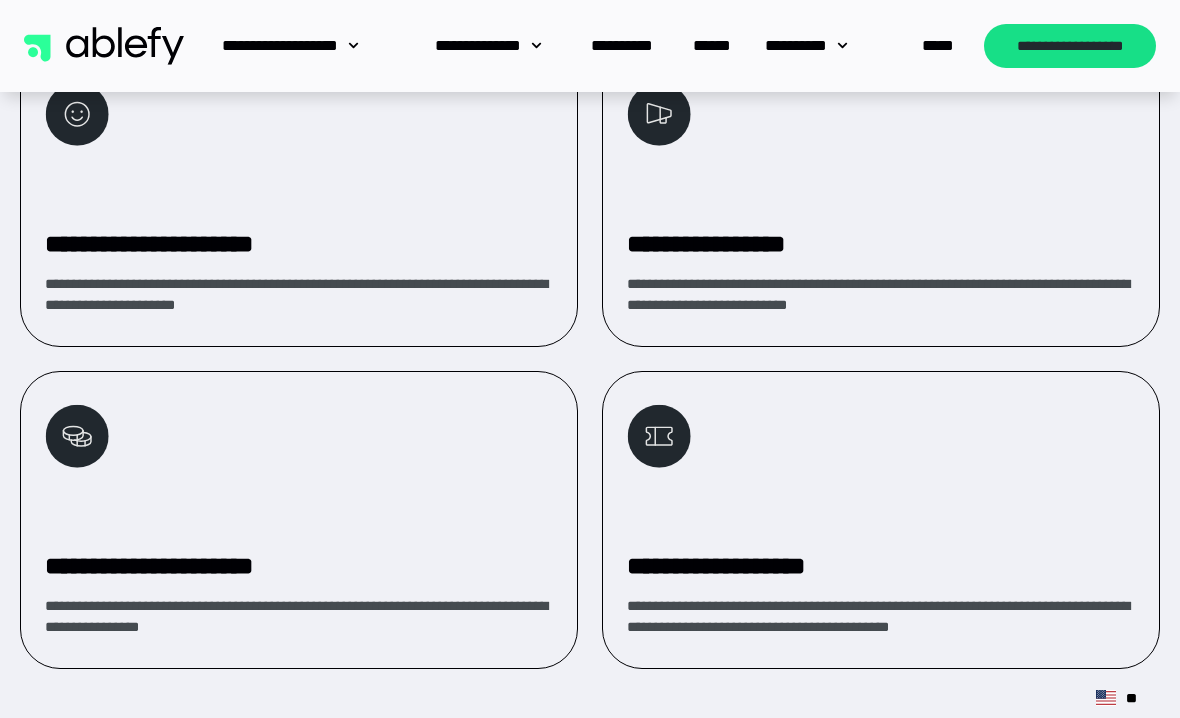 scroll, scrollTop: 853, scrollLeft: 0, axis: vertical 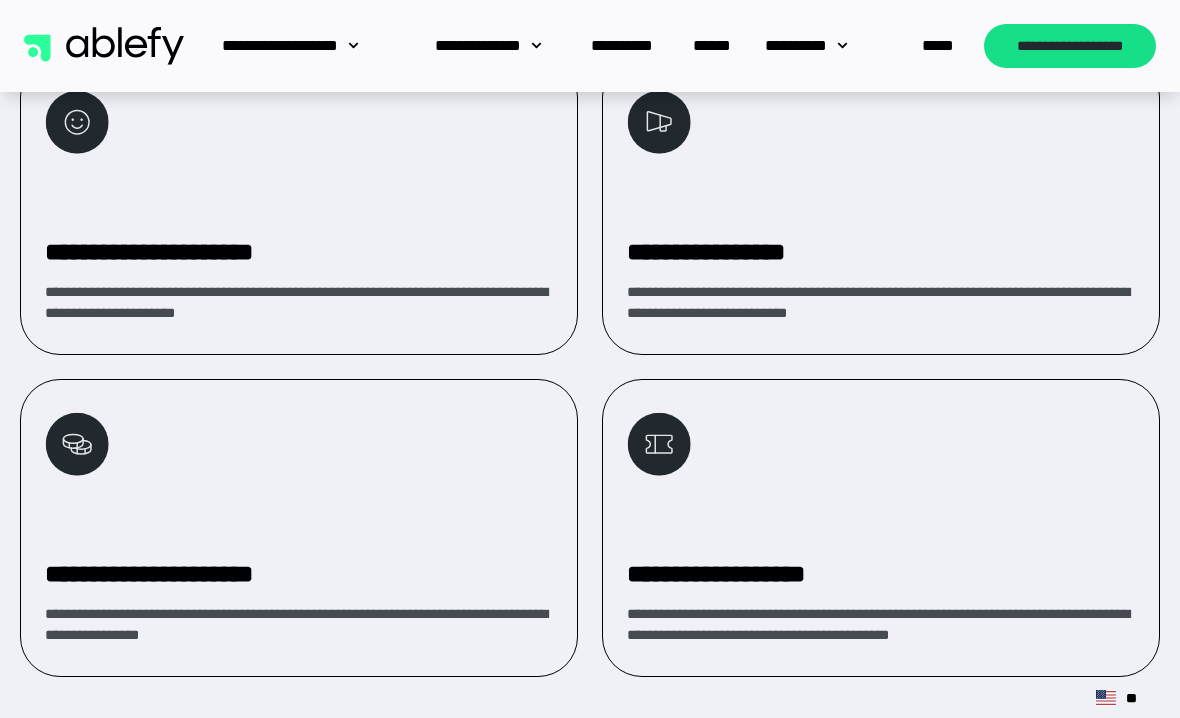 click on "**********" at bounding box center [299, 206] 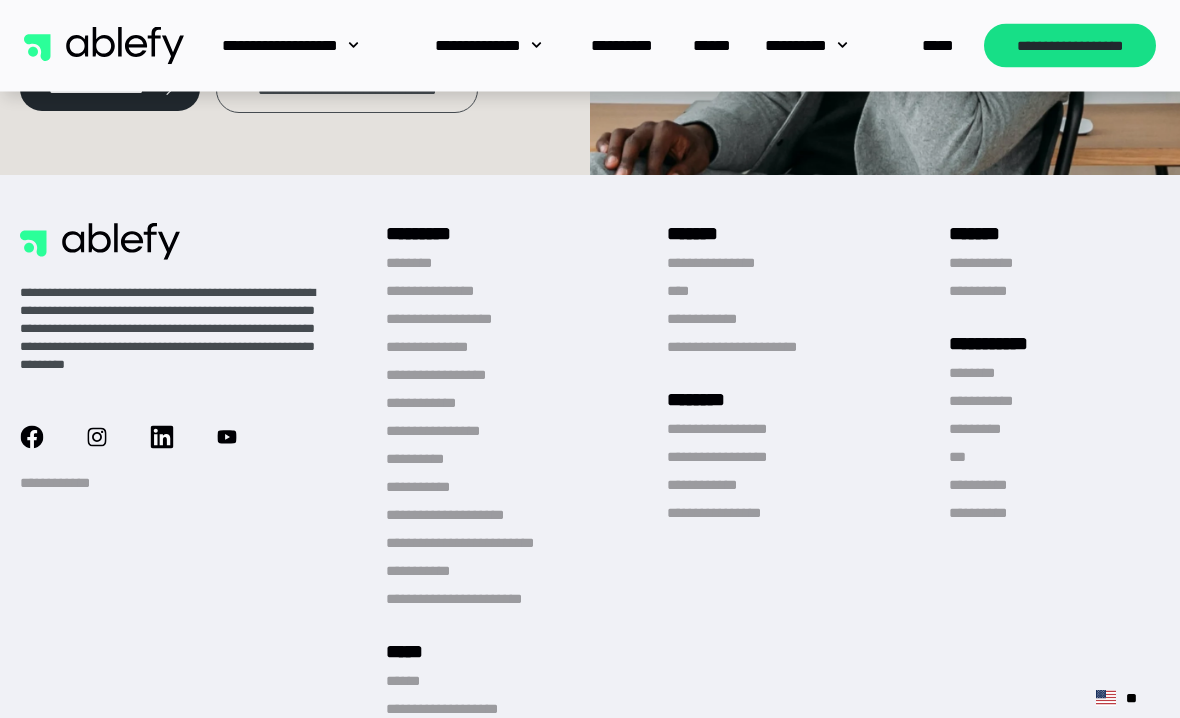 scroll, scrollTop: 6900, scrollLeft: 0, axis: vertical 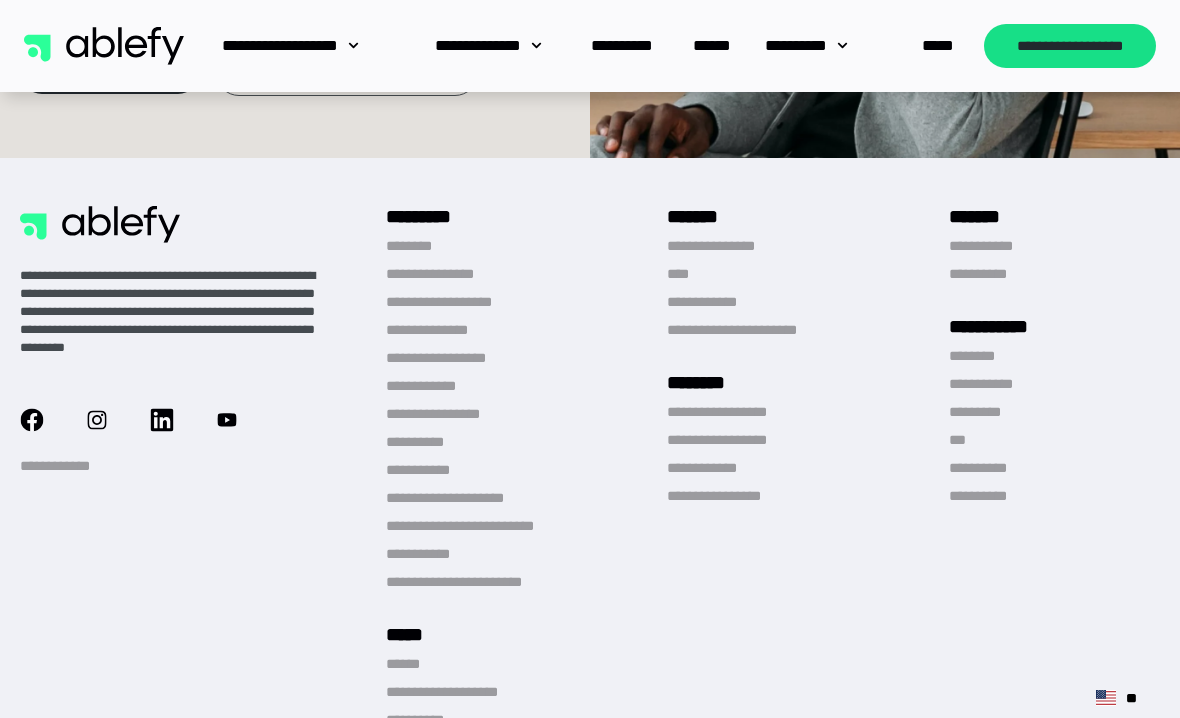 click on "**********" at bounding box center [447, 274] 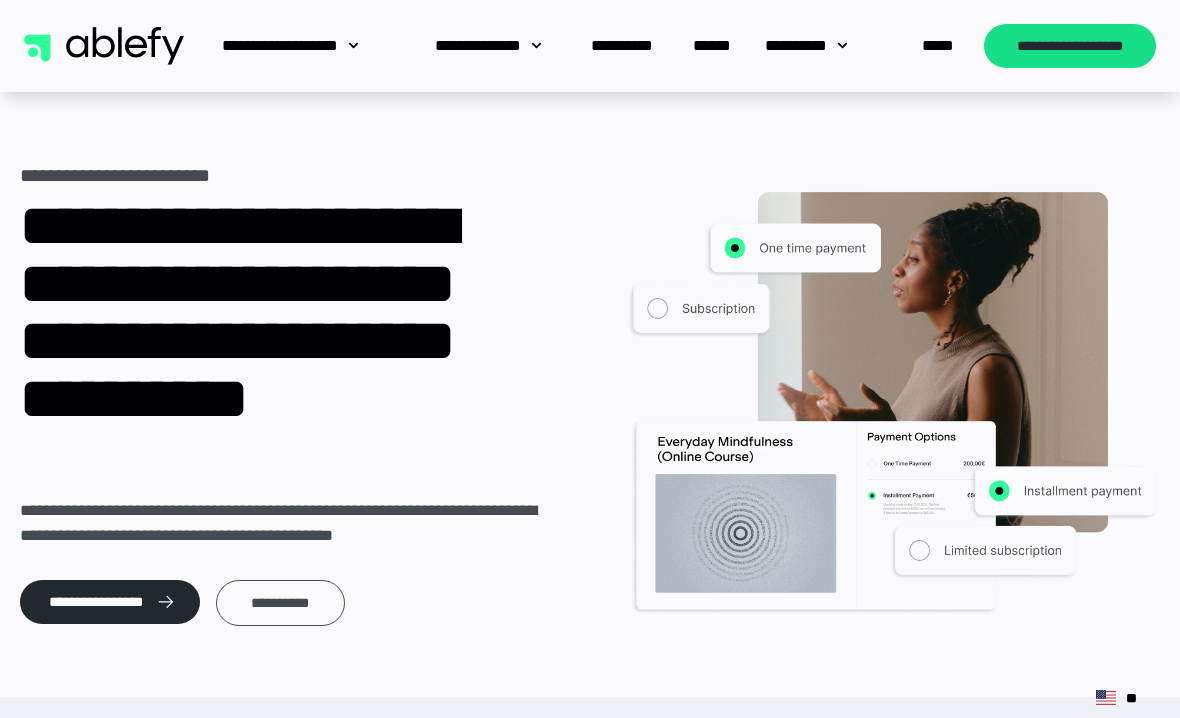 scroll, scrollTop: 0, scrollLeft: 0, axis: both 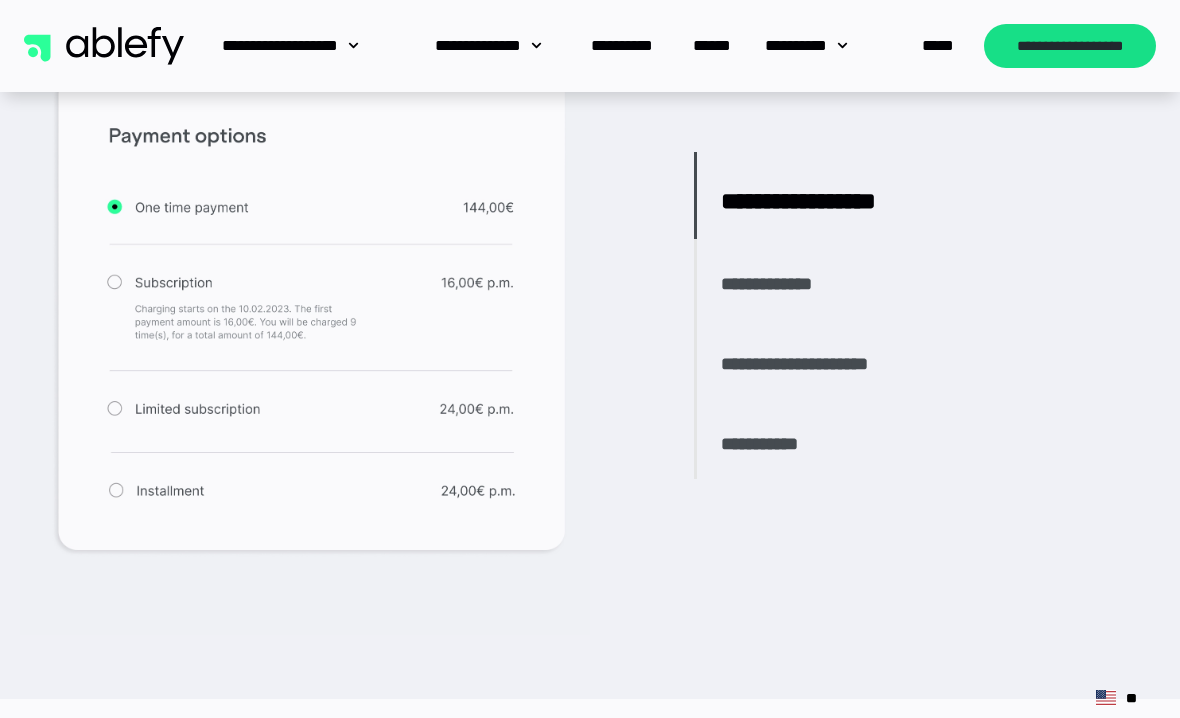 click on "**********" at bounding box center [782, 284] 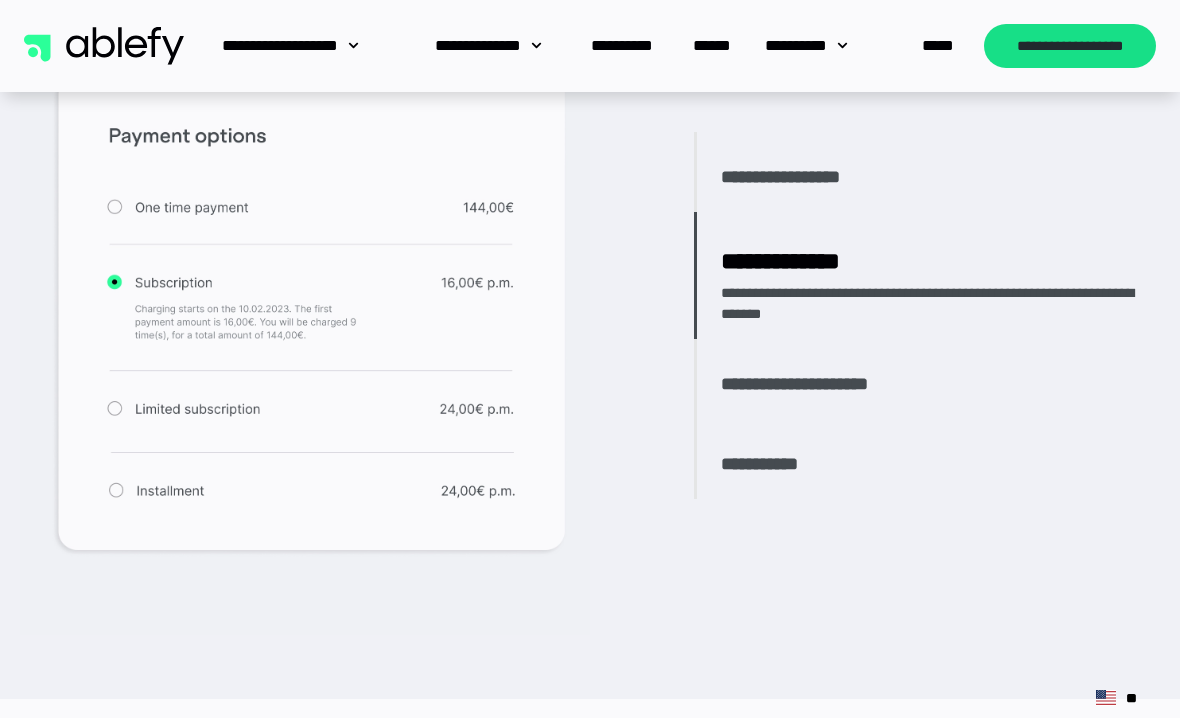 click on "**********" at bounding box center (817, 384) 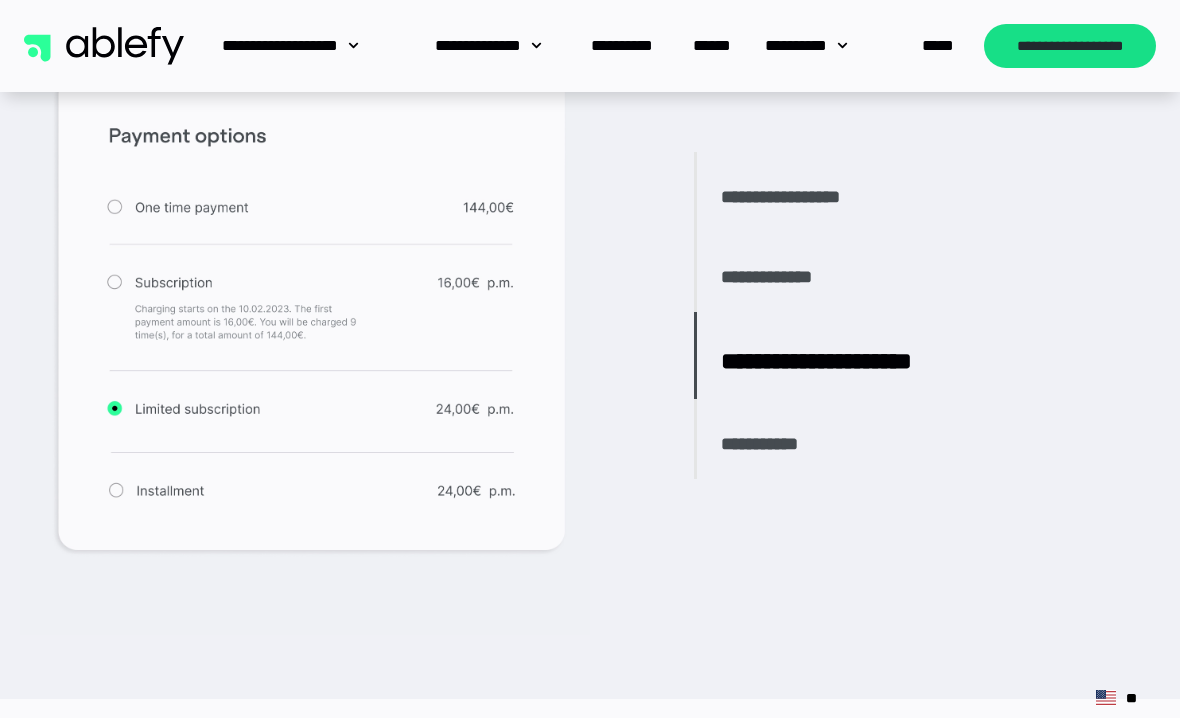 click on "**********" at bounding box center [770, 444] 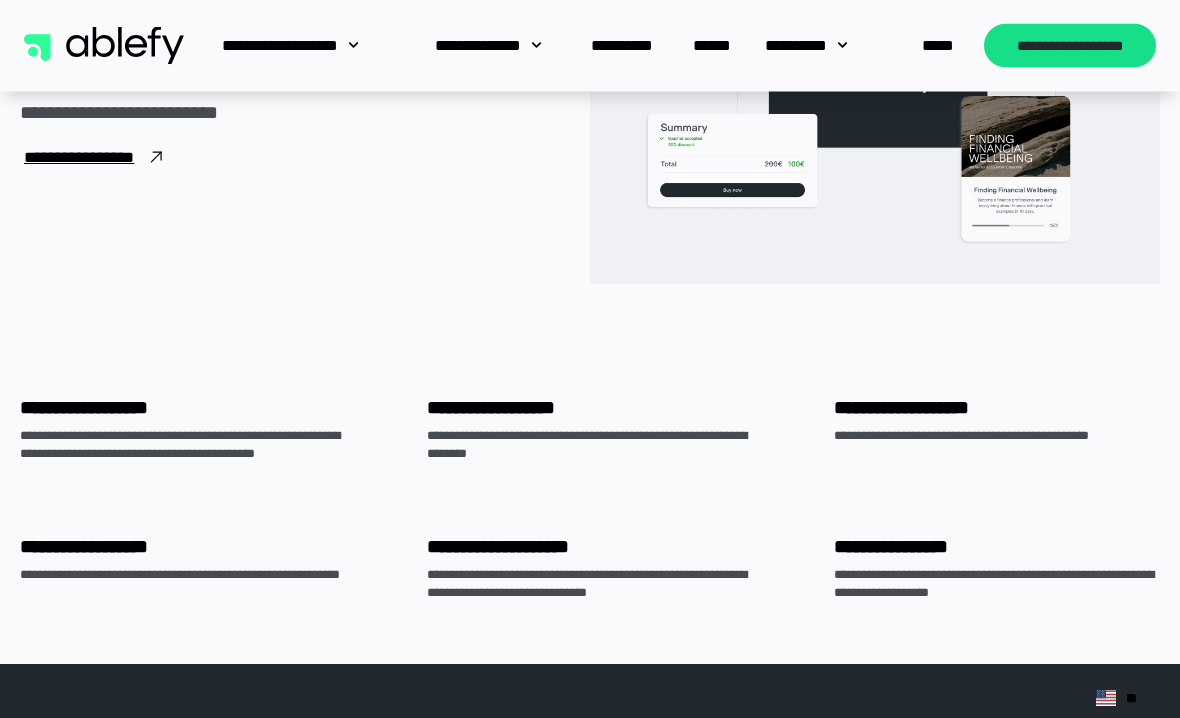 scroll, scrollTop: 4512, scrollLeft: 0, axis: vertical 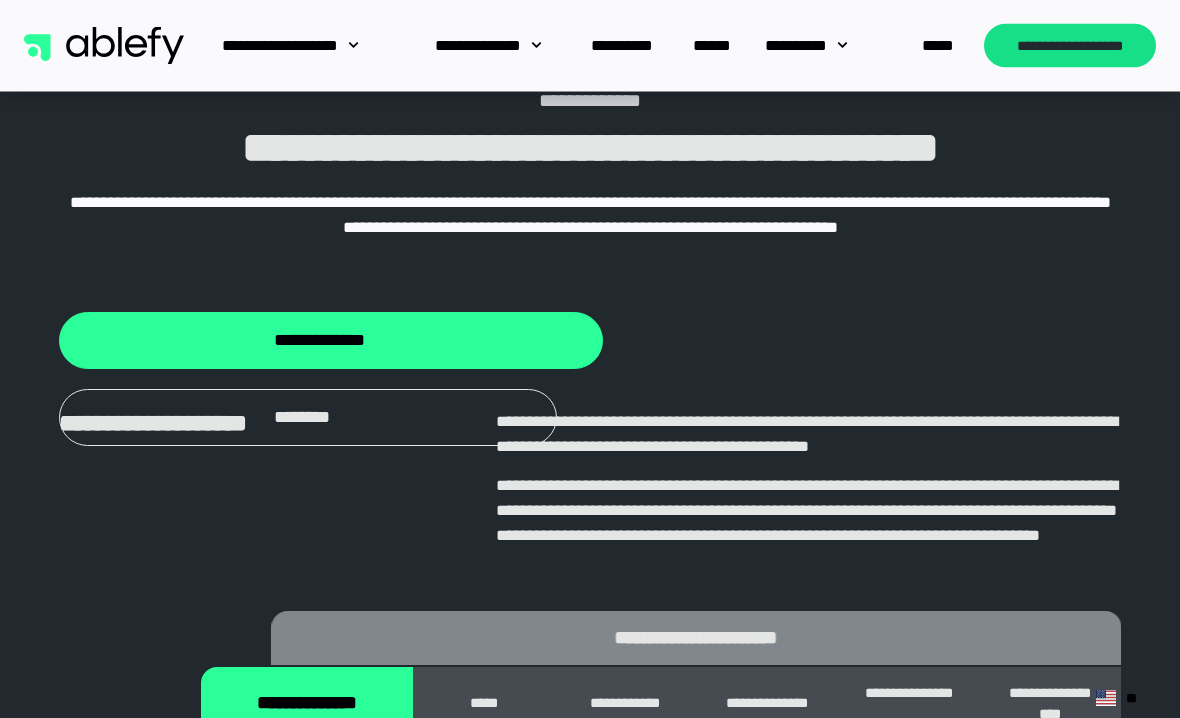 click on "********" at bounding box center [308, 418] 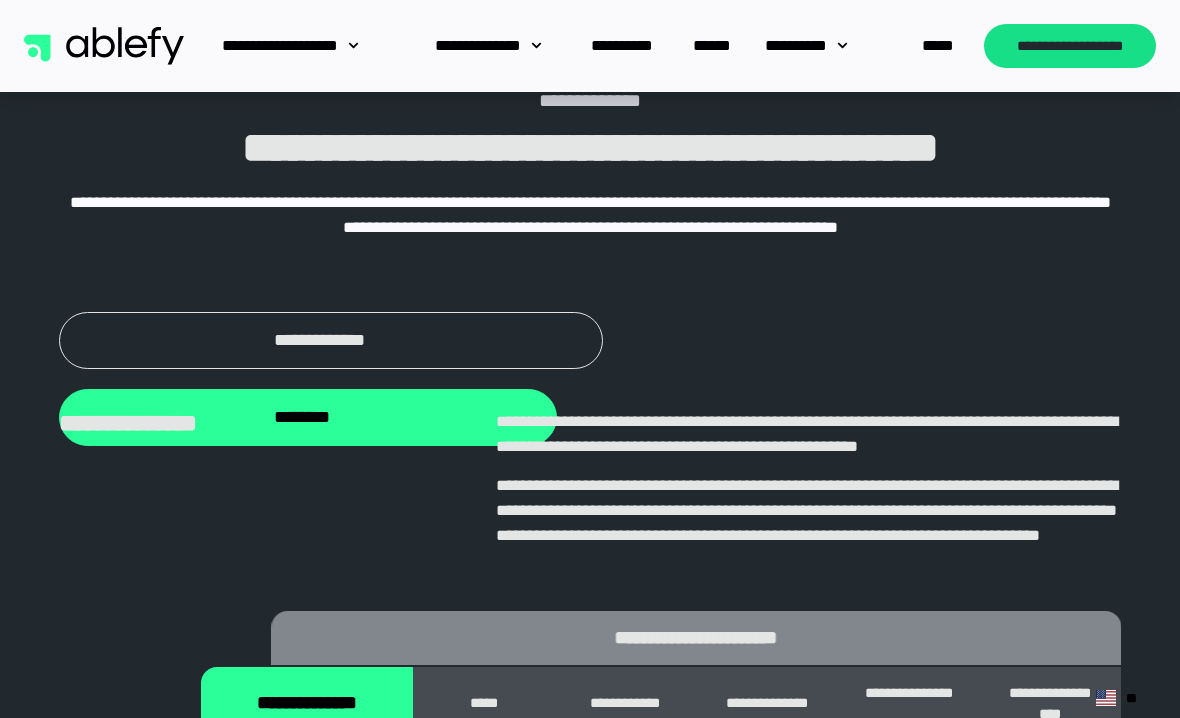 click on "**********" at bounding box center [331, 340] 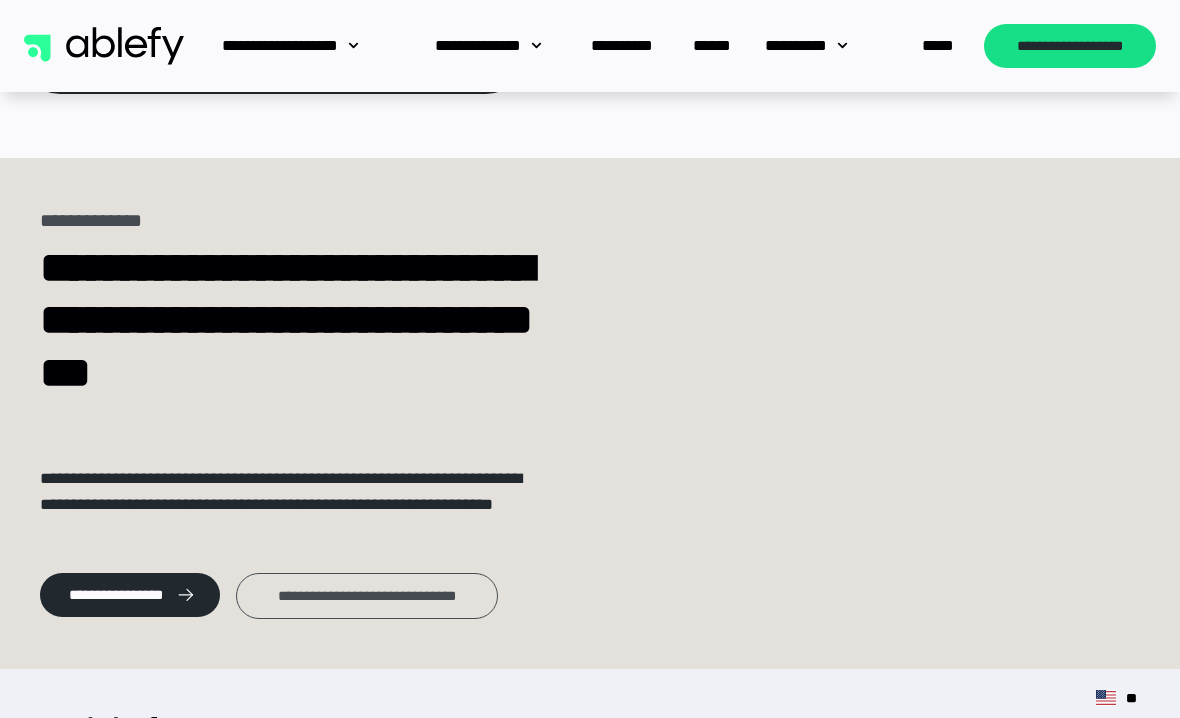 scroll, scrollTop: 7770, scrollLeft: 0, axis: vertical 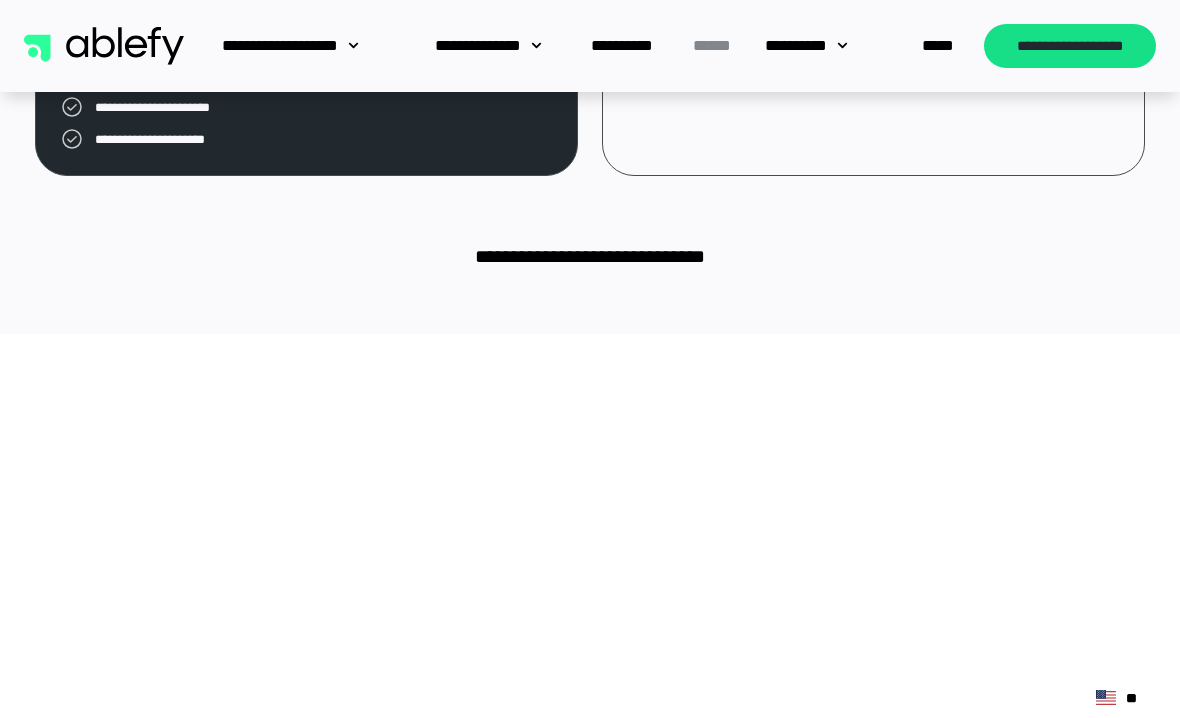 click on "**********" at bounding box center [590, 256] 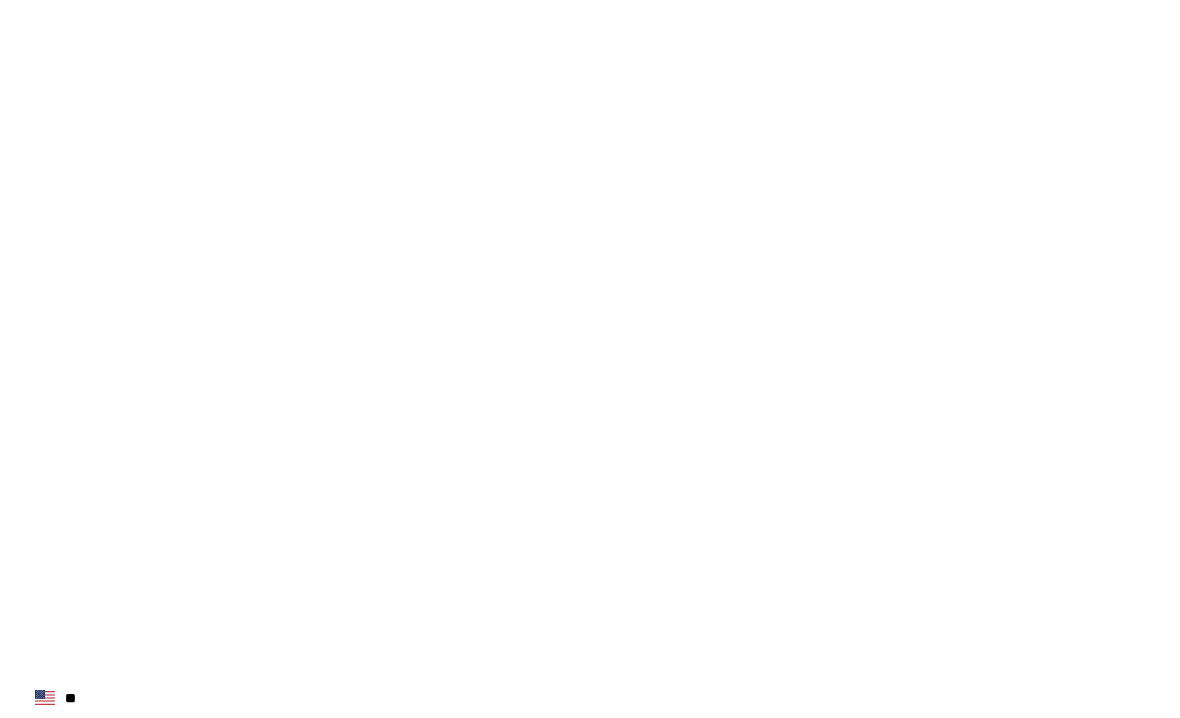 scroll, scrollTop: 0, scrollLeft: 0, axis: both 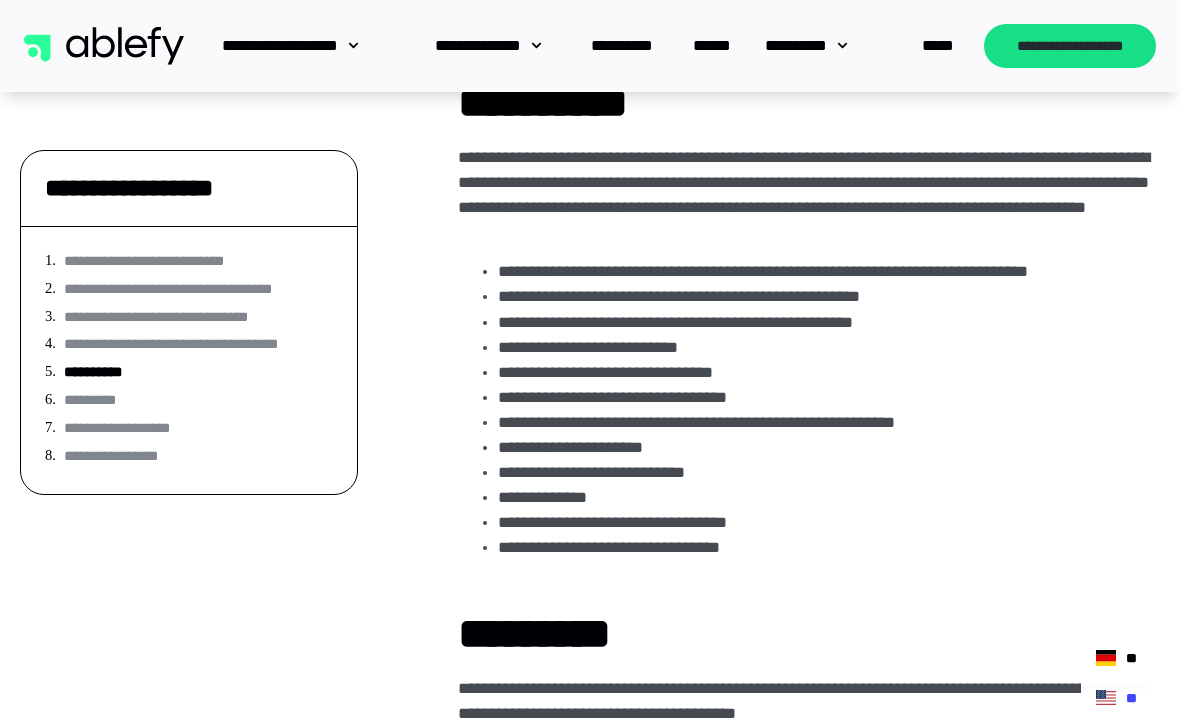 click on "**" at bounding box center [1120, 658] 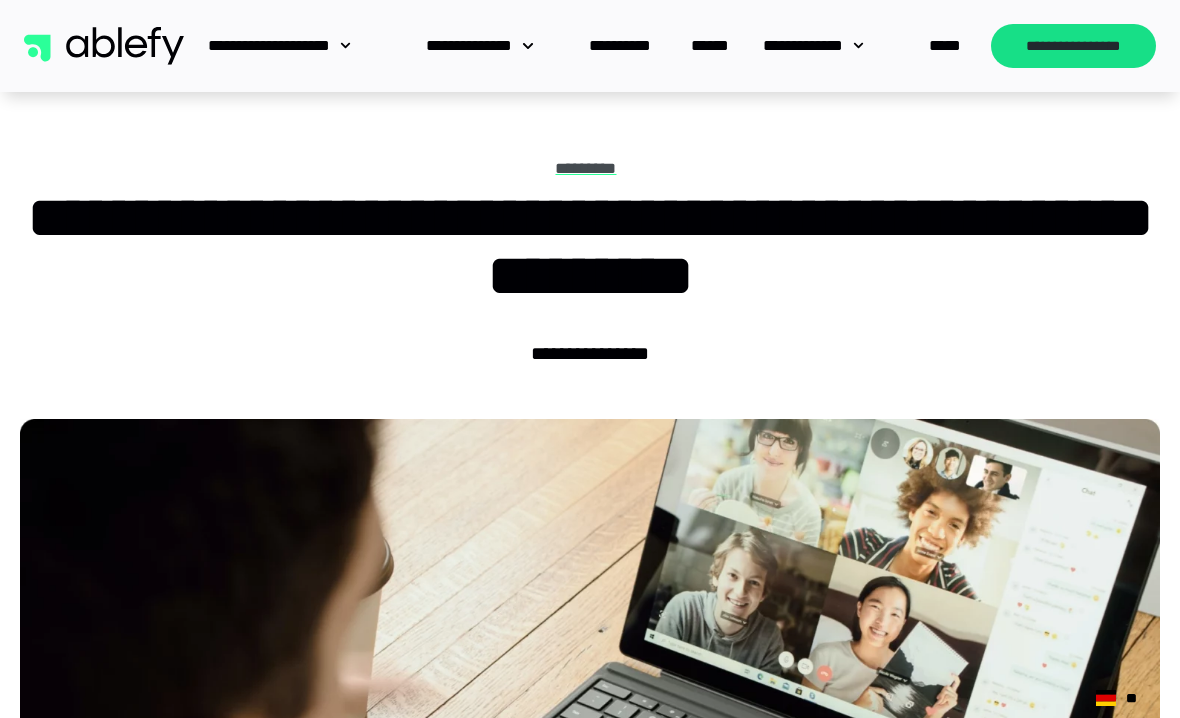 scroll, scrollTop: 0, scrollLeft: 0, axis: both 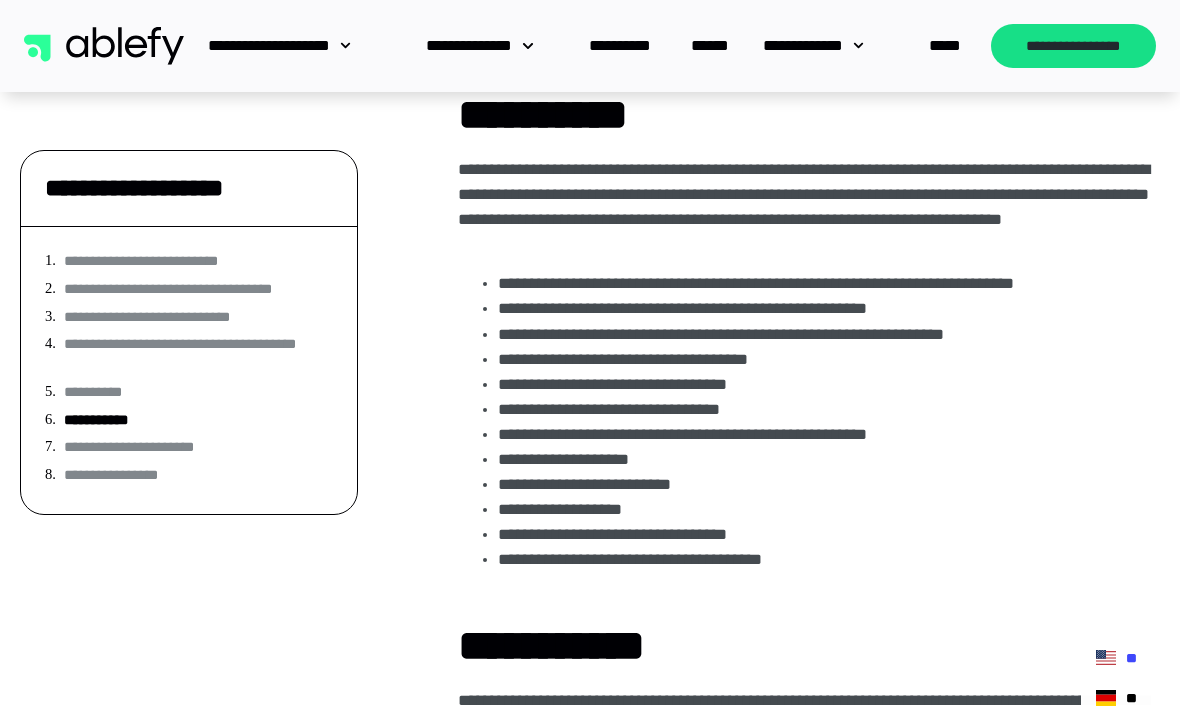 click on "**" at bounding box center [1120, 658] 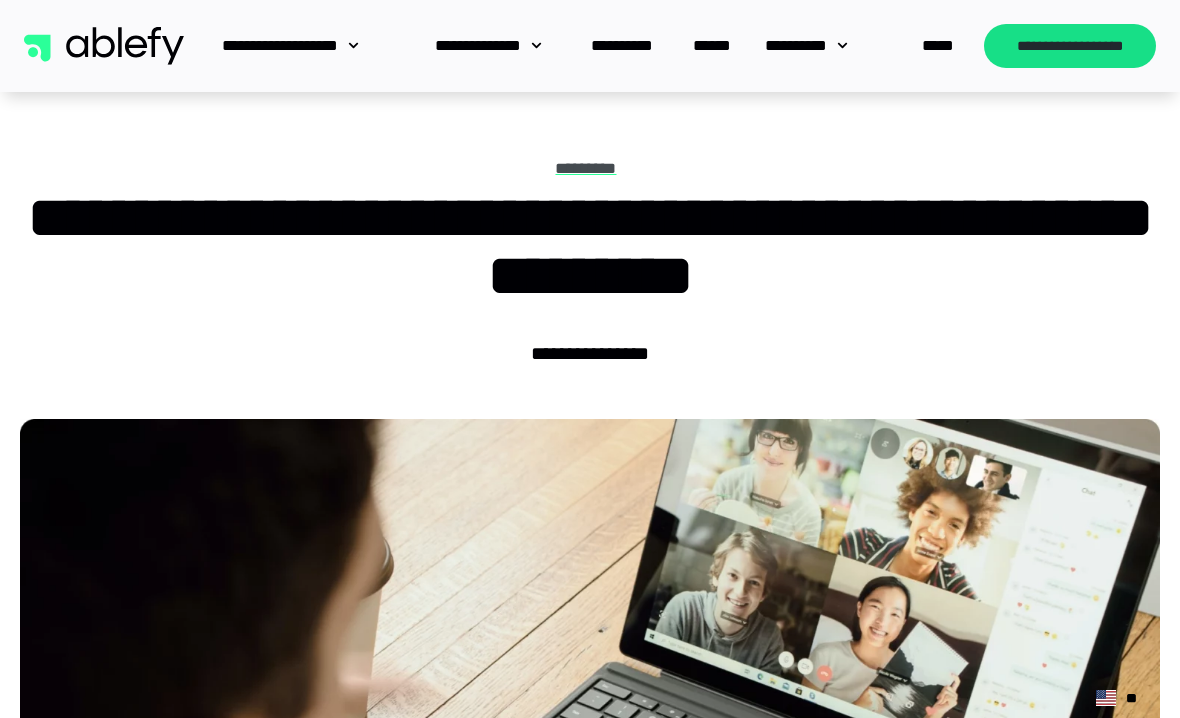 scroll, scrollTop: 0, scrollLeft: 0, axis: both 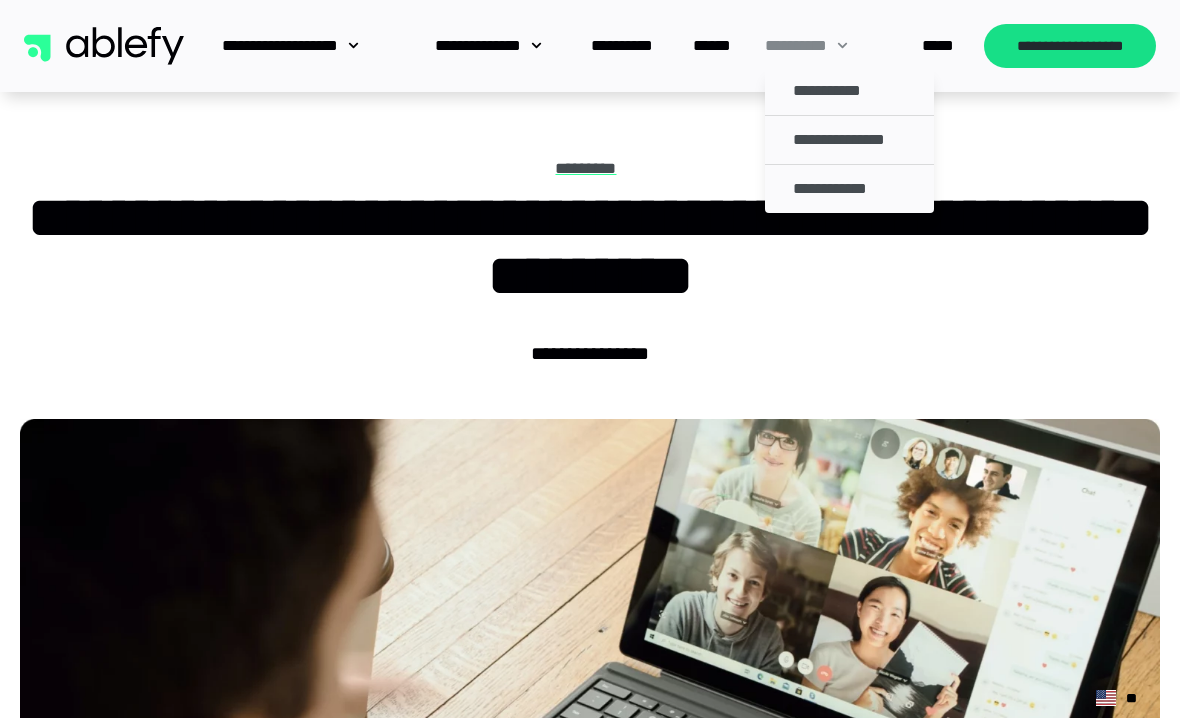 click on "**********" 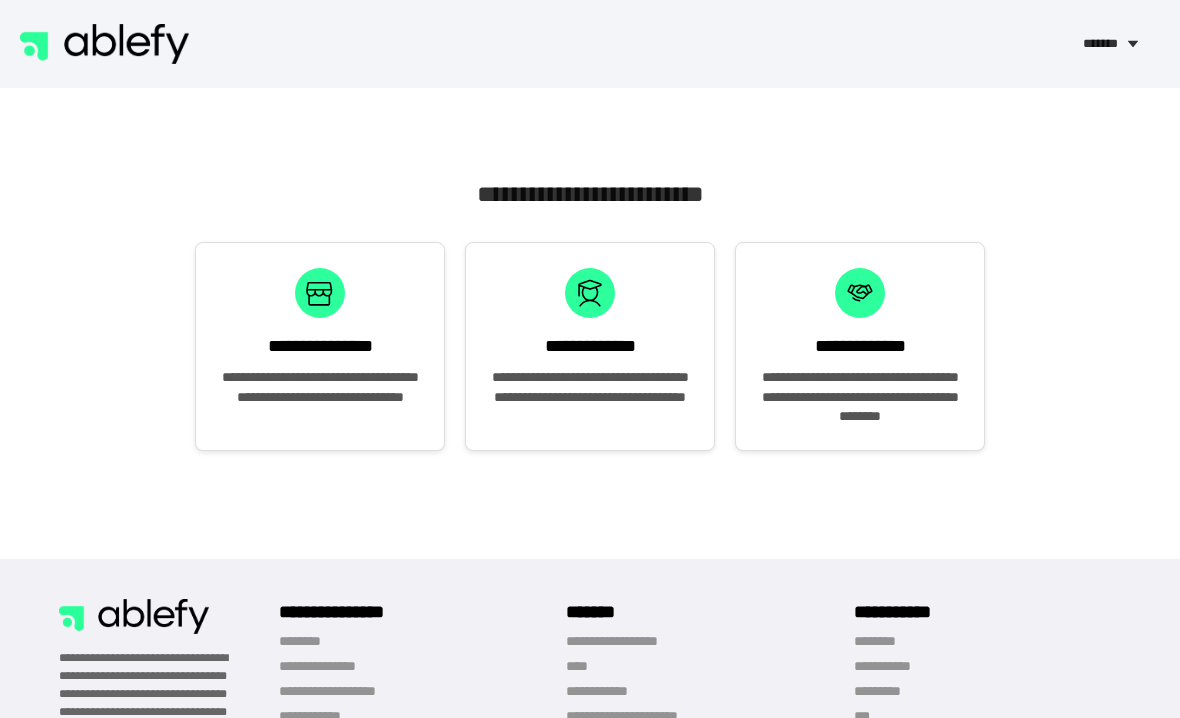 scroll, scrollTop: 0, scrollLeft: 0, axis: both 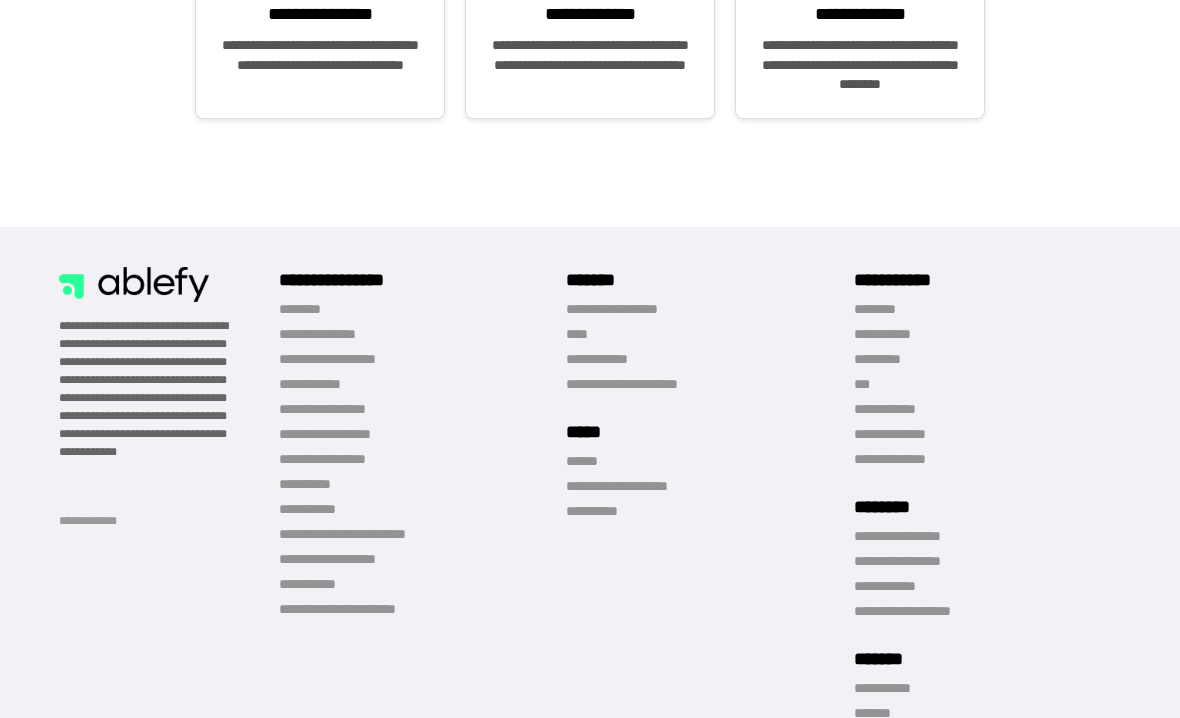 click on "**********" at bounding box center (622, 384) 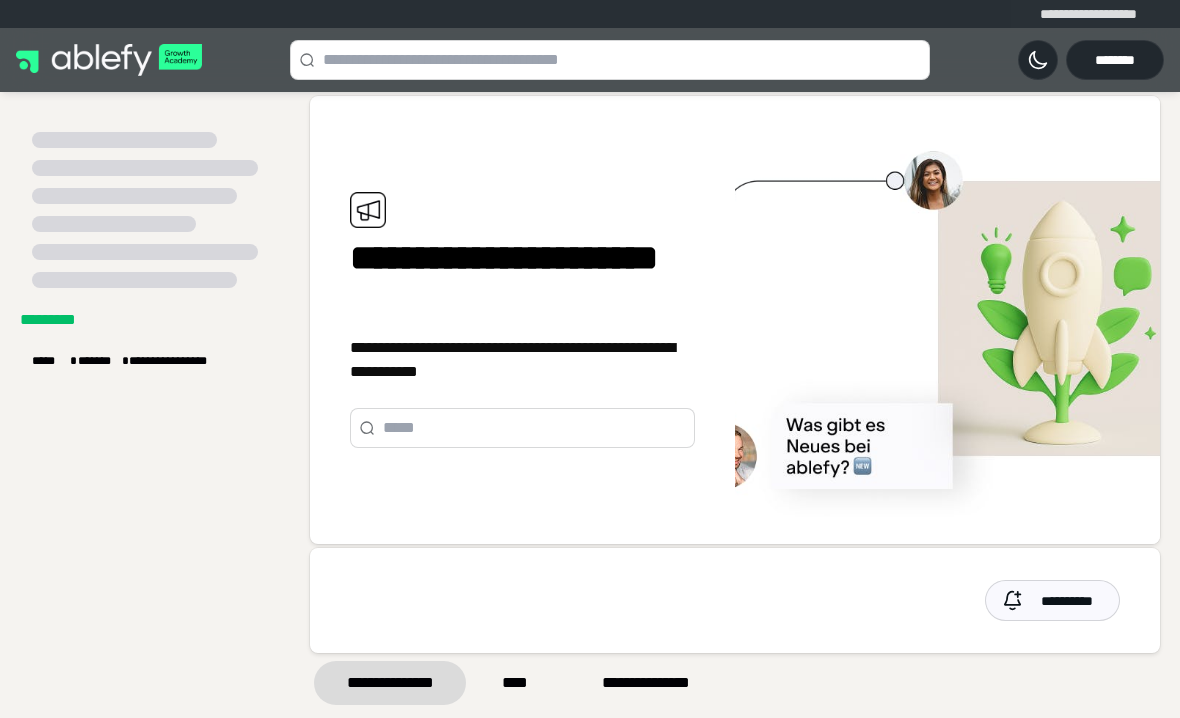 scroll, scrollTop: 0, scrollLeft: 0, axis: both 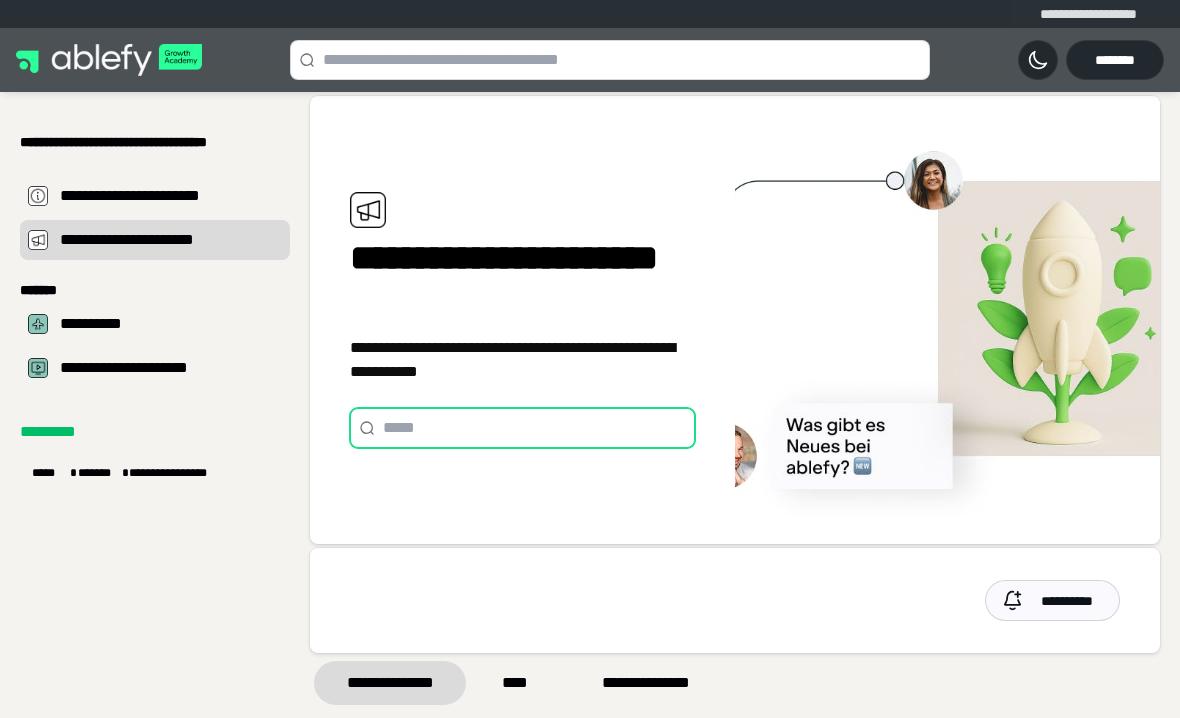 click at bounding box center (534, 428) 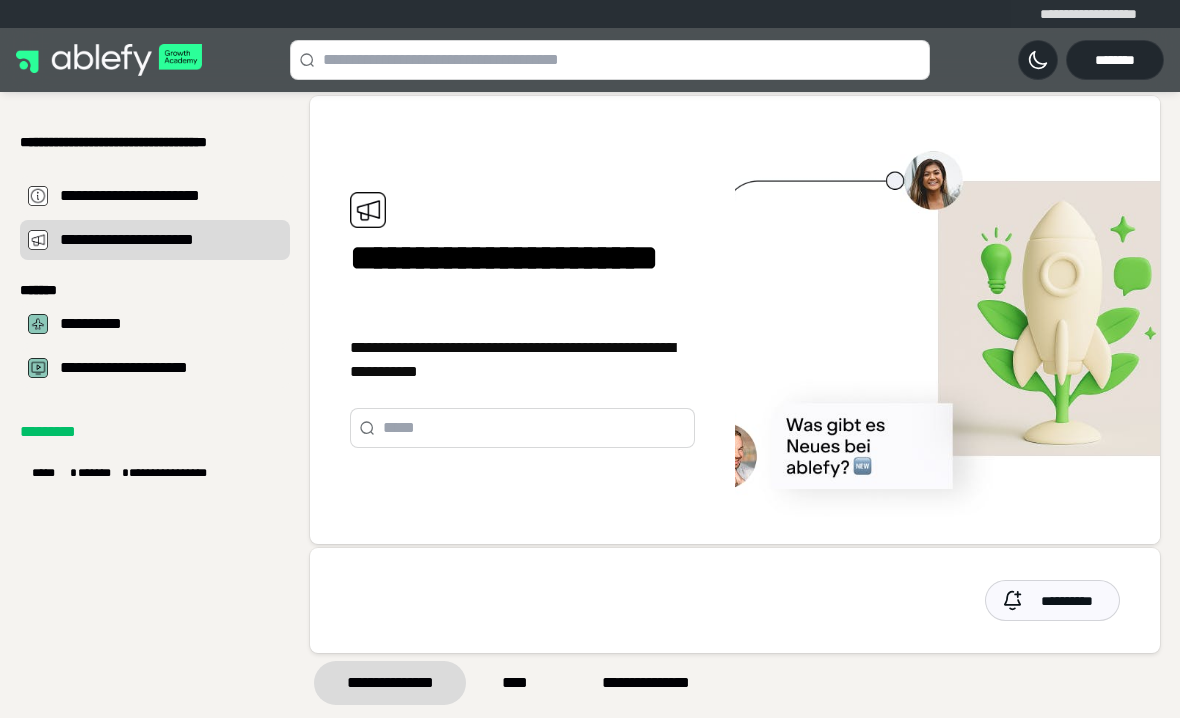 type on "*" 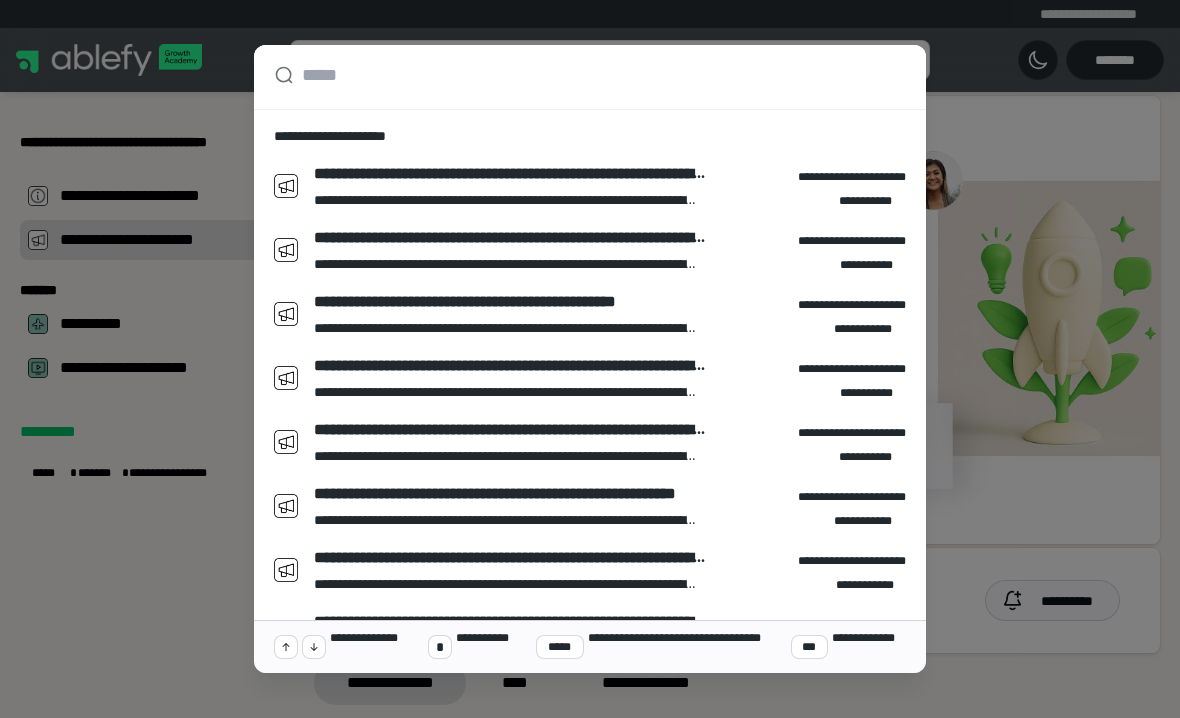 type on "*" 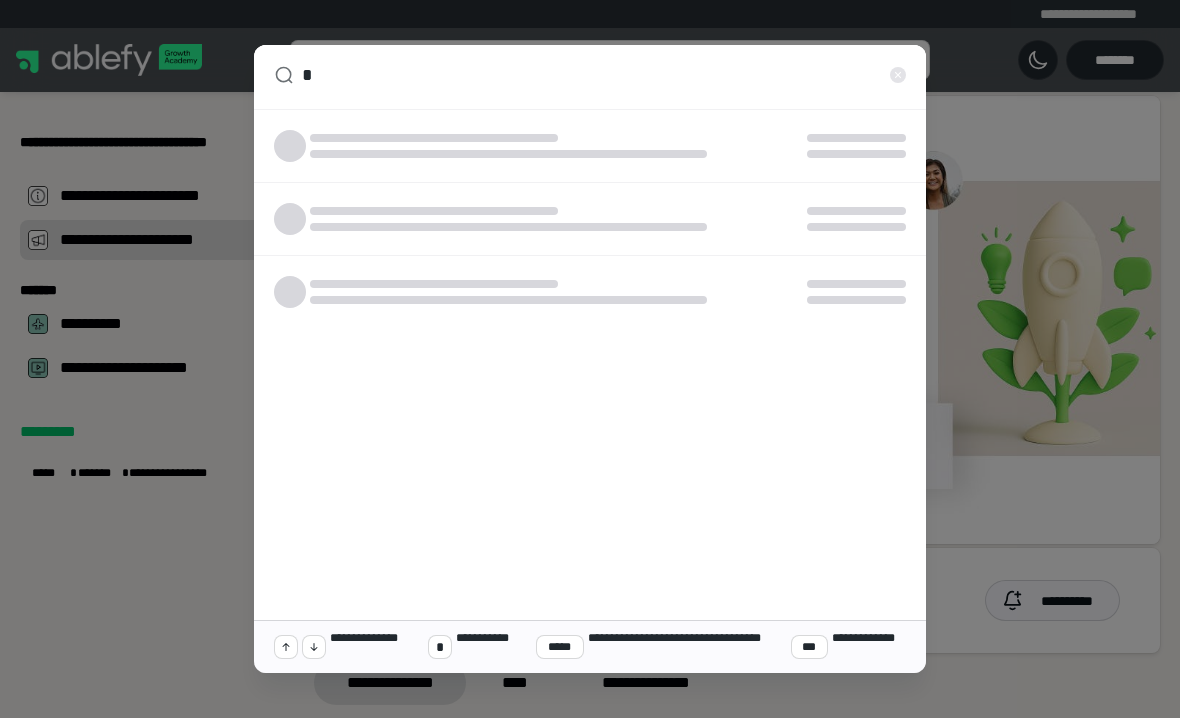 type on "*" 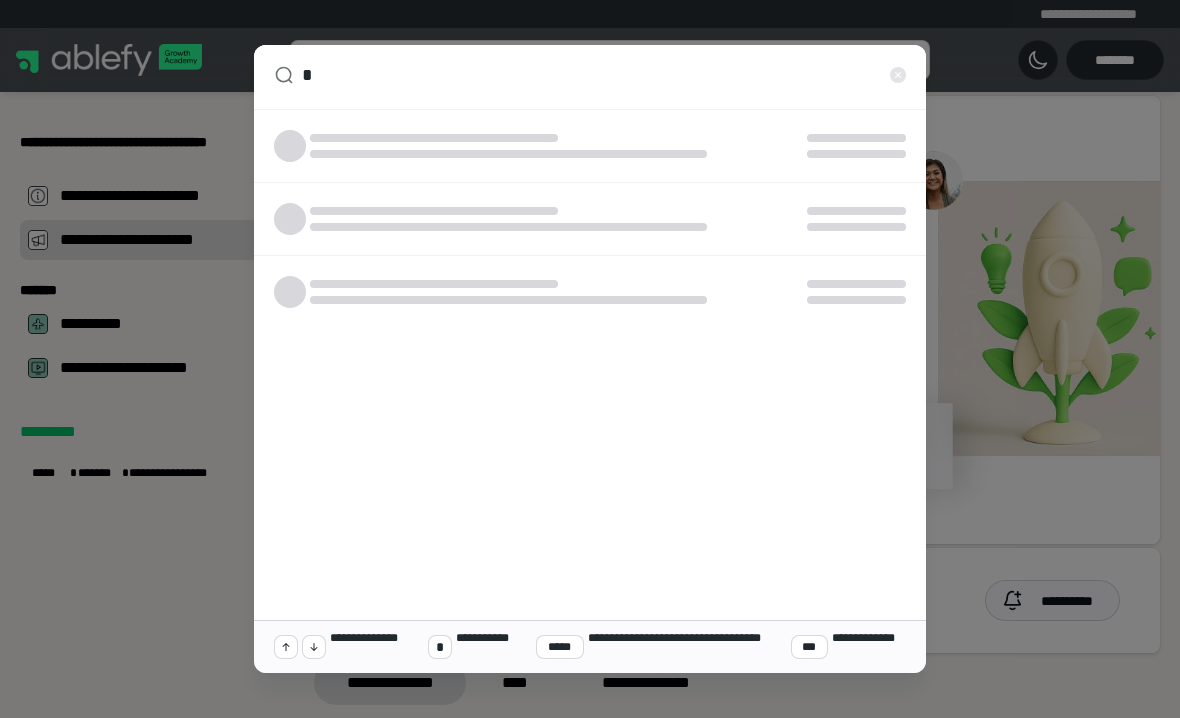 type on "**" 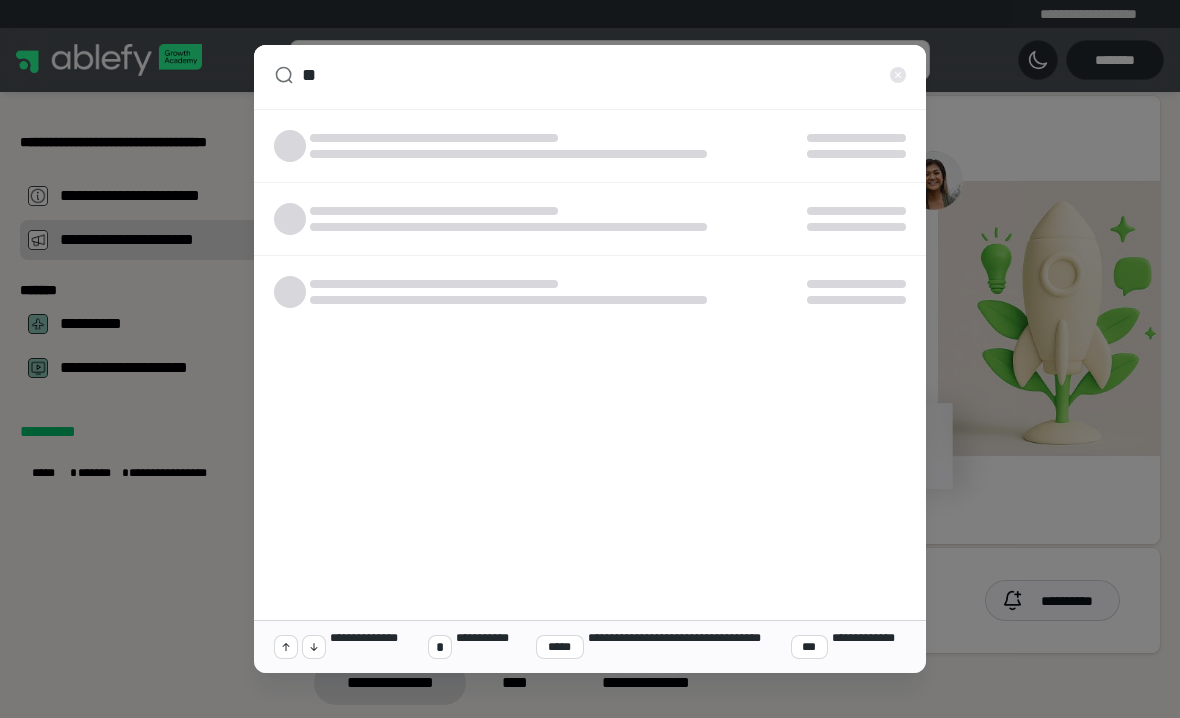 type on "*" 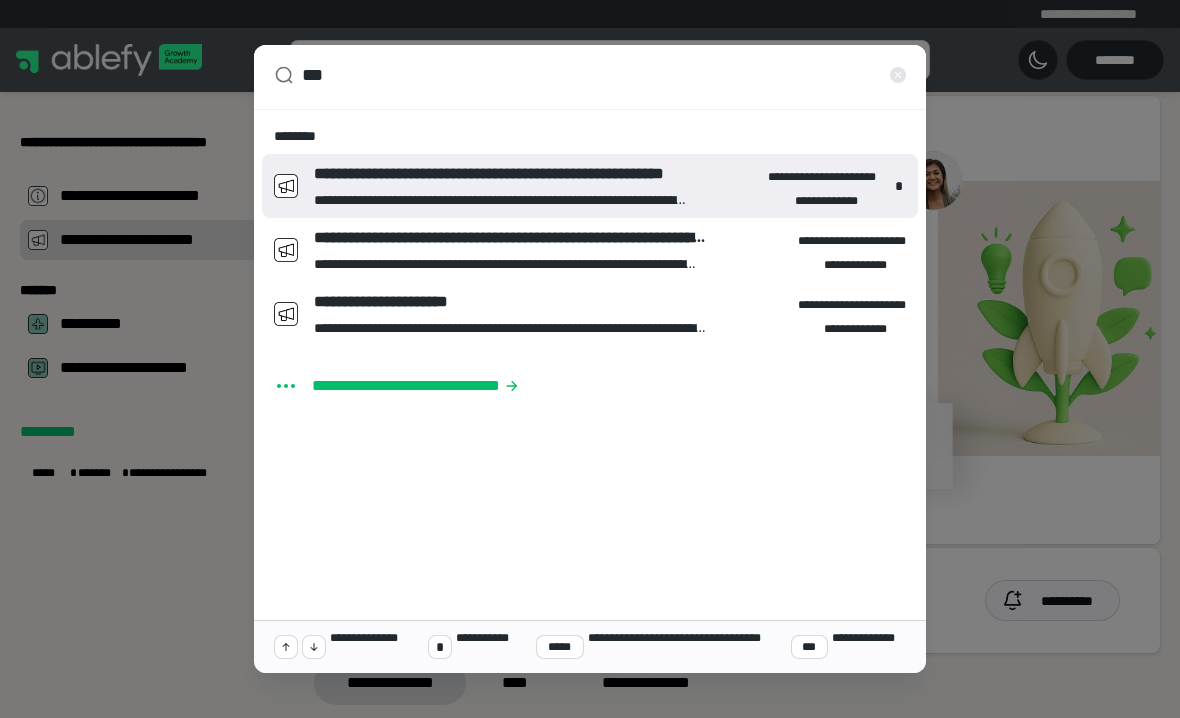 type on "*" 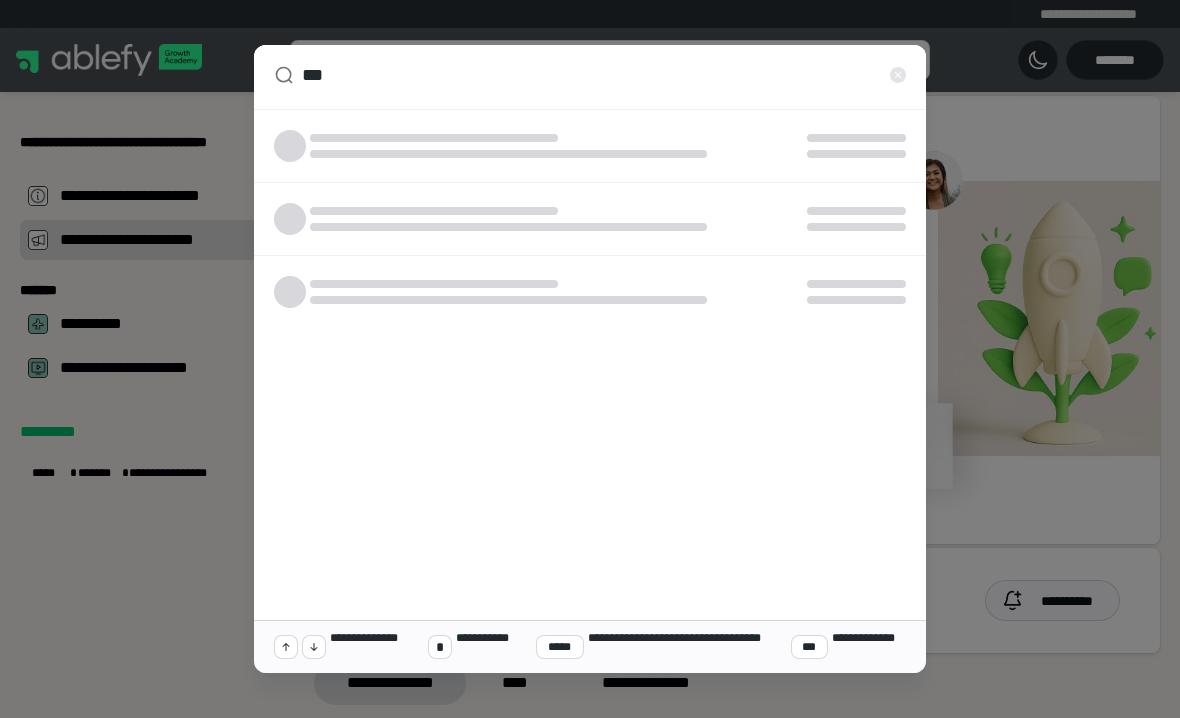 type on "****" 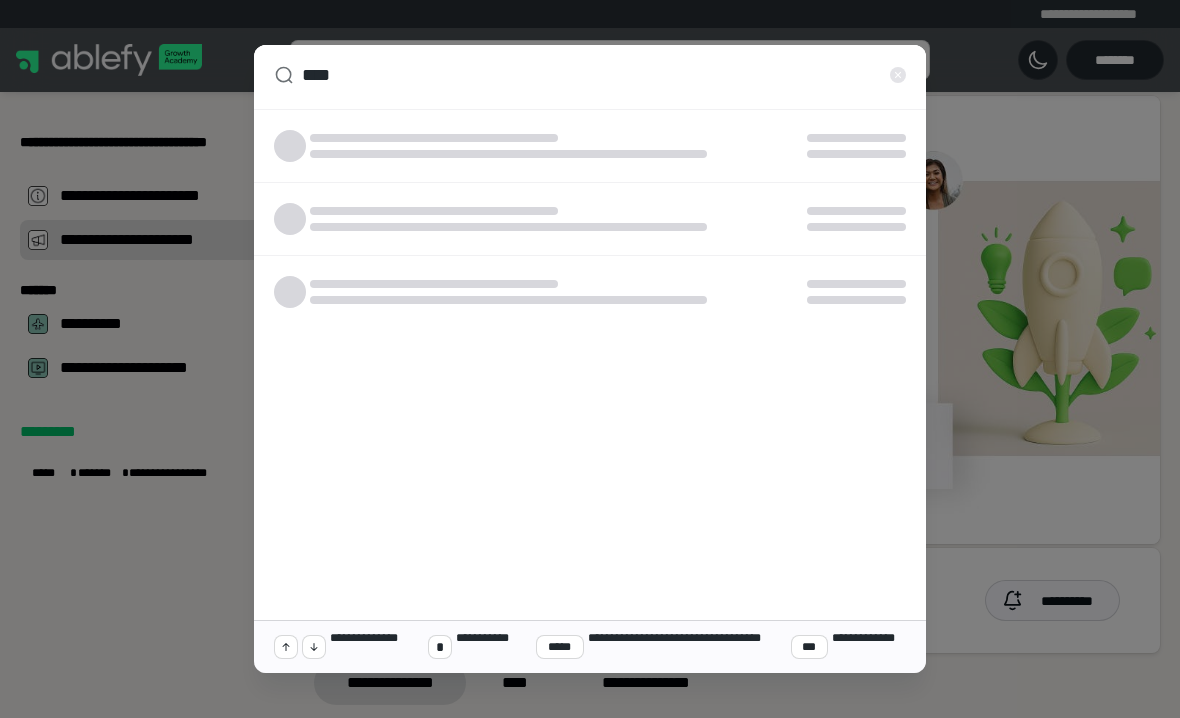 type on "*" 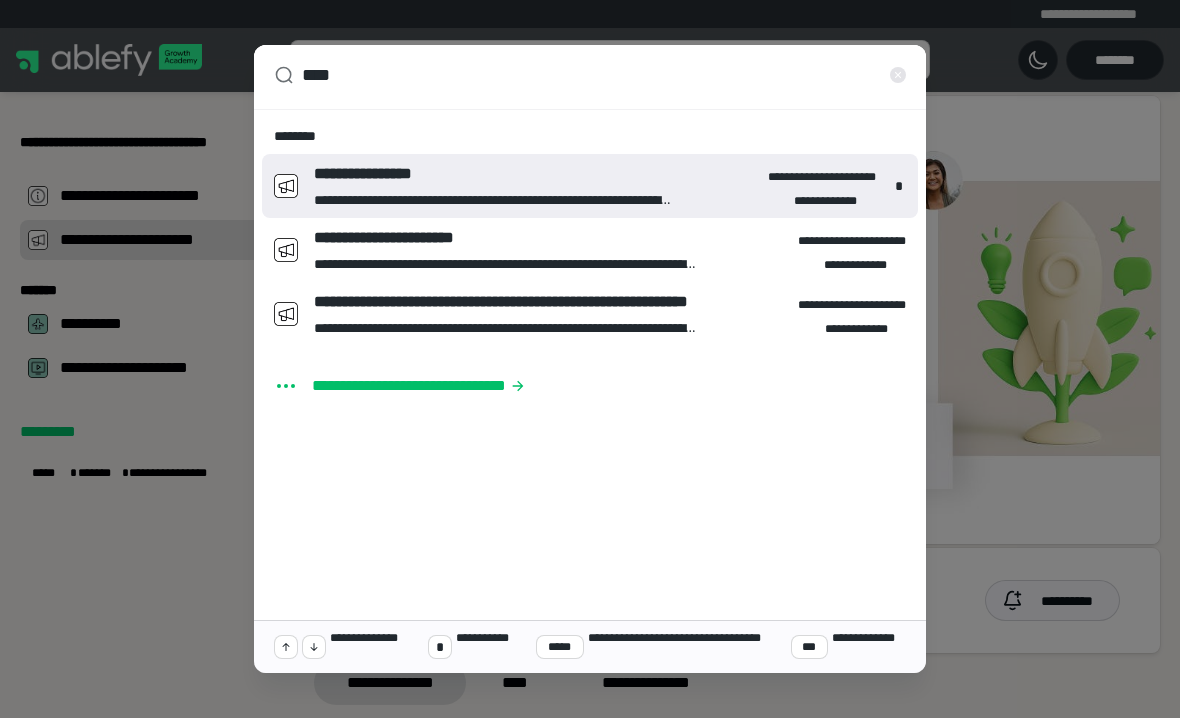 type on "*****" 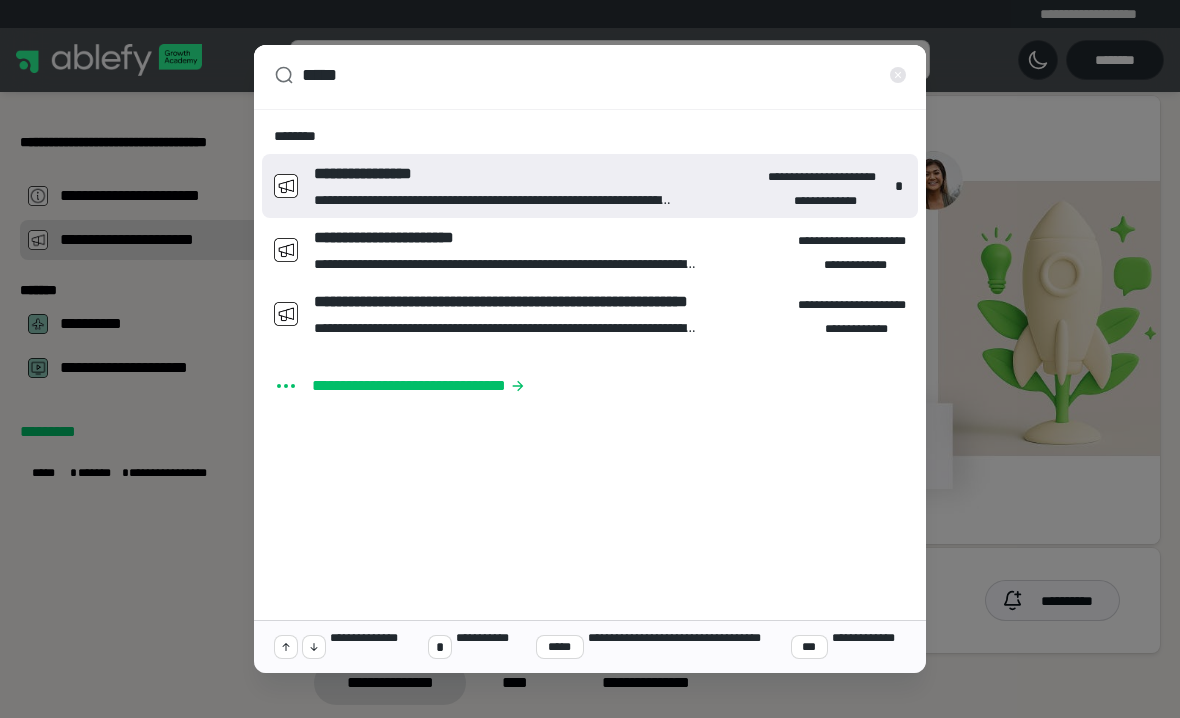 type on "*" 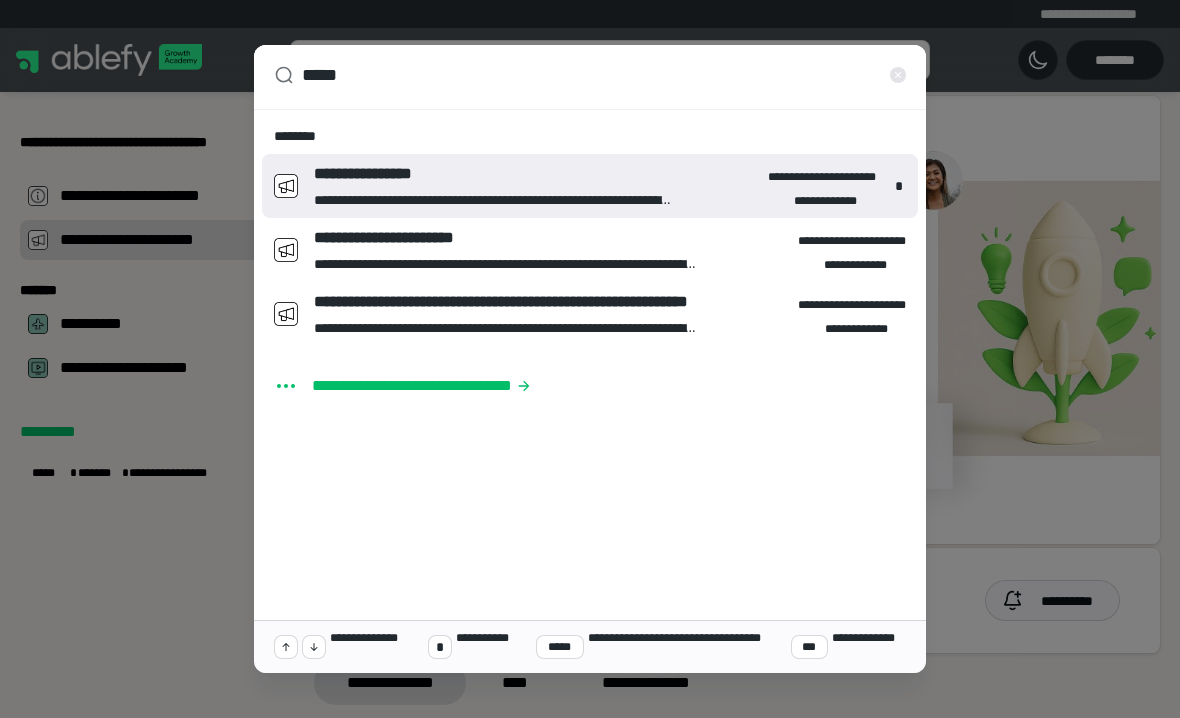 type on "******" 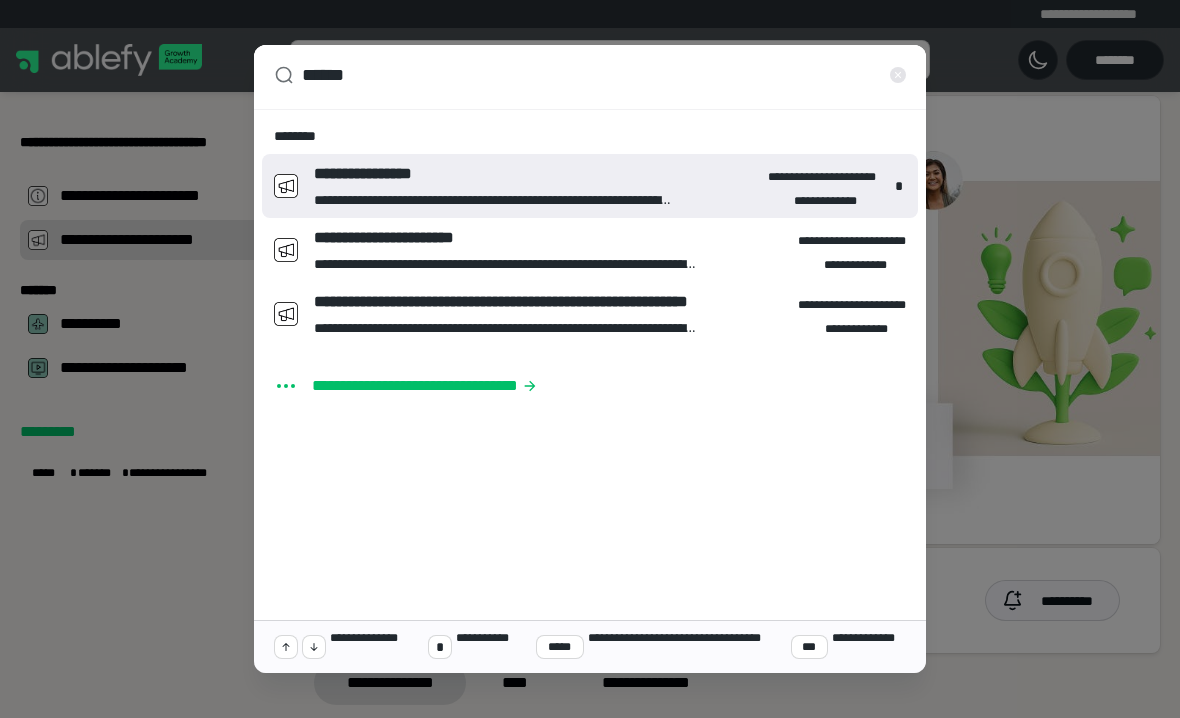 type on "*" 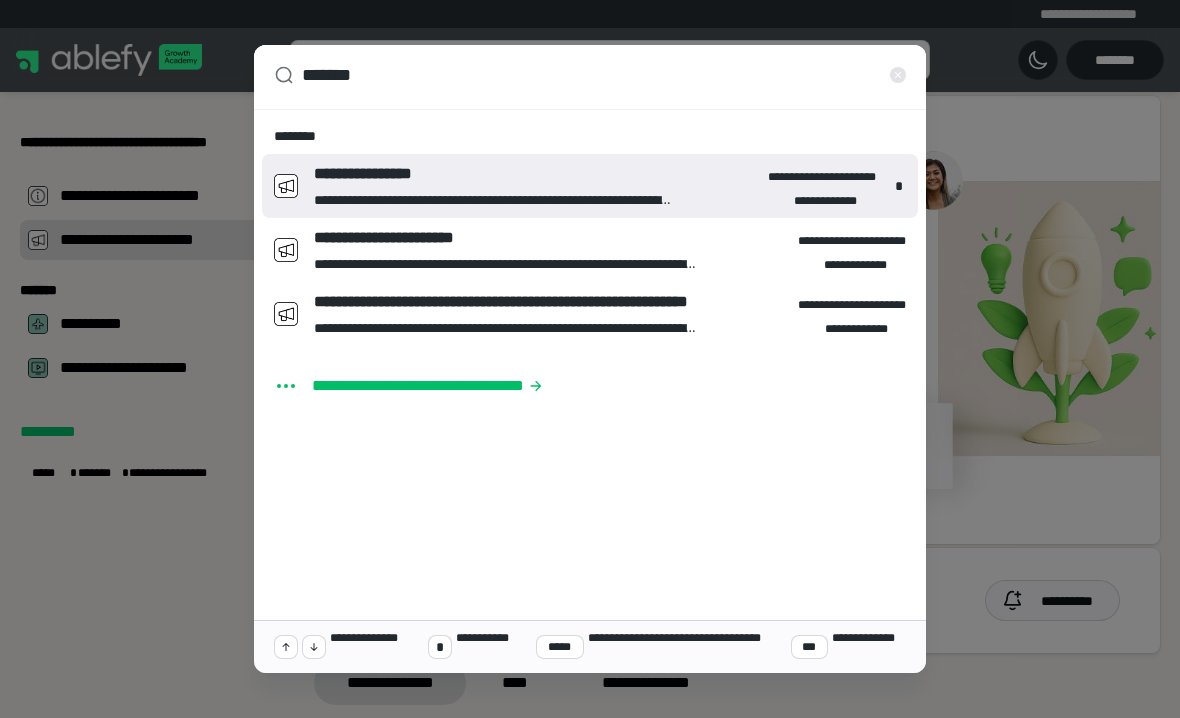 type on "*" 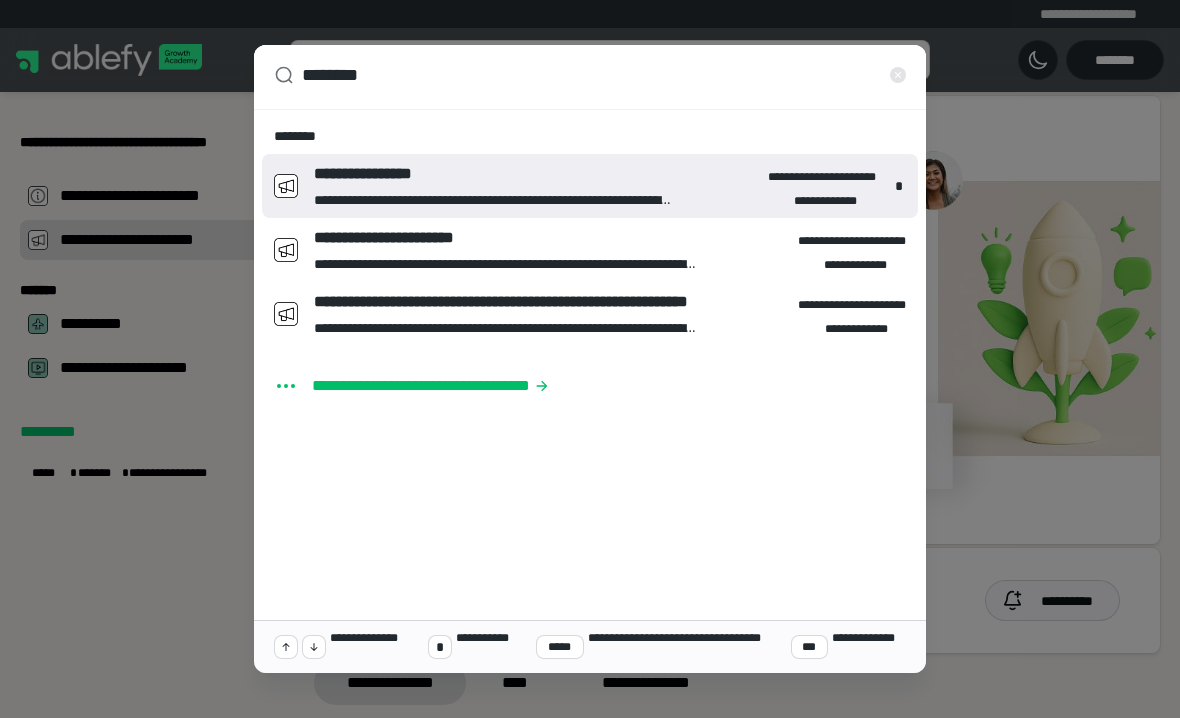 type on "*********" 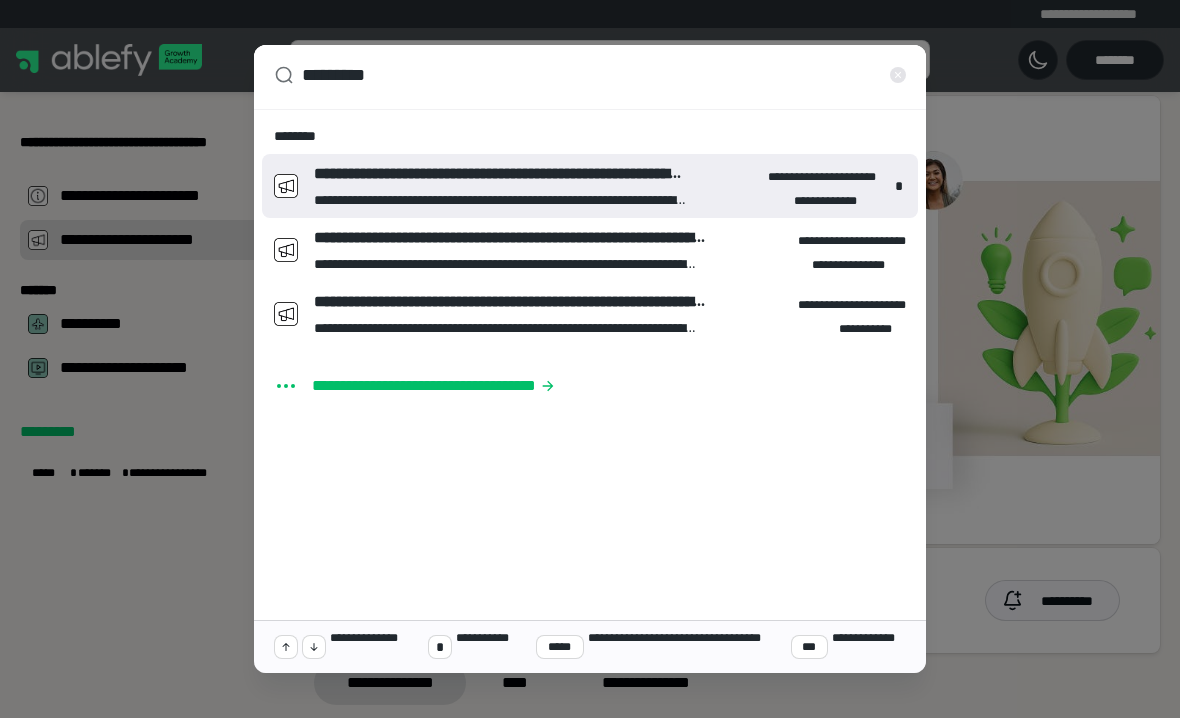type on "*" 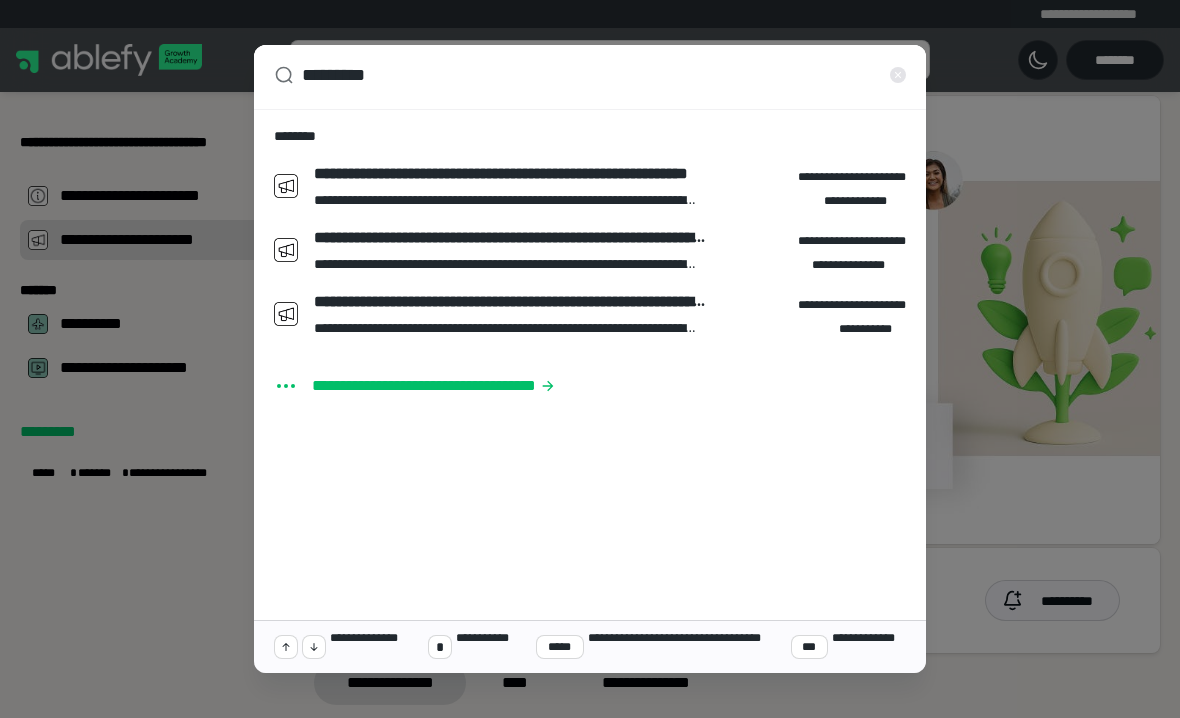 type on "*********" 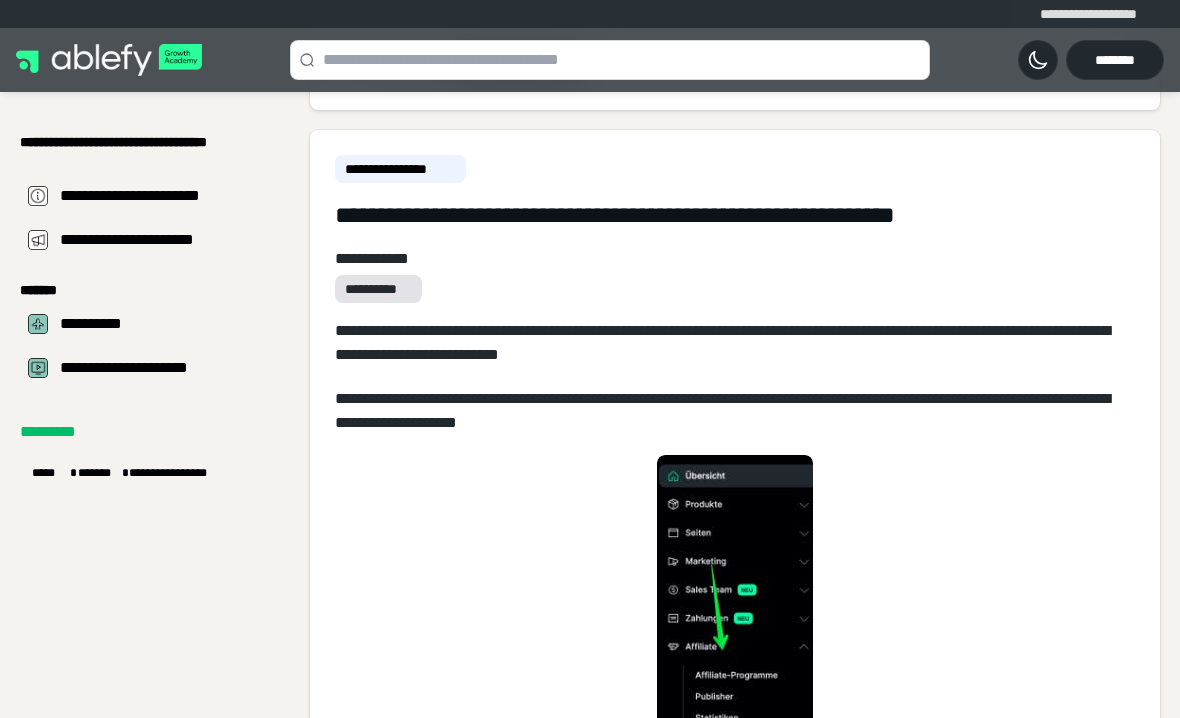 scroll, scrollTop: 0, scrollLeft: 0, axis: both 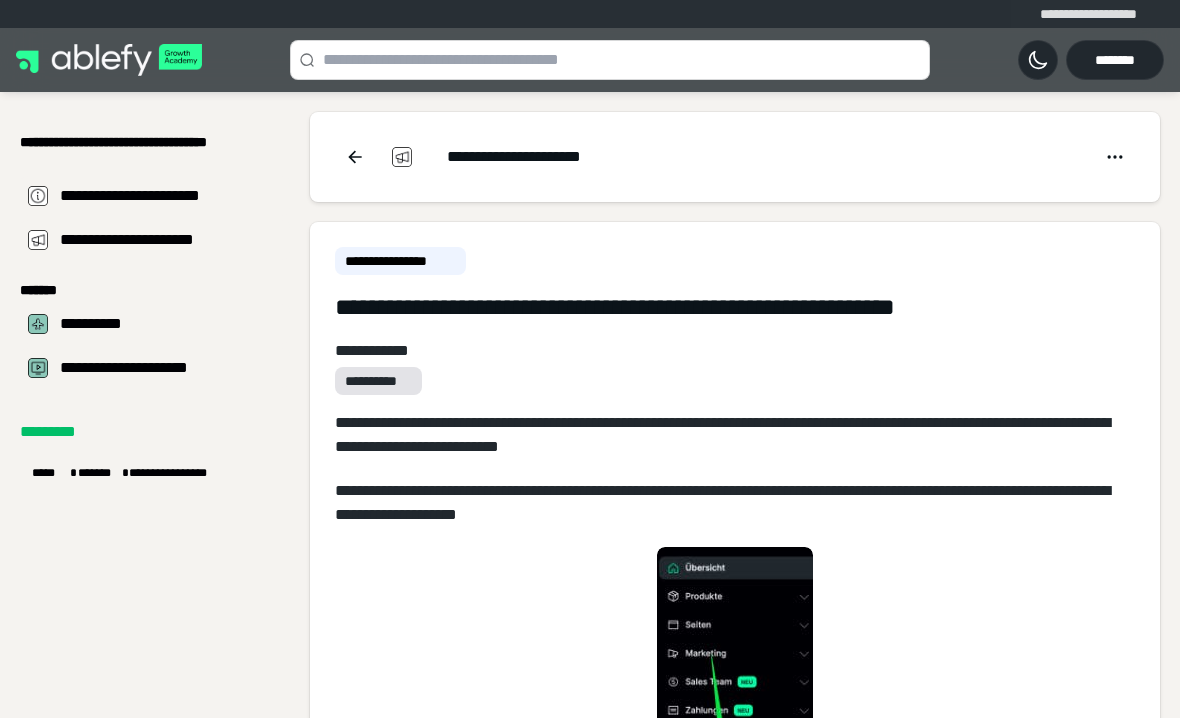 click 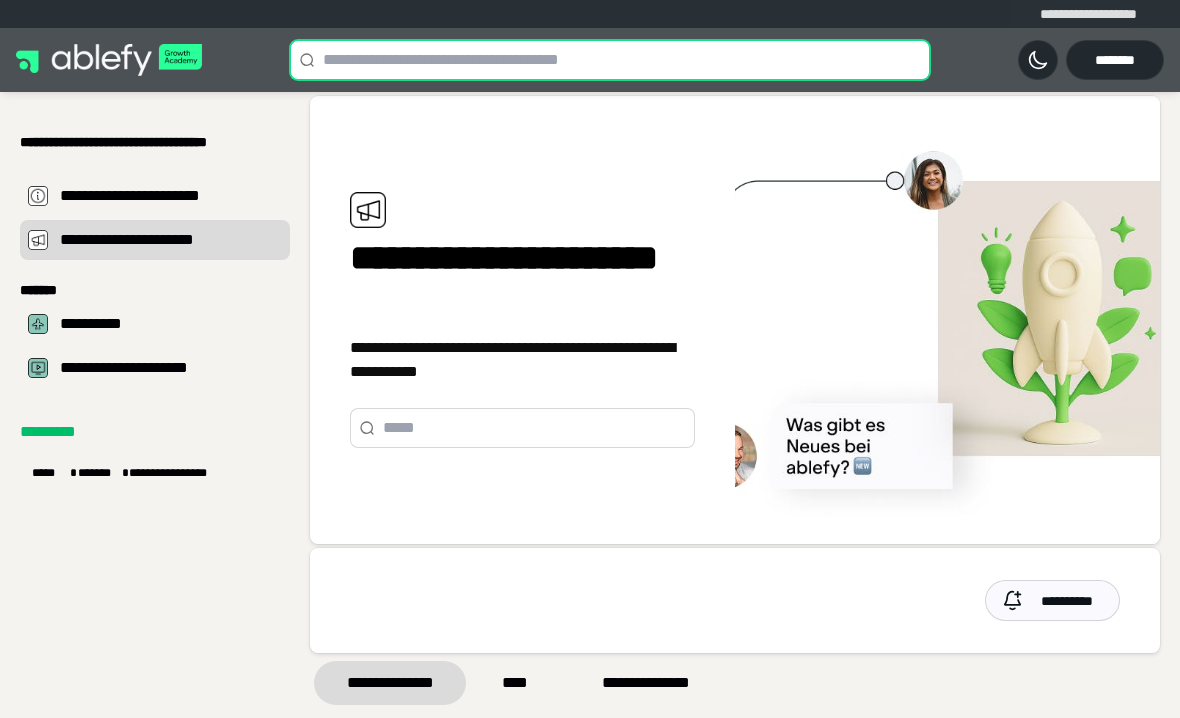 click at bounding box center (622, 60) 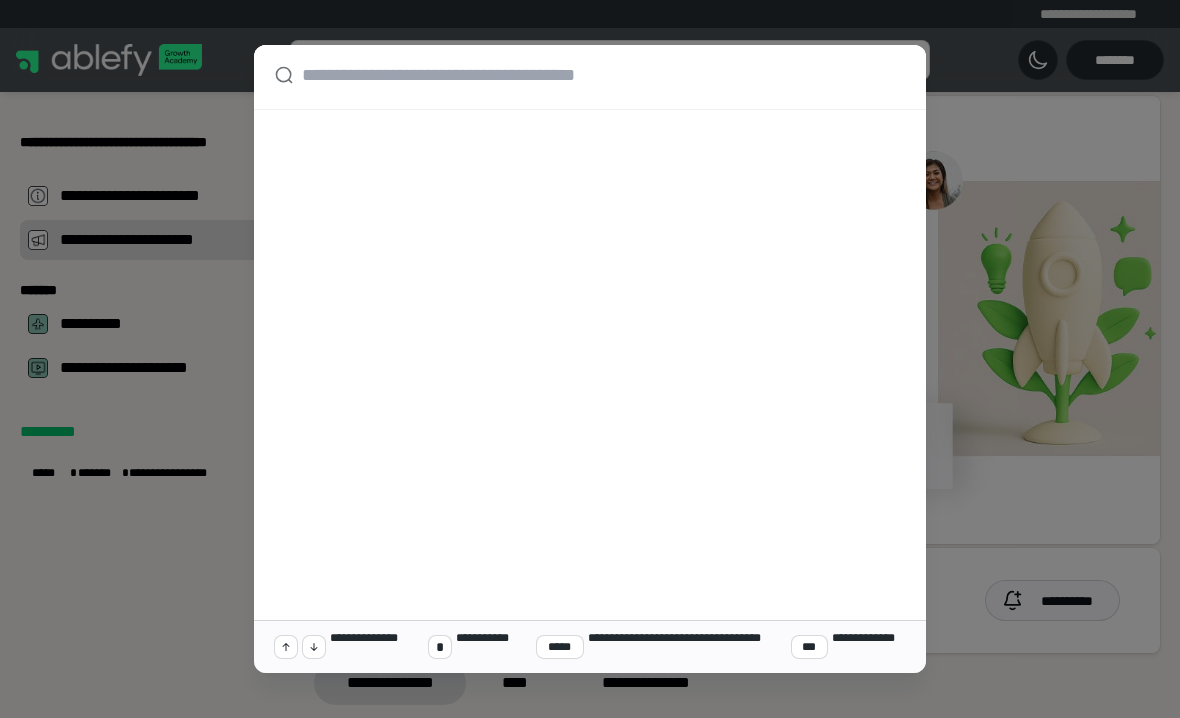 type on "*" 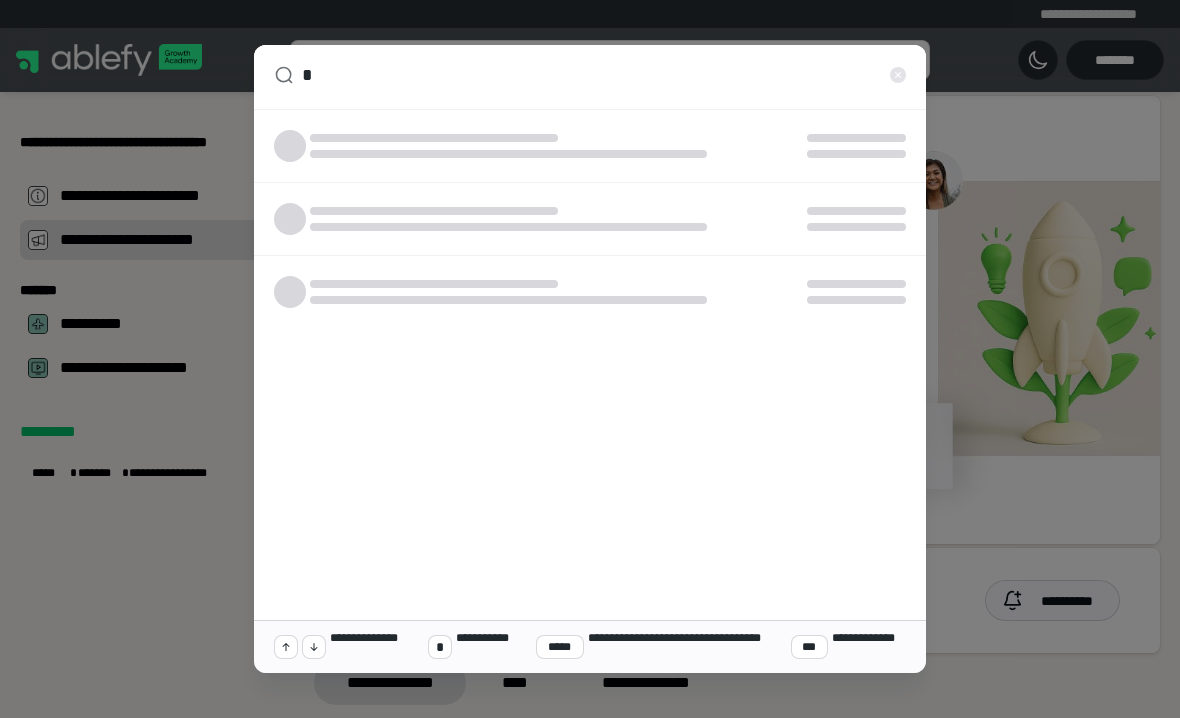 type on "*" 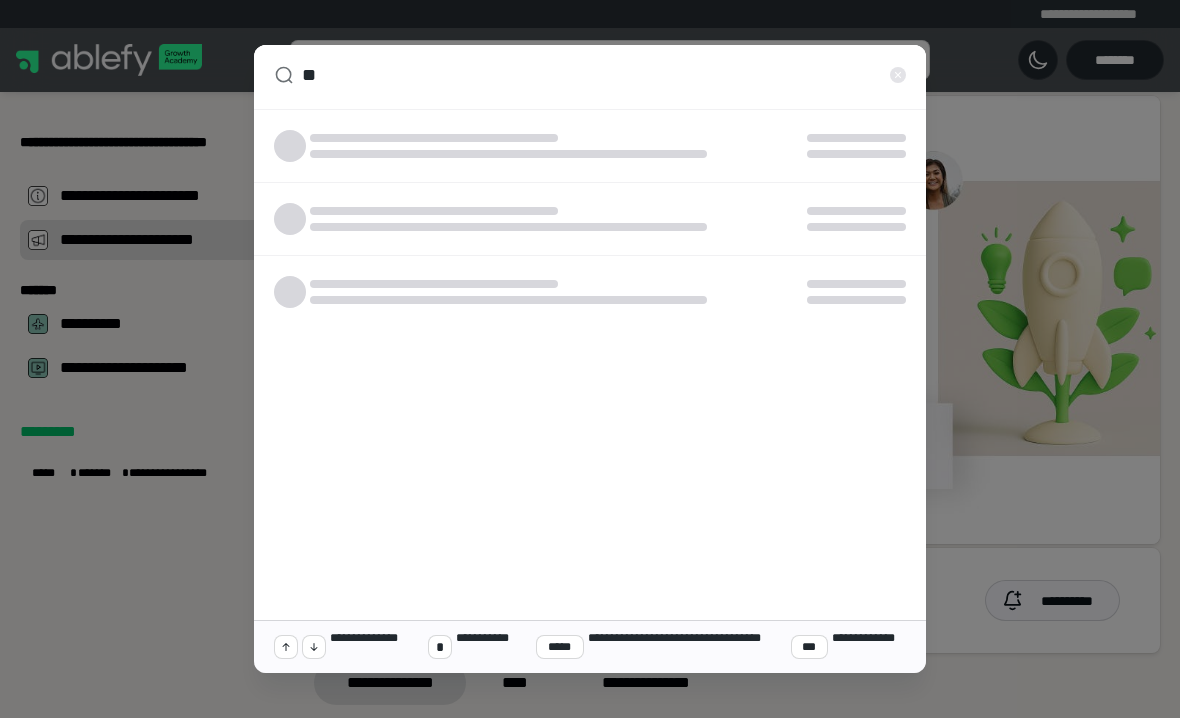 type on "***" 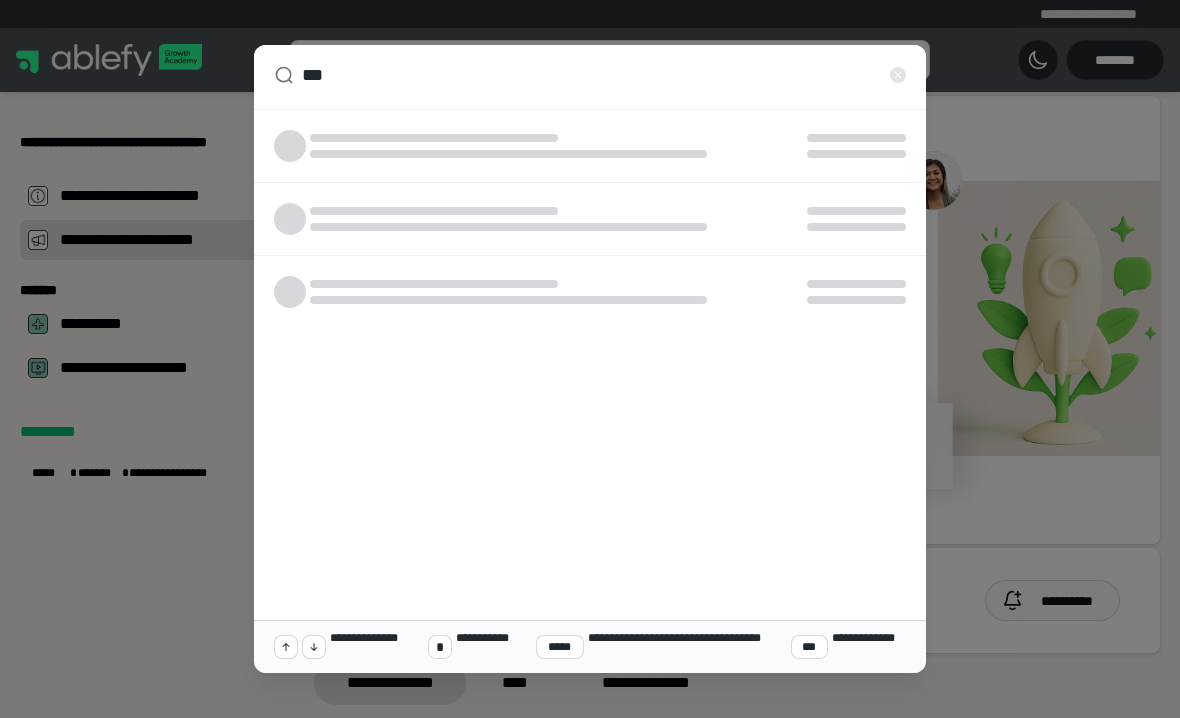 type on "*" 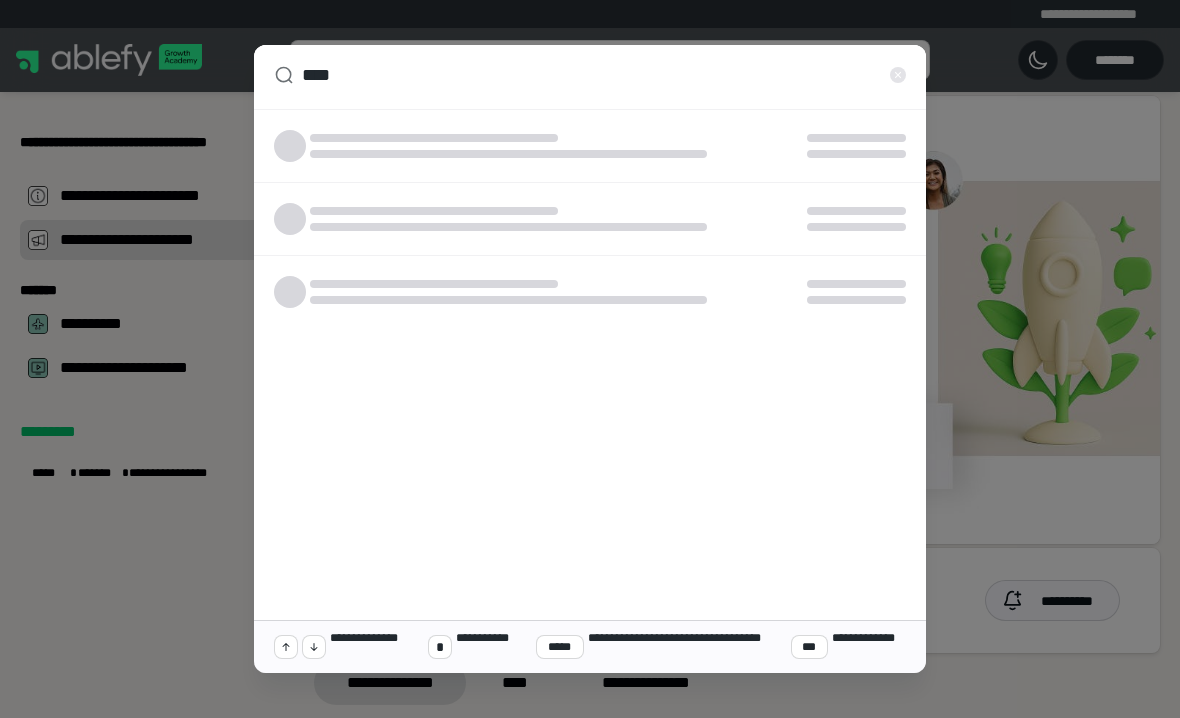 type on "*" 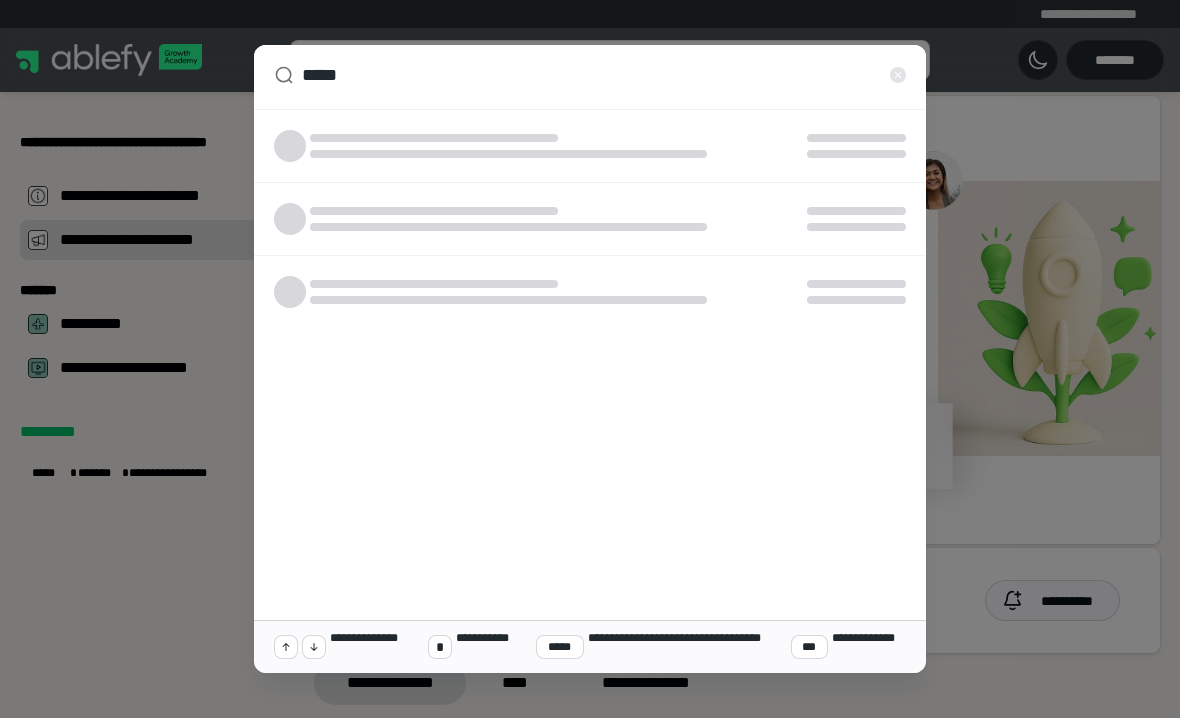 type on "*" 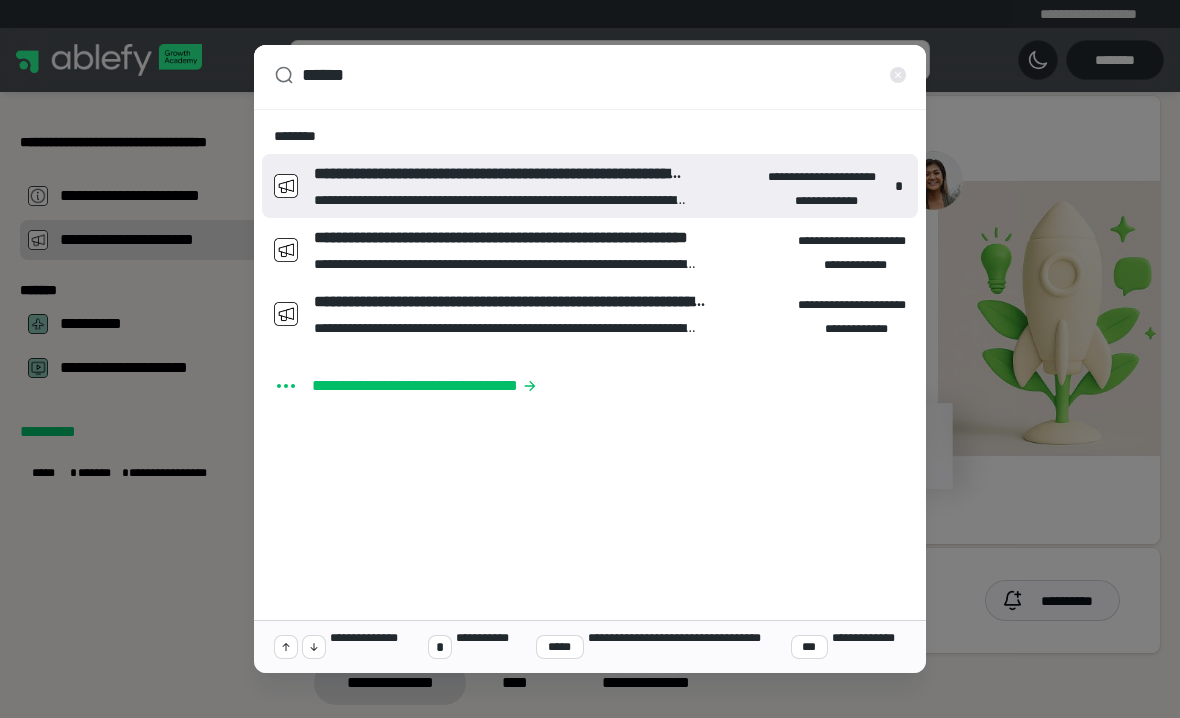 type on "*" 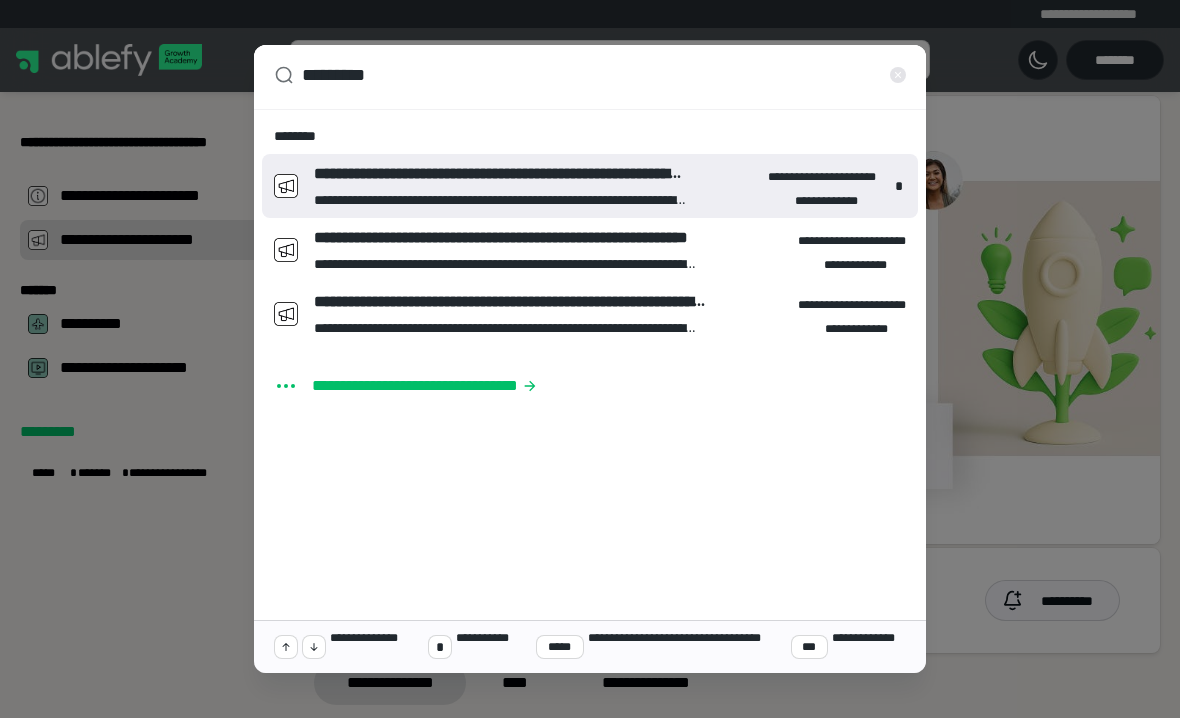 type on "*" 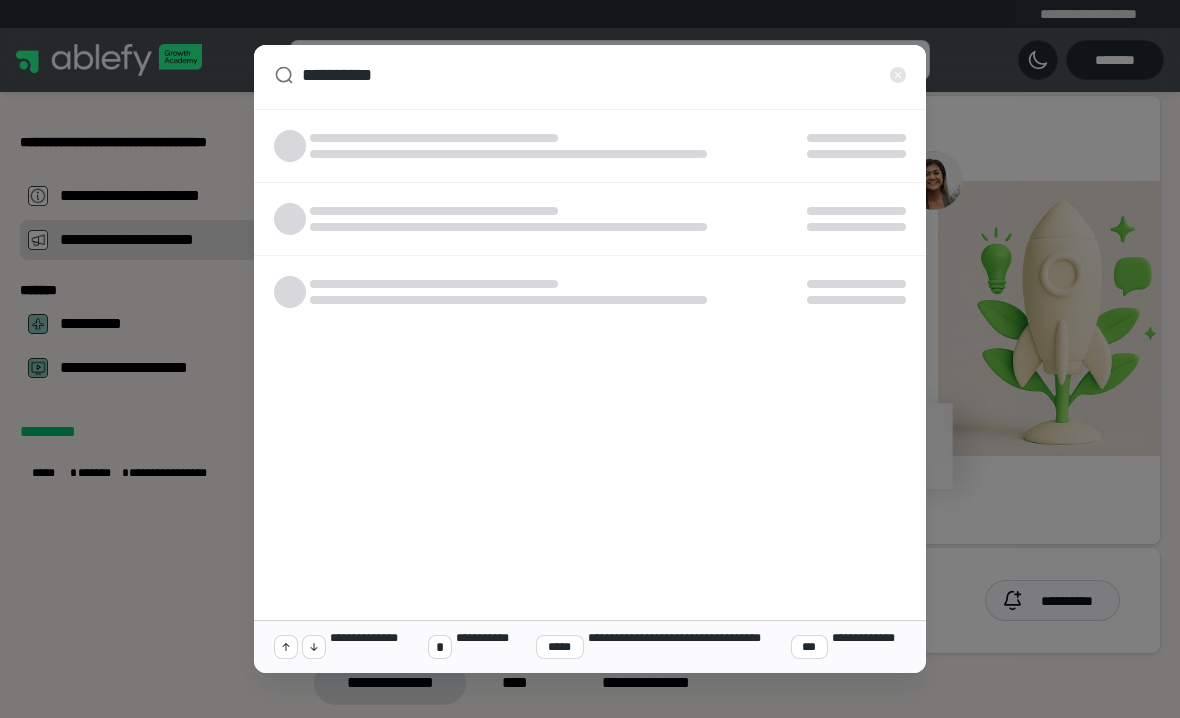 type on "*" 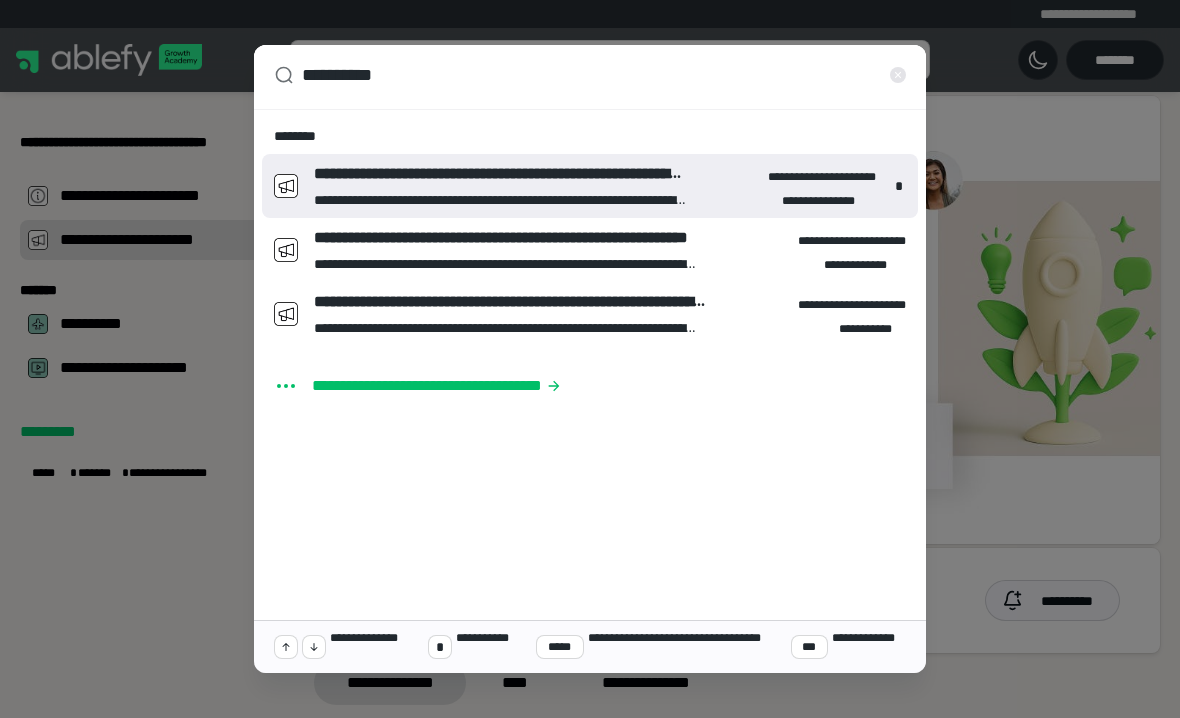 type on "*********" 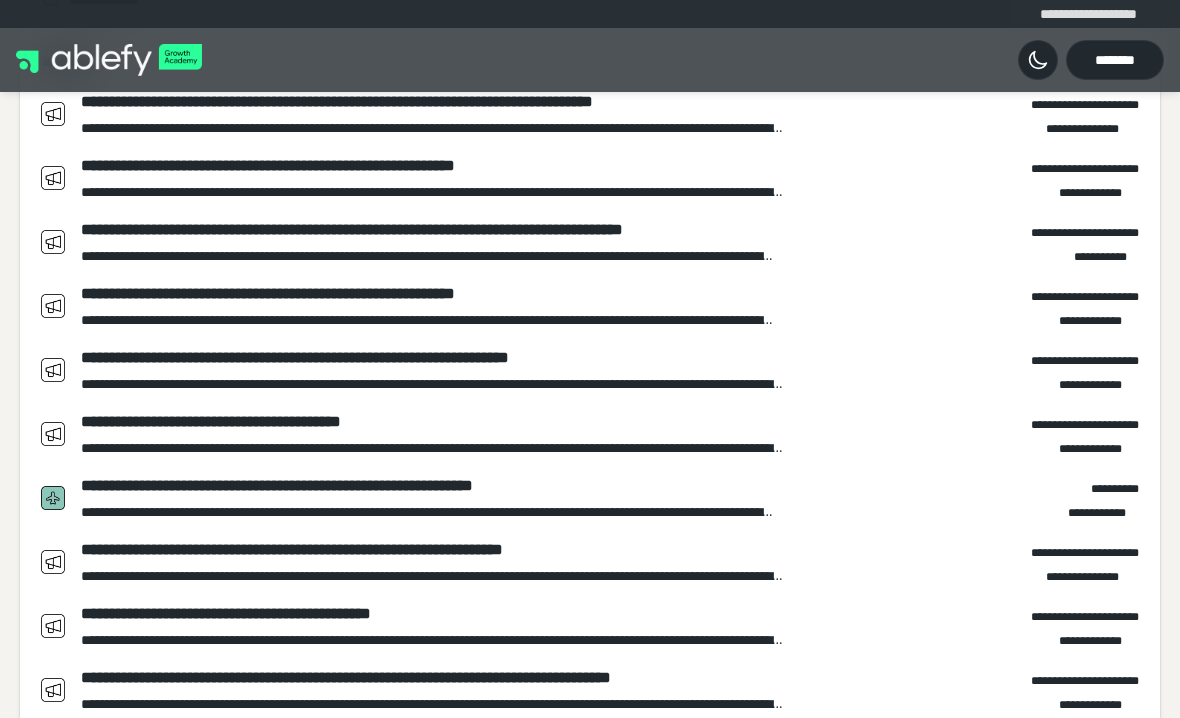 scroll, scrollTop: 185, scrollLeft: 0, axis: vertical 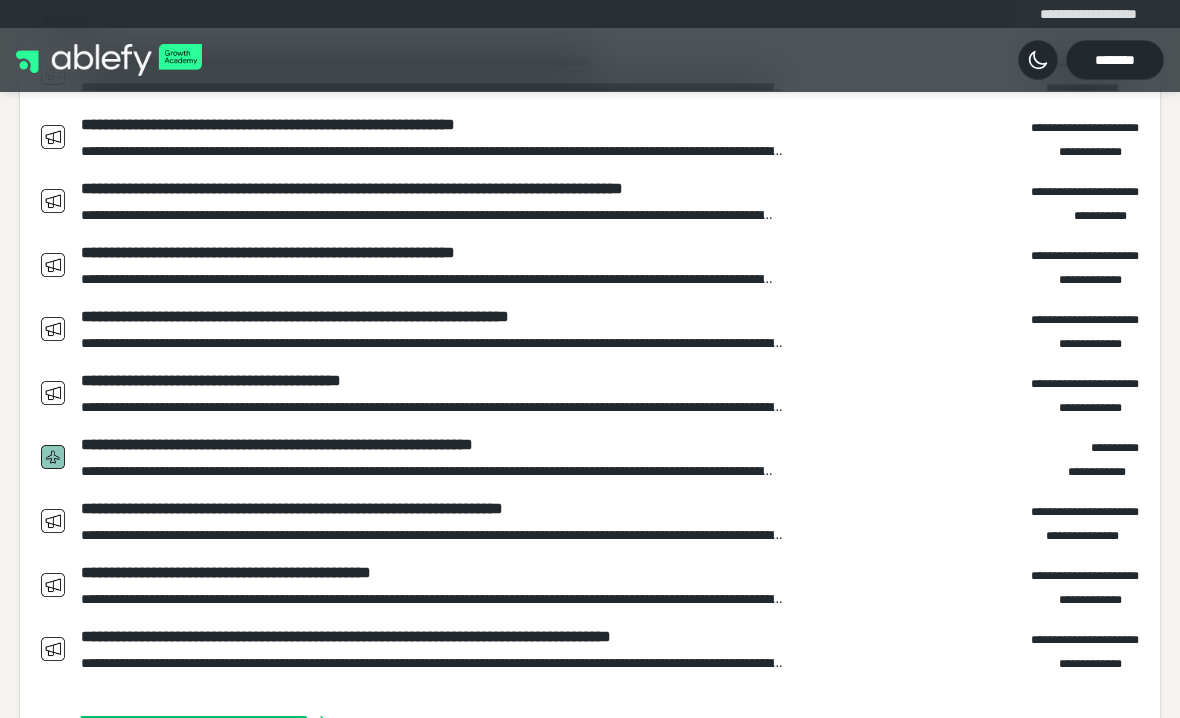 click on "**********" at bounding box center (609, 721) 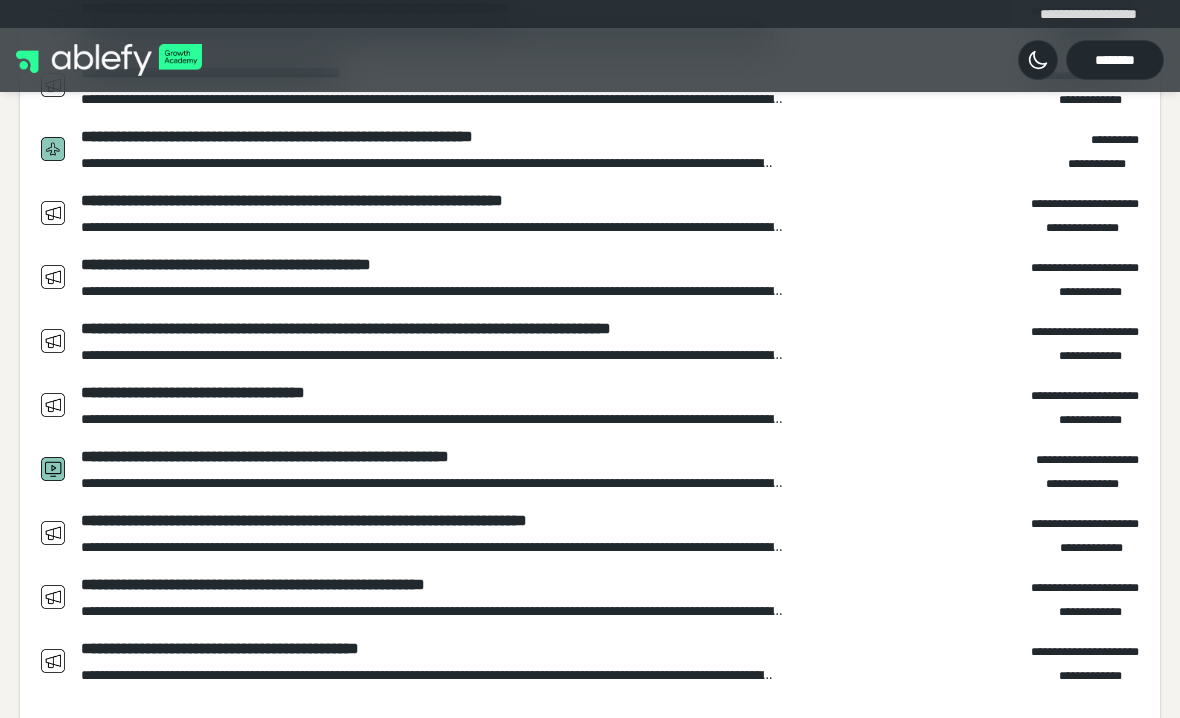 scroll, scrollTop: 505, scrollLeft: 0, axis: vertical 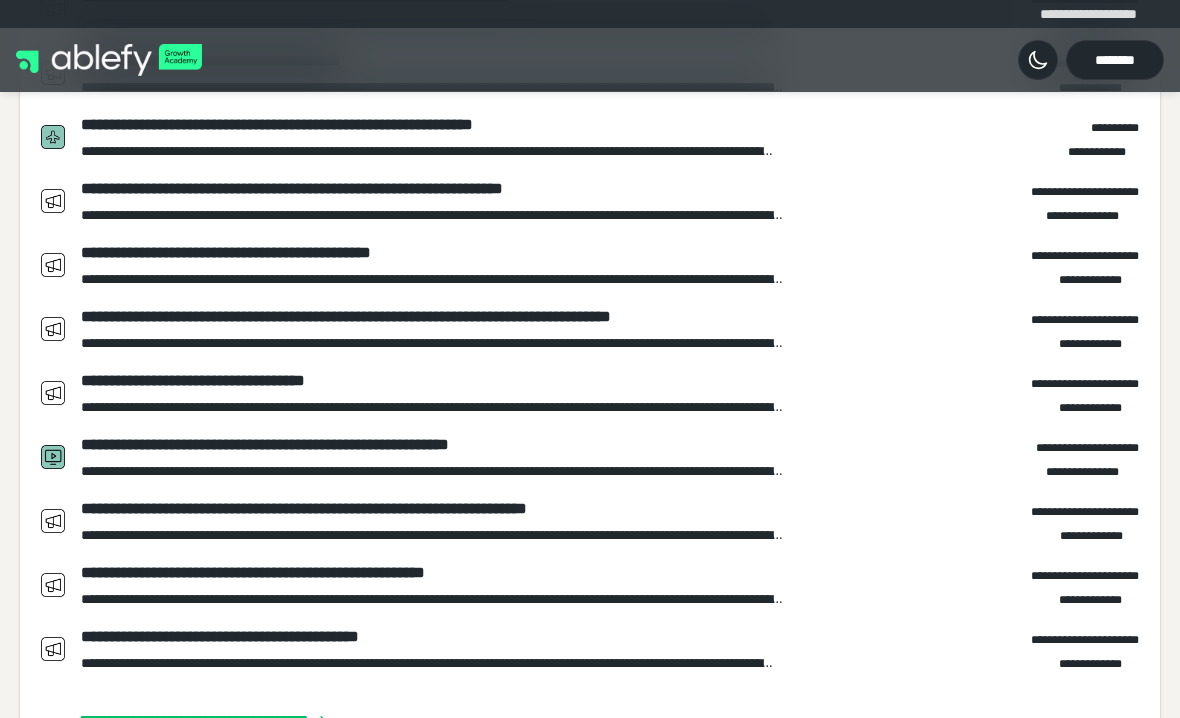 click on "**********" at bounding box center (609, 721) 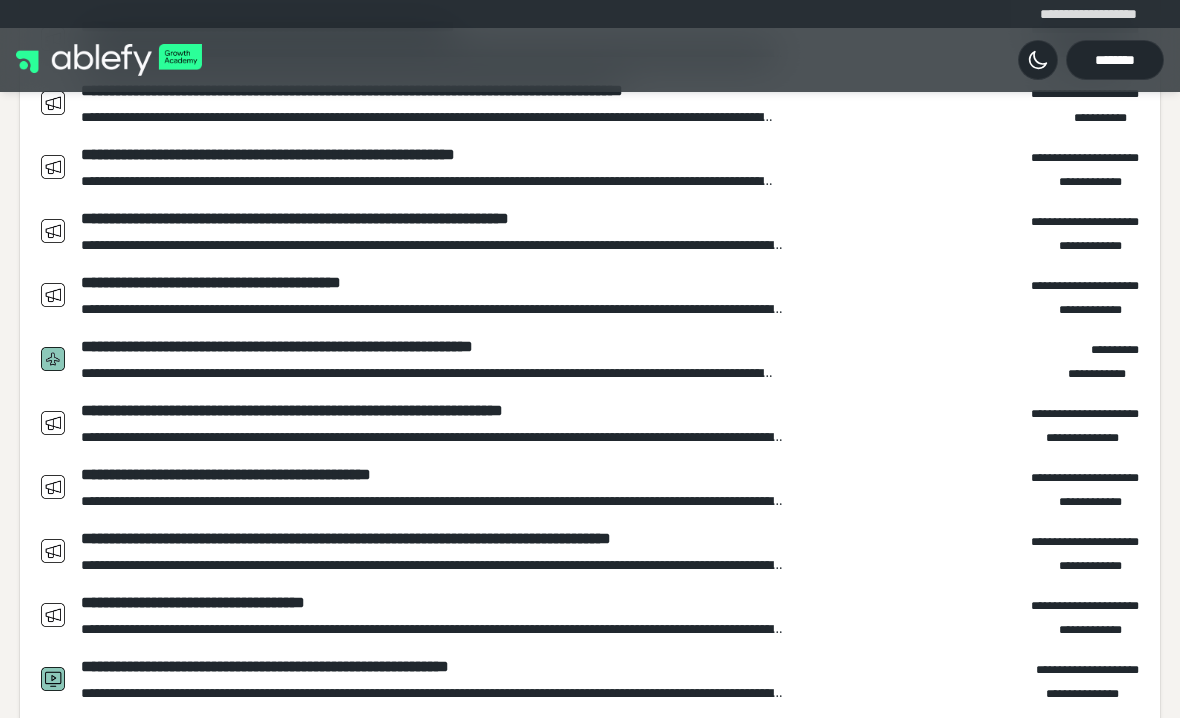 scroll, scrollTop: 0, scrollLeft: 0, axis: both 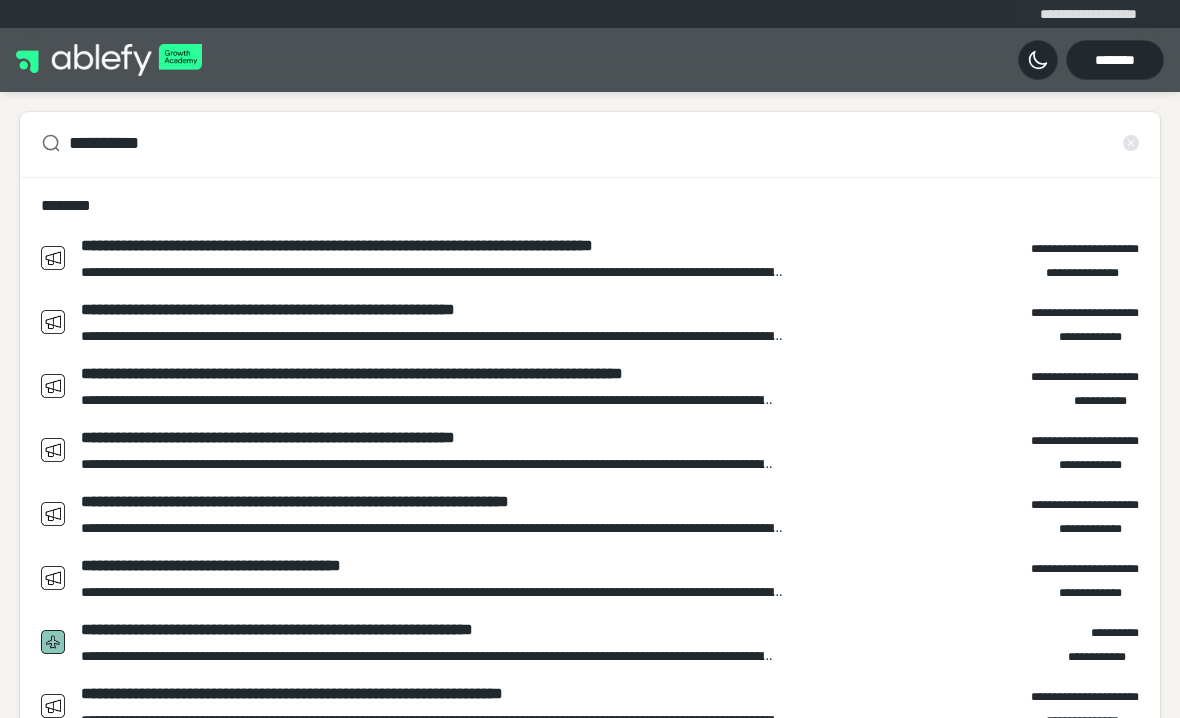 click on "*********" at bounding box center (592, 143) 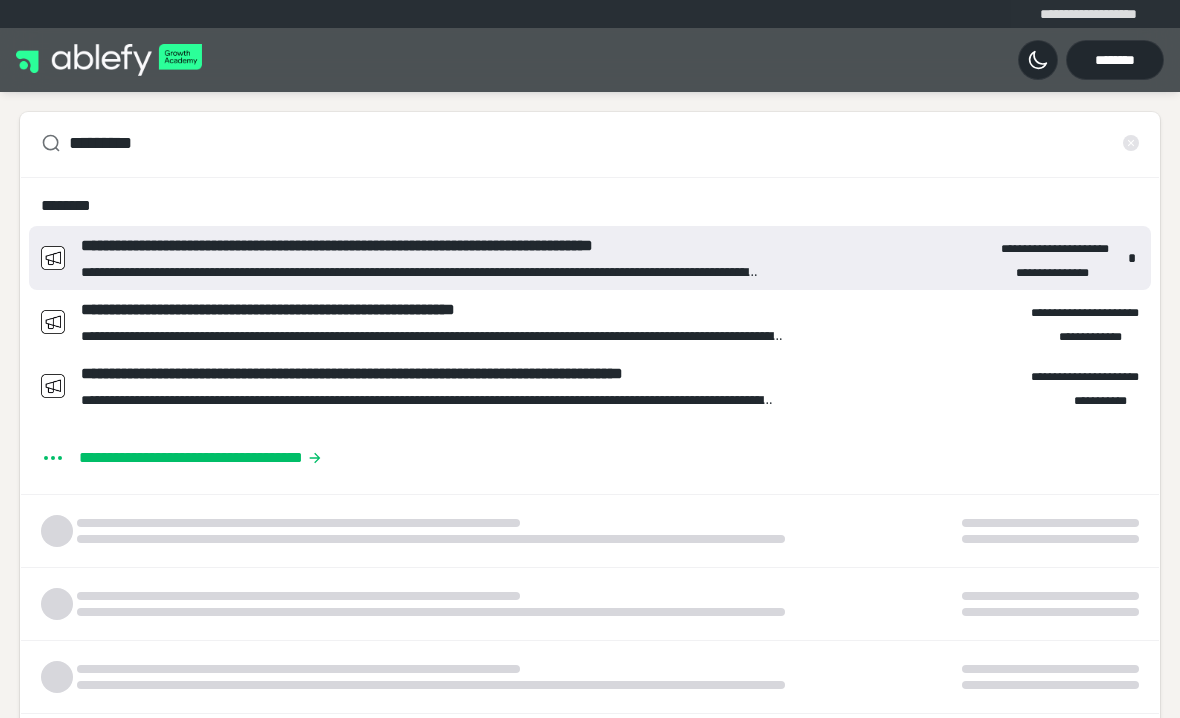 type on "*" 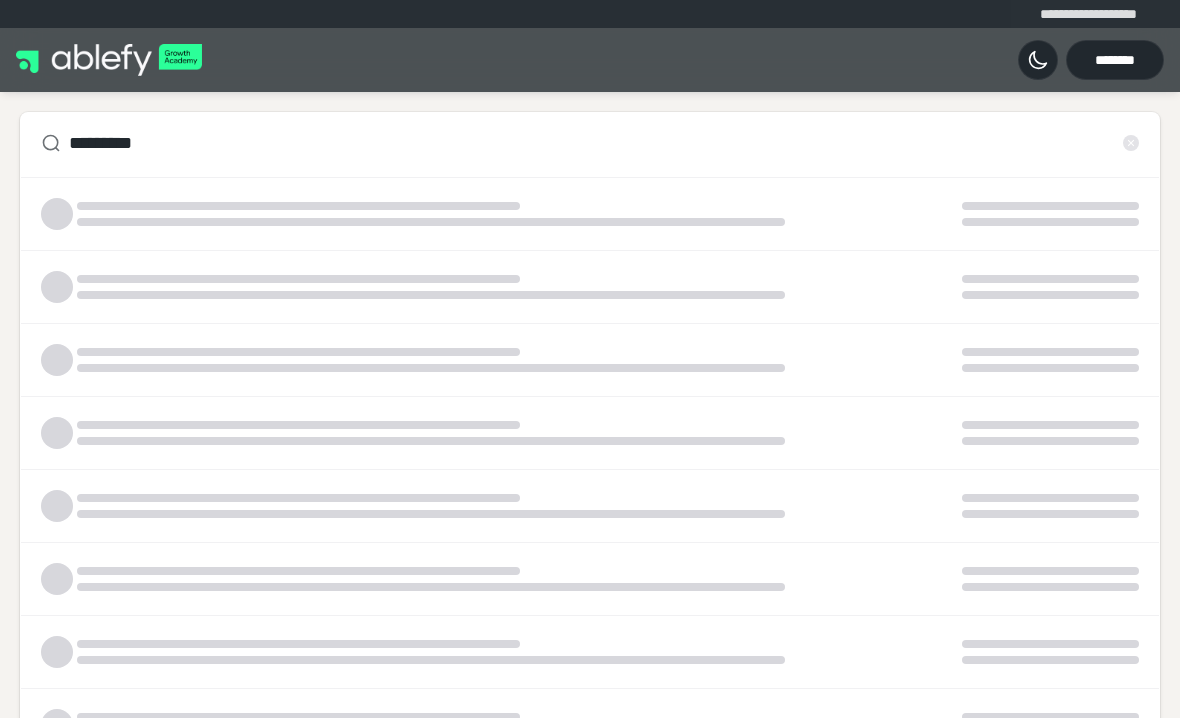 type on "**********" 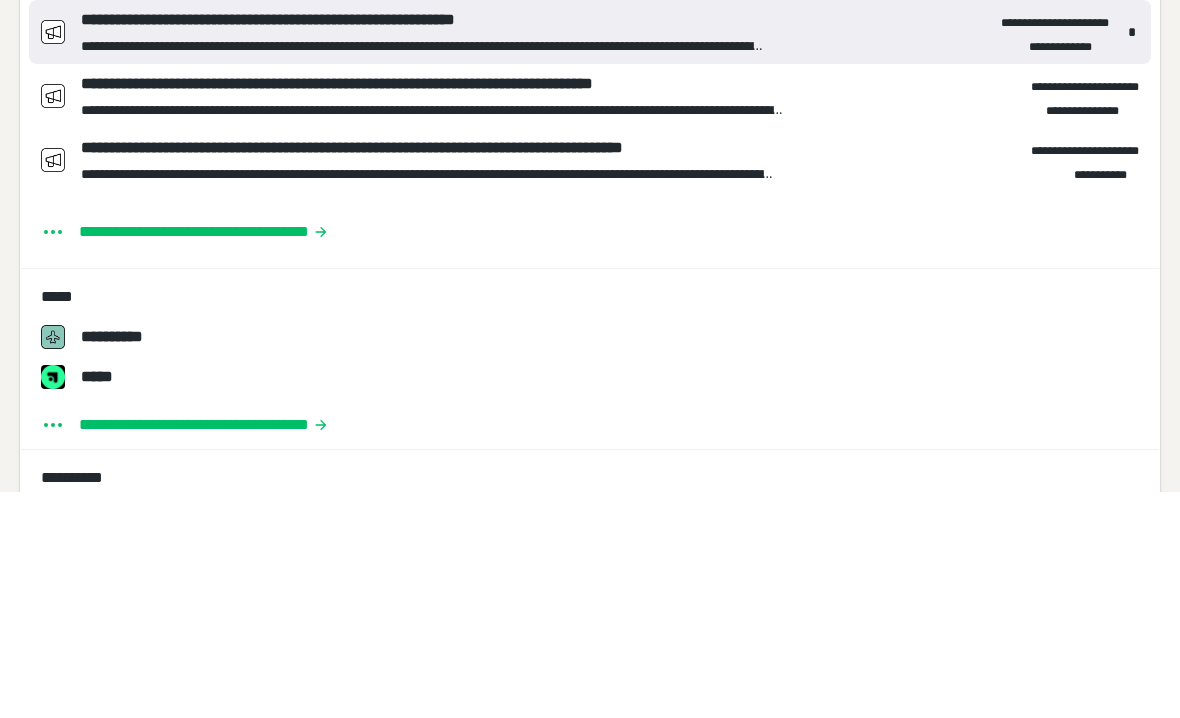type on "*" 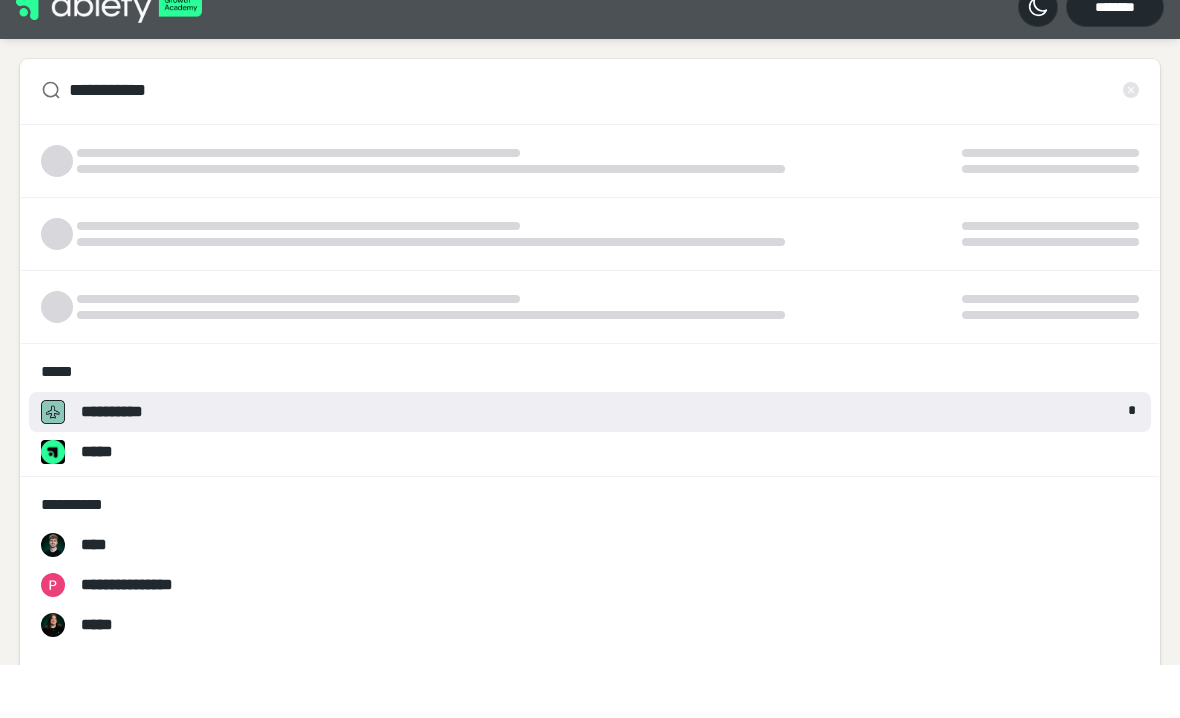 type on "*" 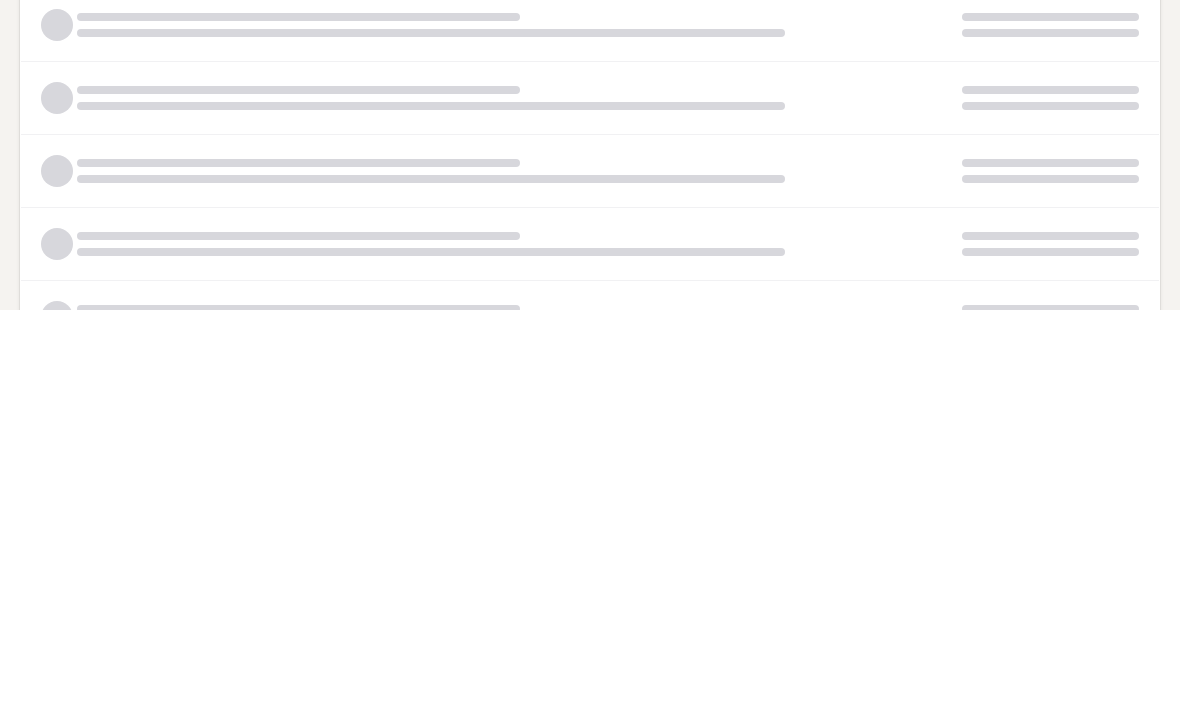 type on "*" 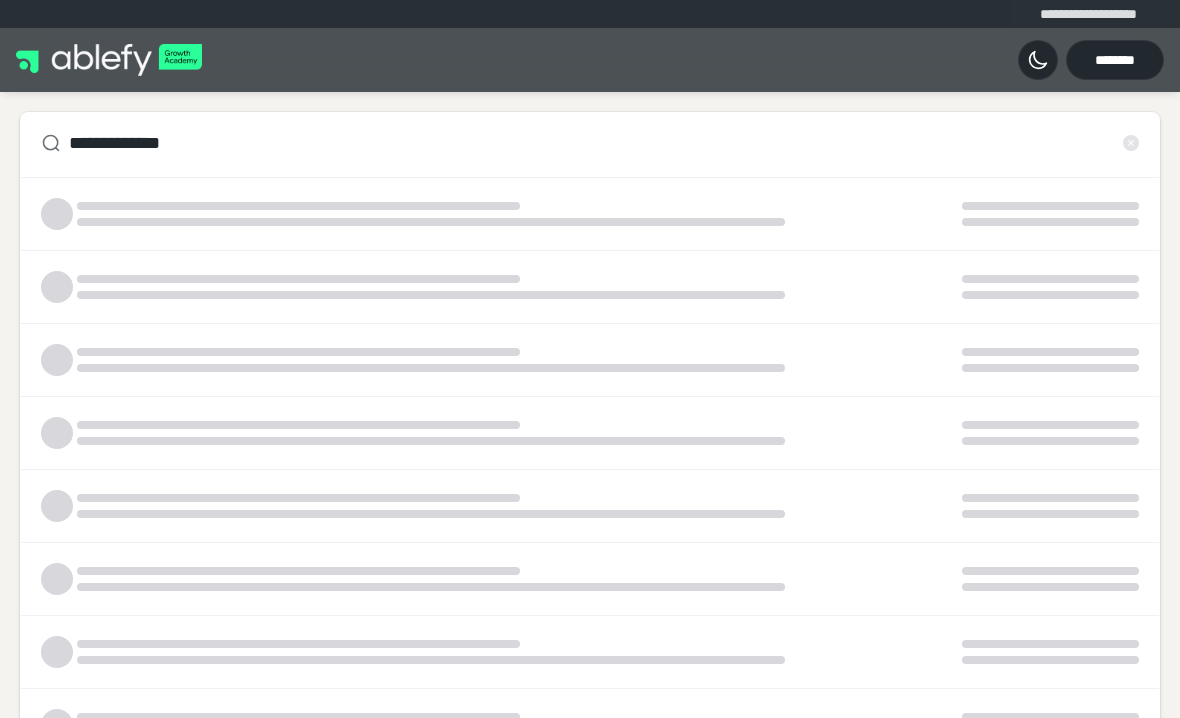 type on "*" 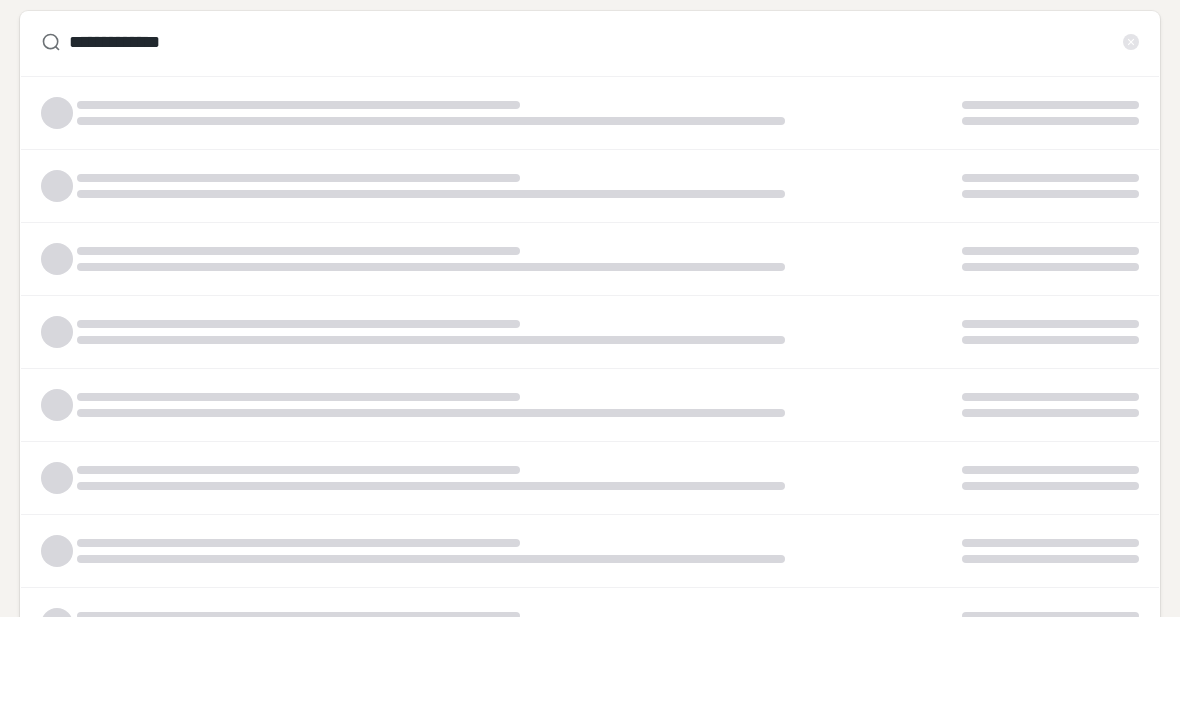type on "**********" 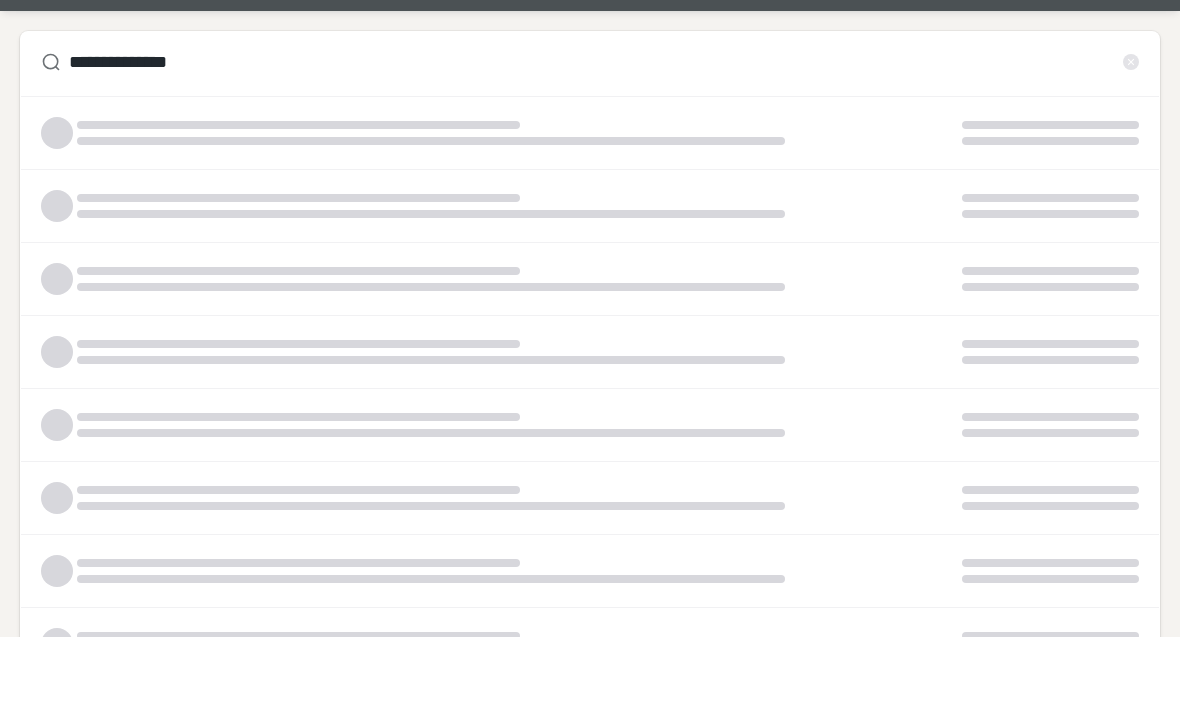 type on "*" 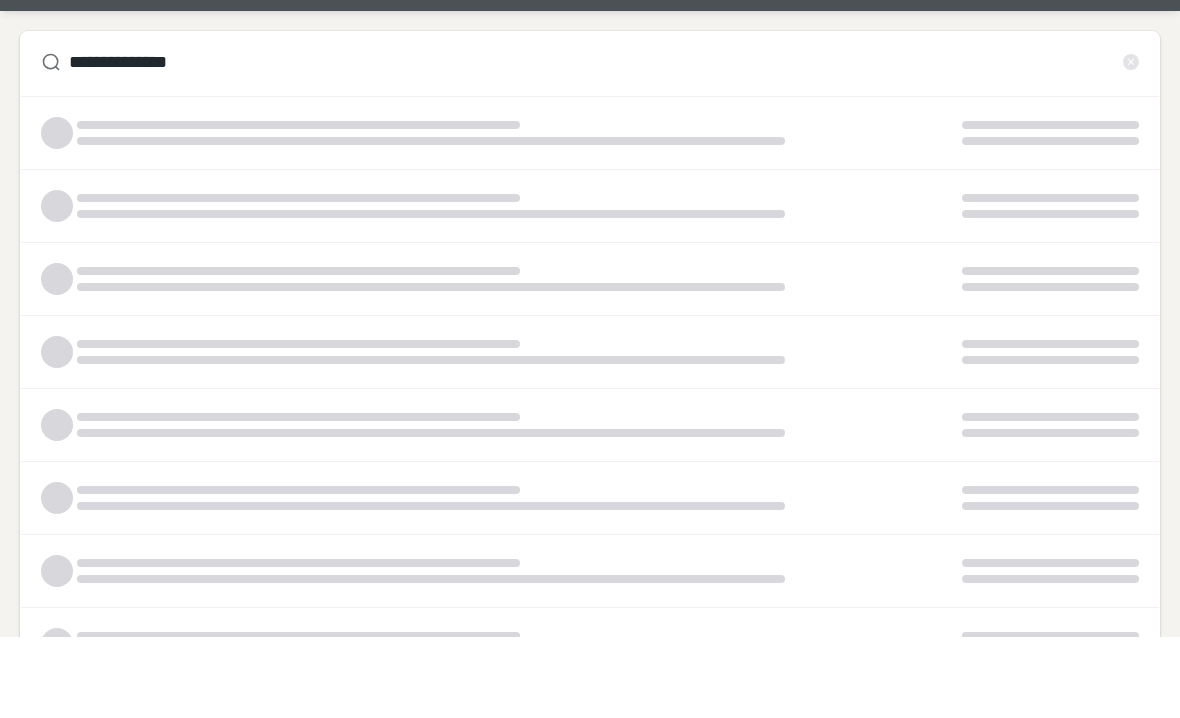type on "**********" 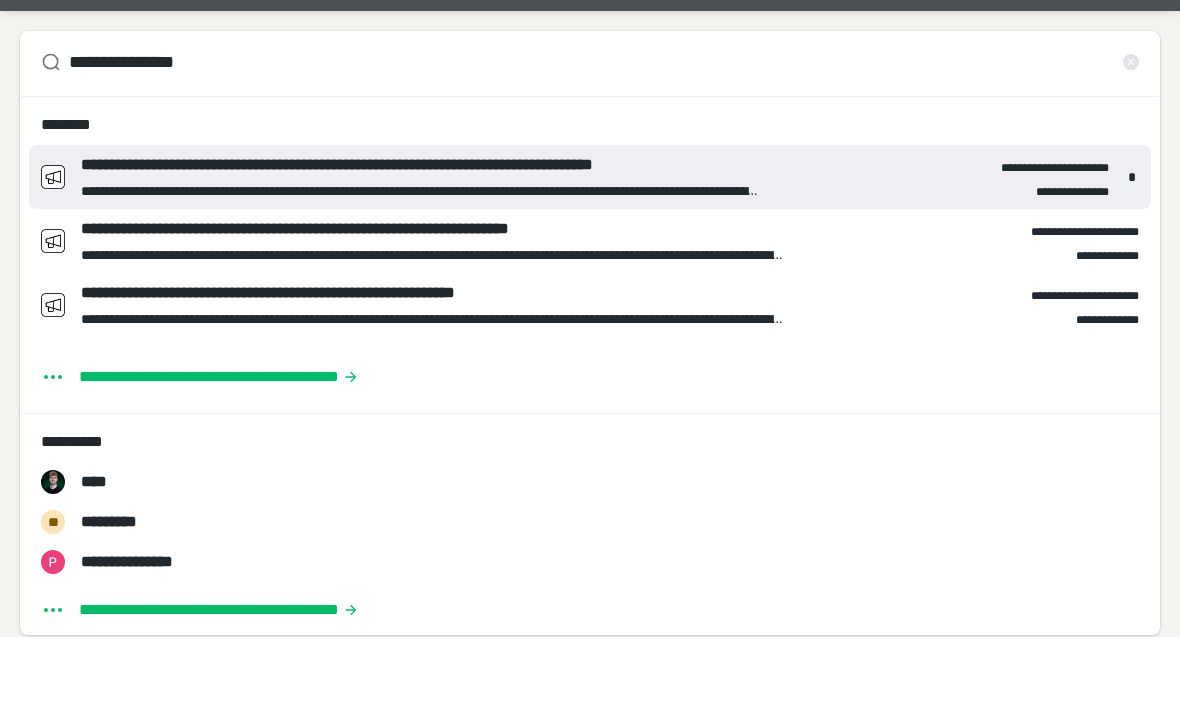 type on "*" 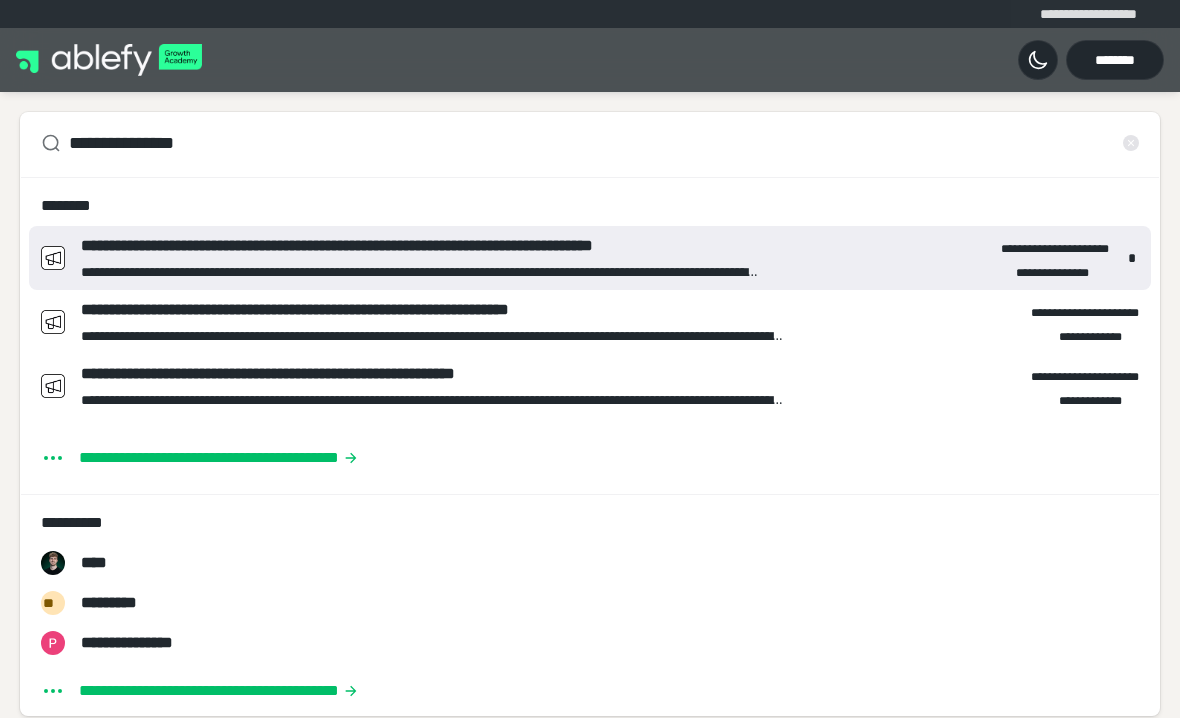 type on "**********" 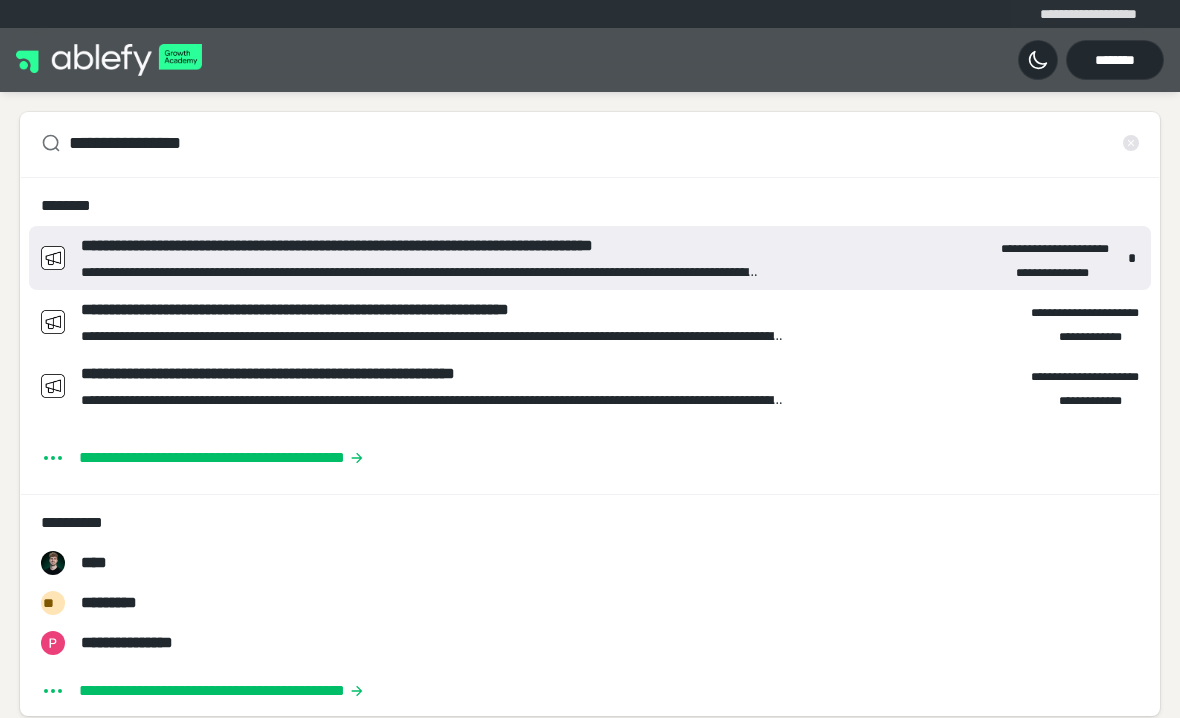 type on "*" 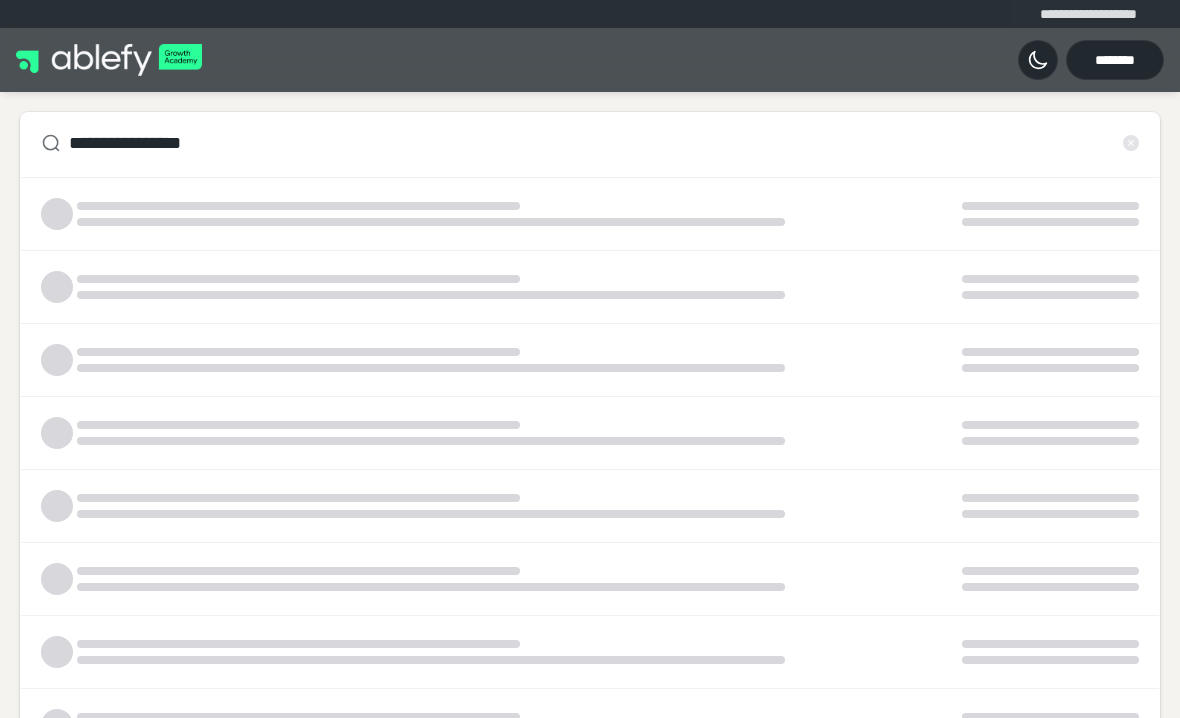 type on "**********" 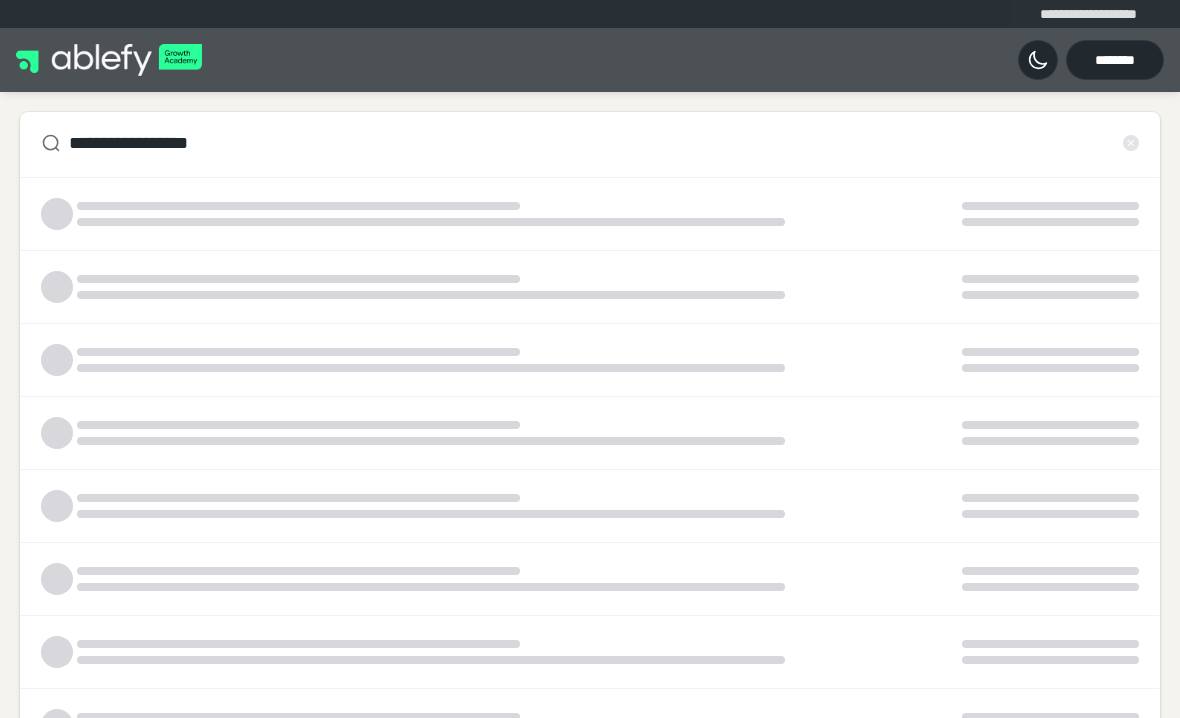 type on "*" 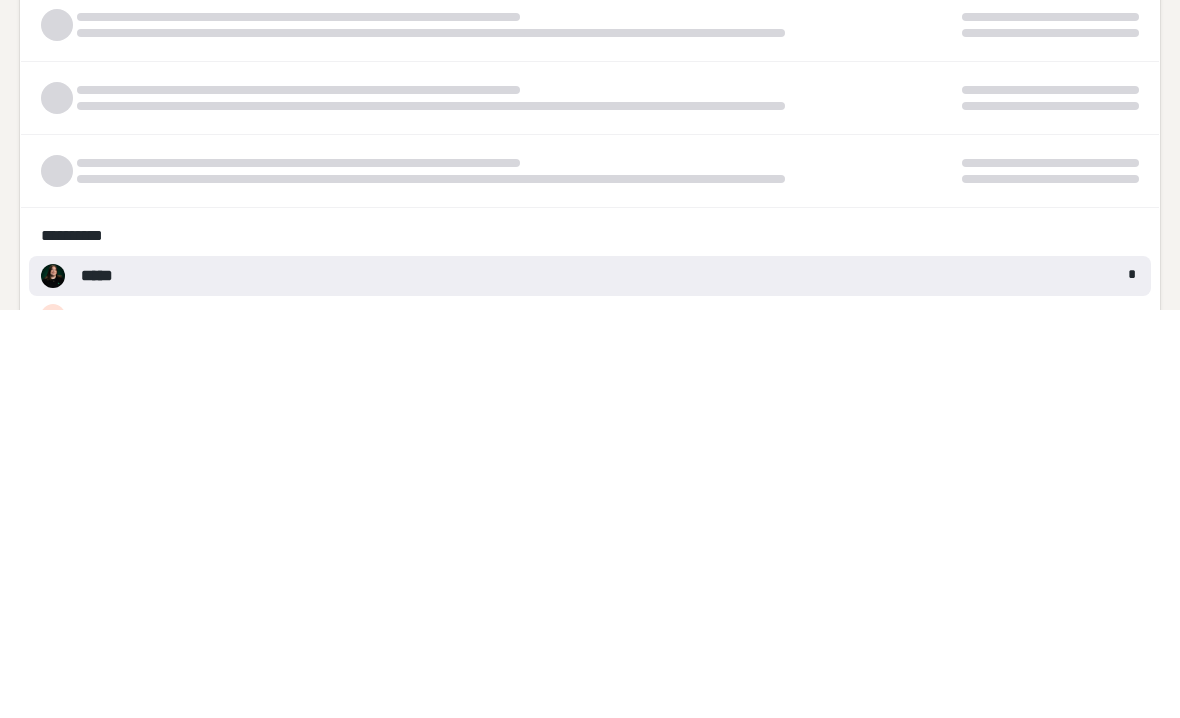 type on "**********" 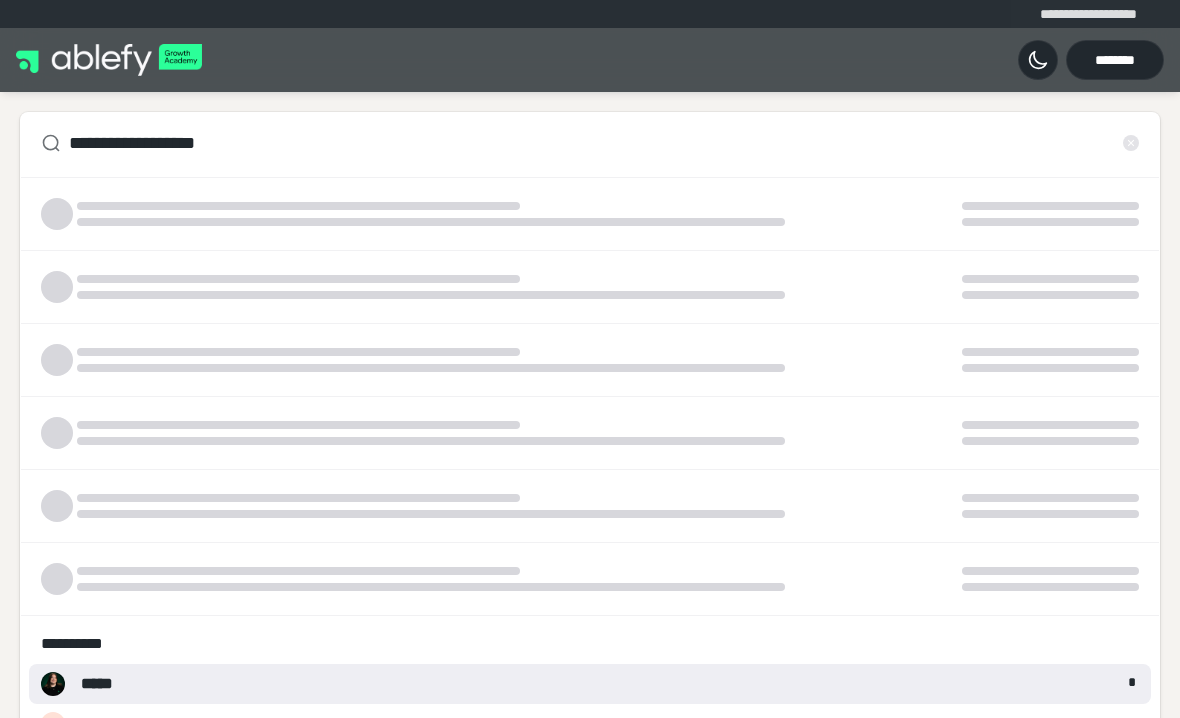 type on "*" 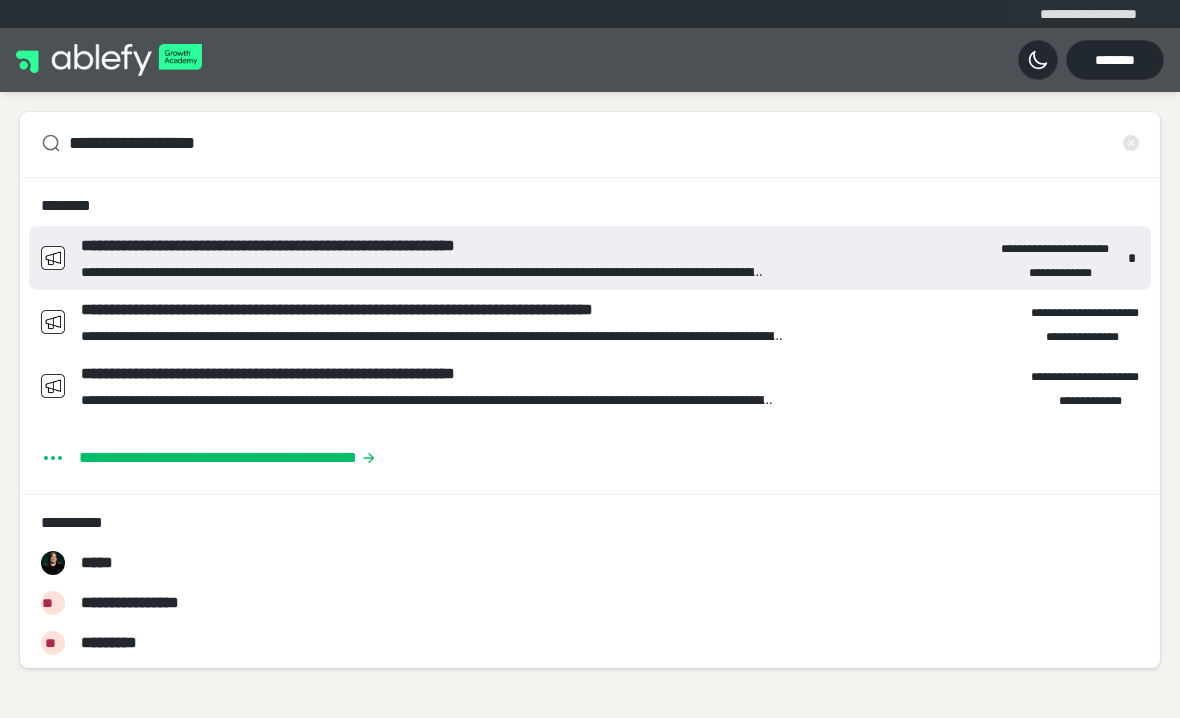 type on "**********" 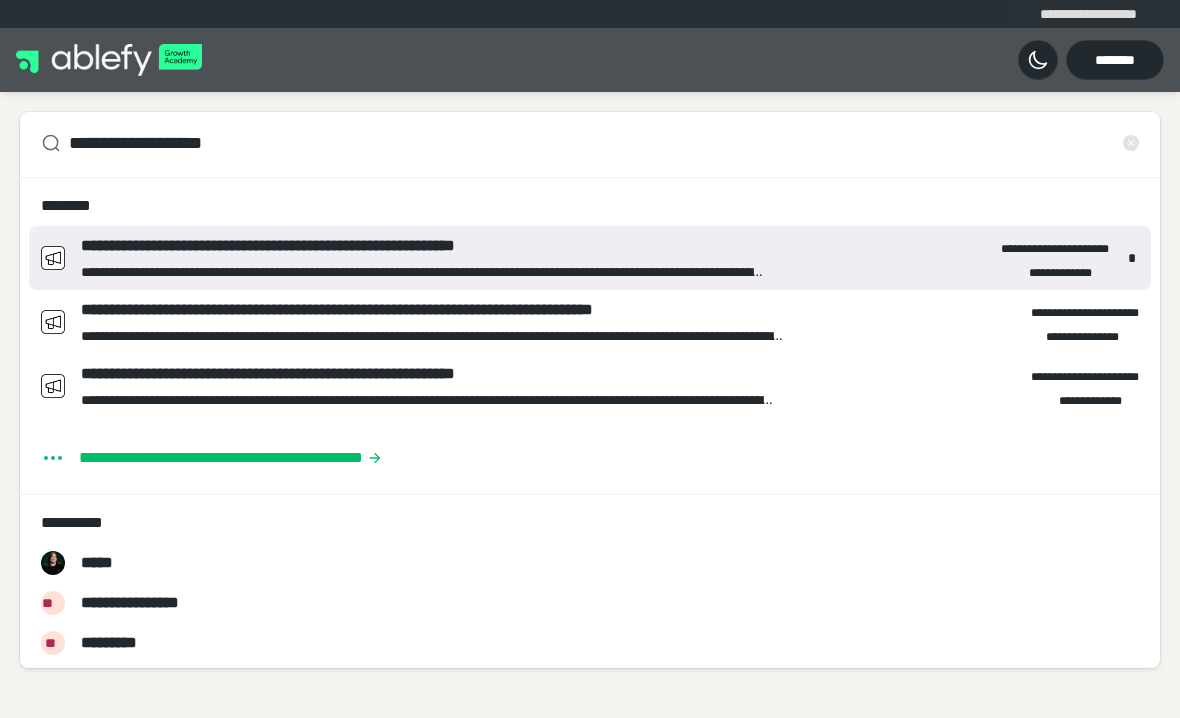 type on "*" 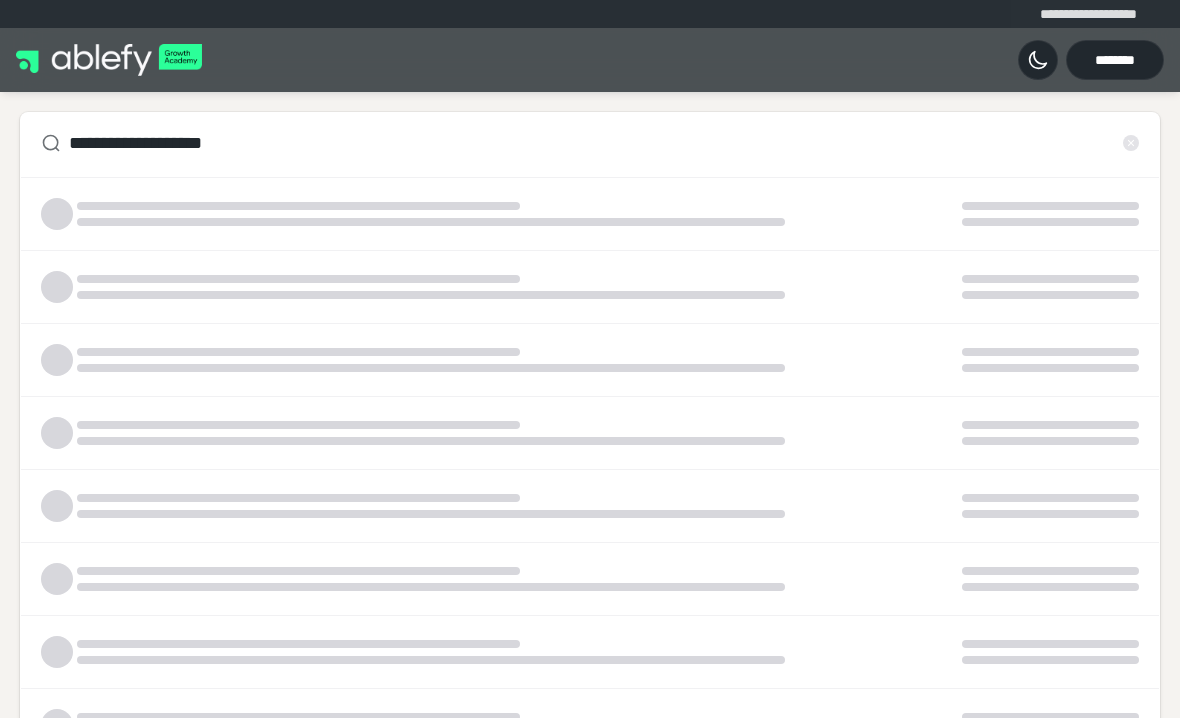 type on "**********" 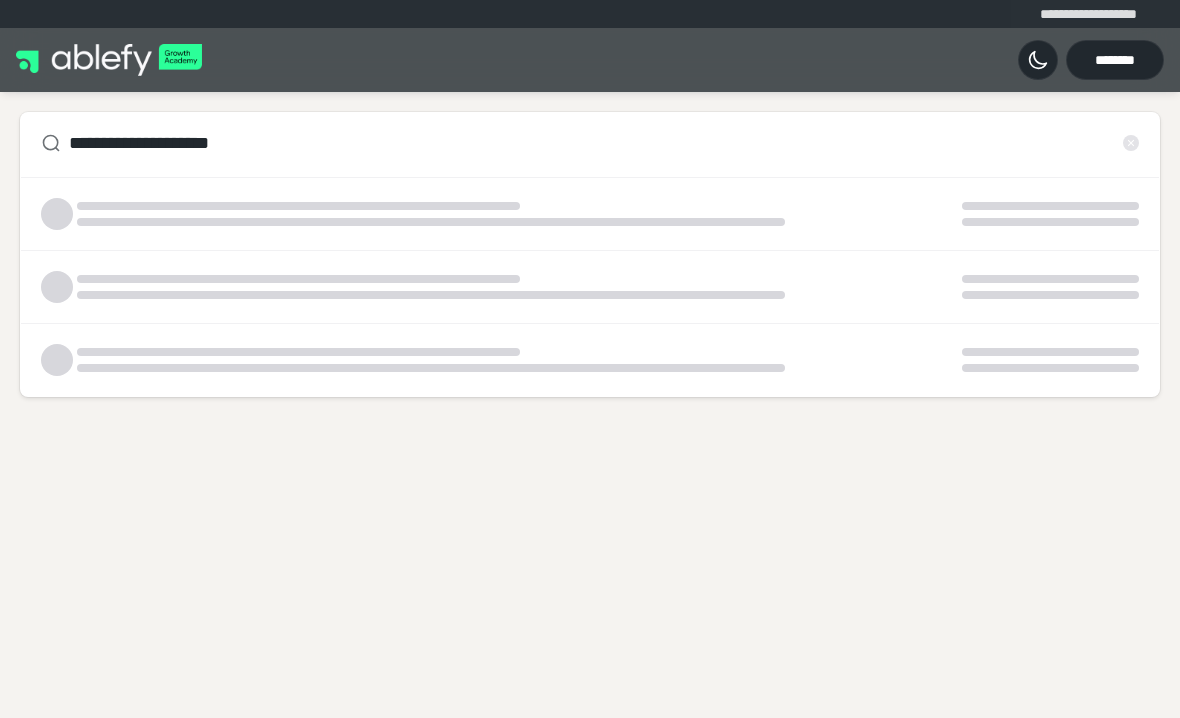 type on "*" 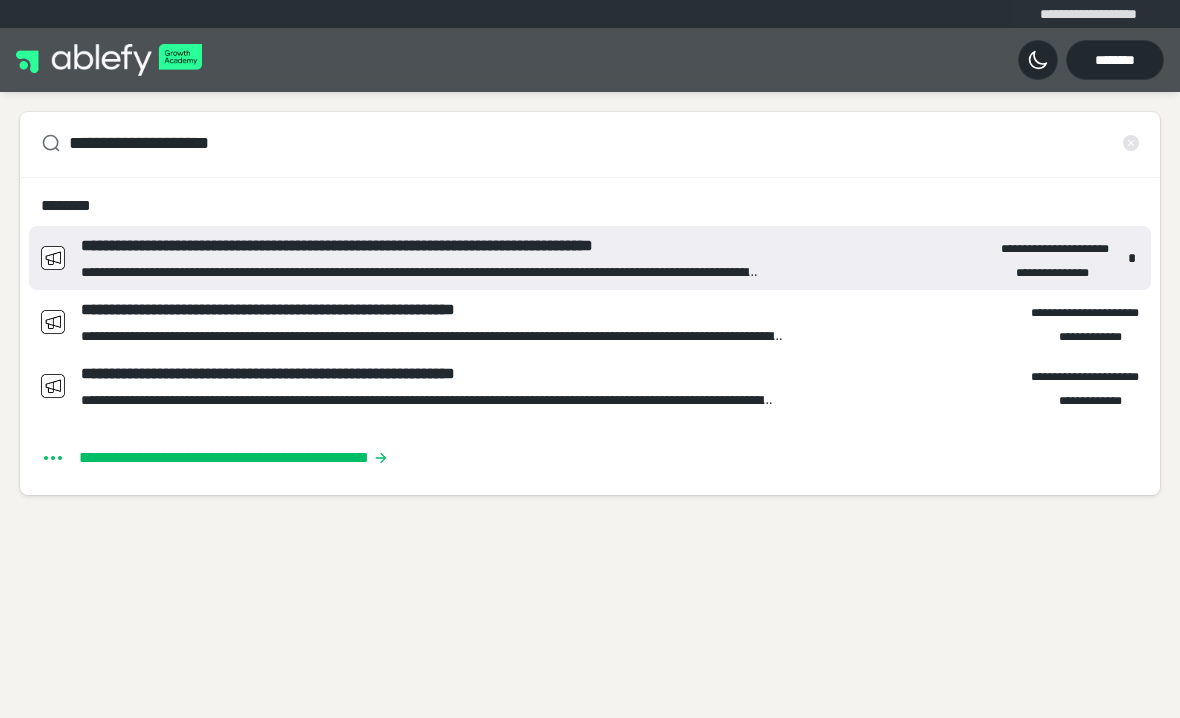 type on "**********" 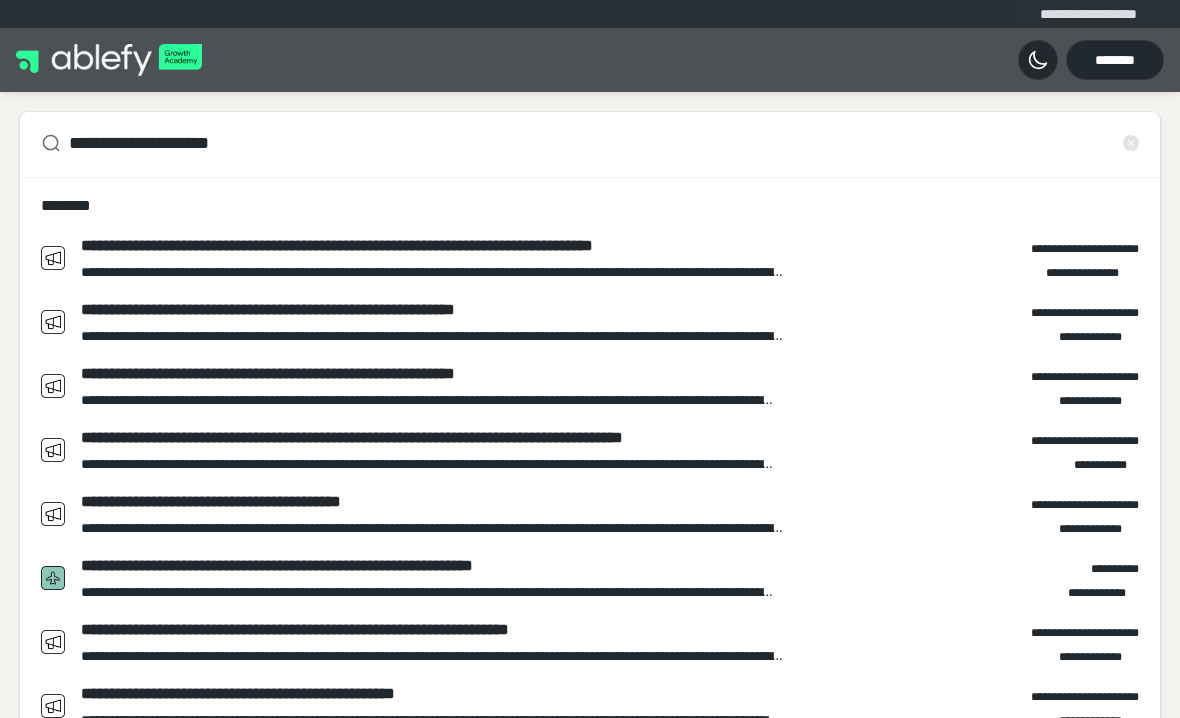 click on "**********" at bounding box center [433, 438] 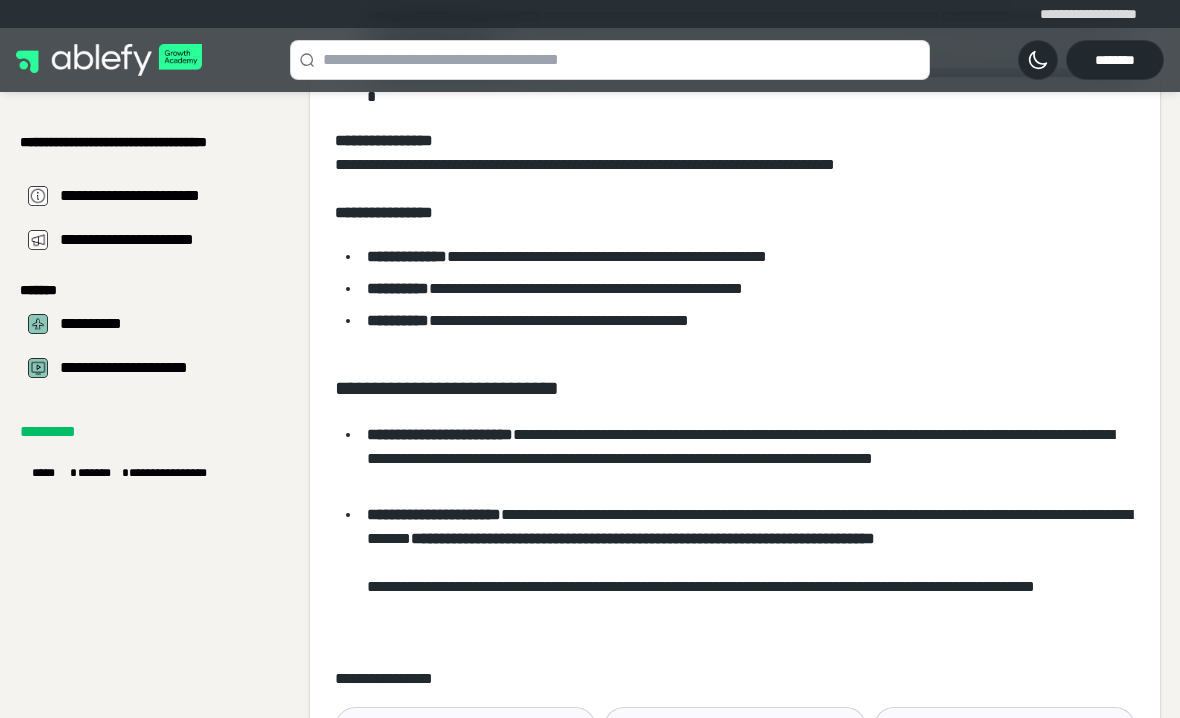 scroll, scrollTop: 1093, scrollLeft: 0, axis: vertical 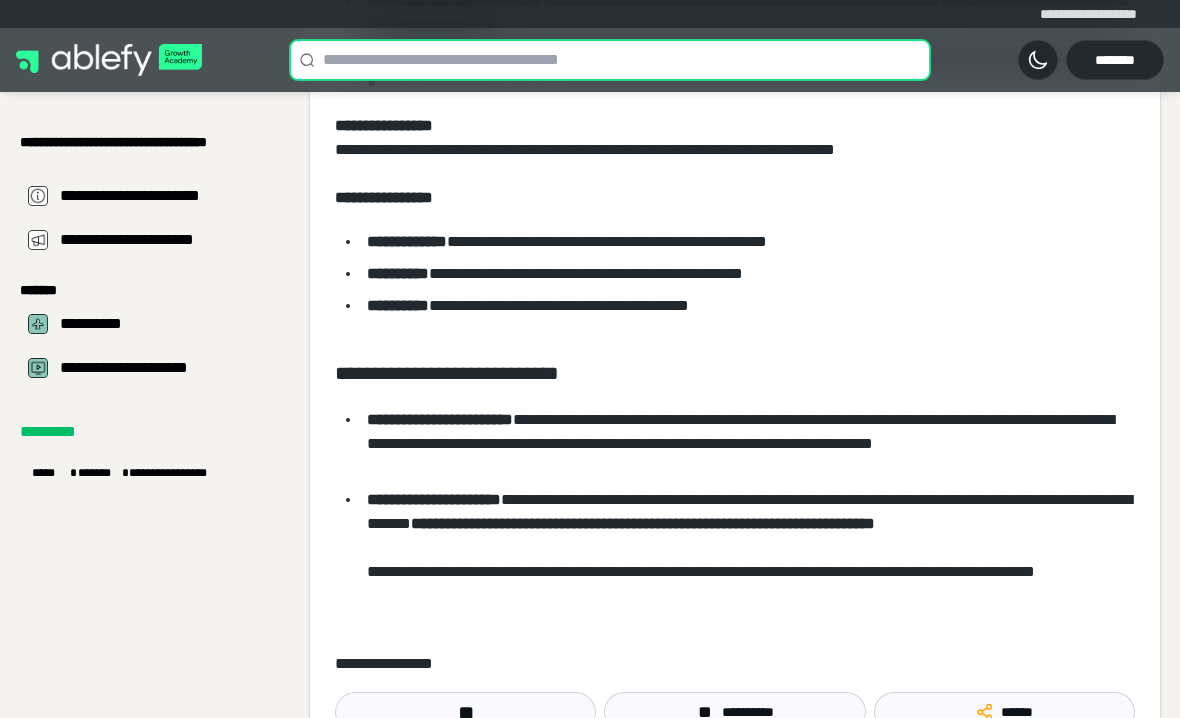 click at bounding box center [622, 60] 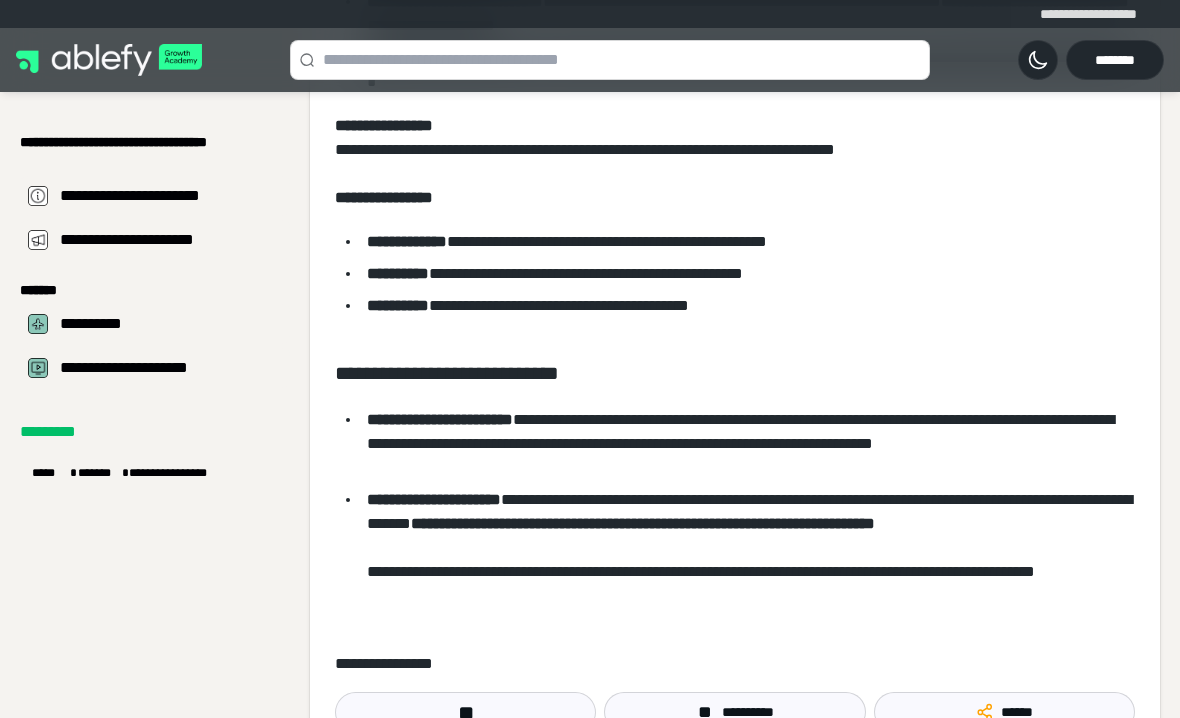 scroll, scrollTop: 0, scrollLeft: 0, axis: both 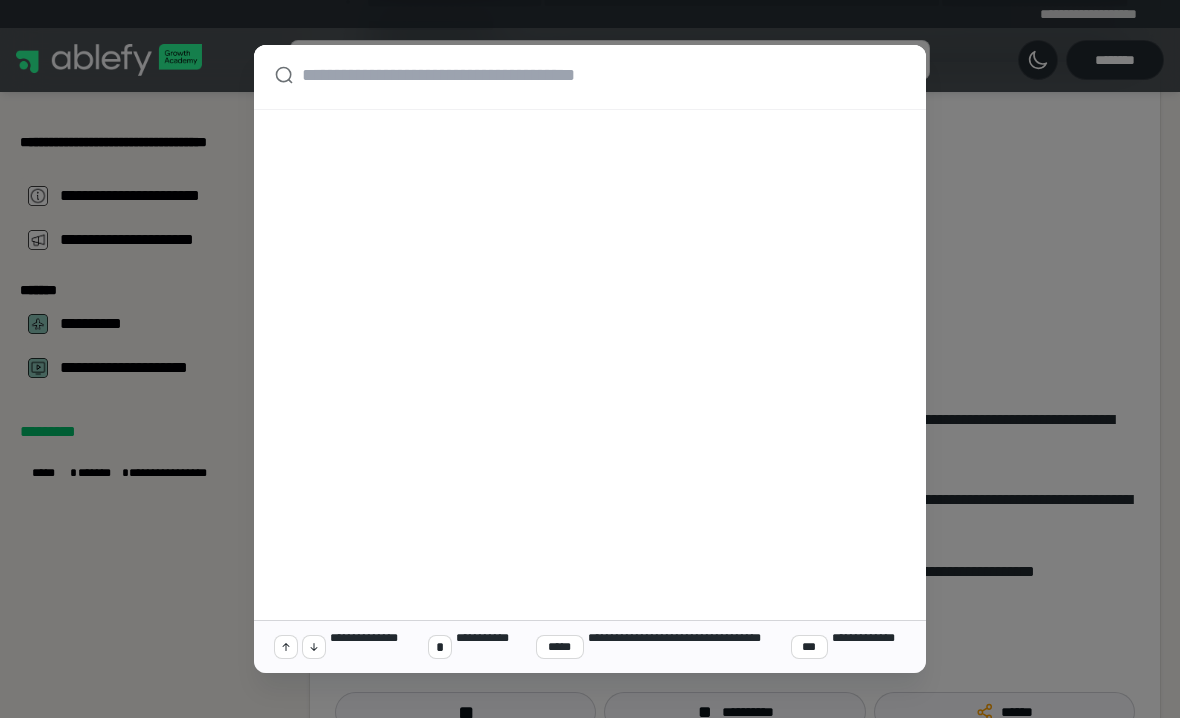 type on "*" 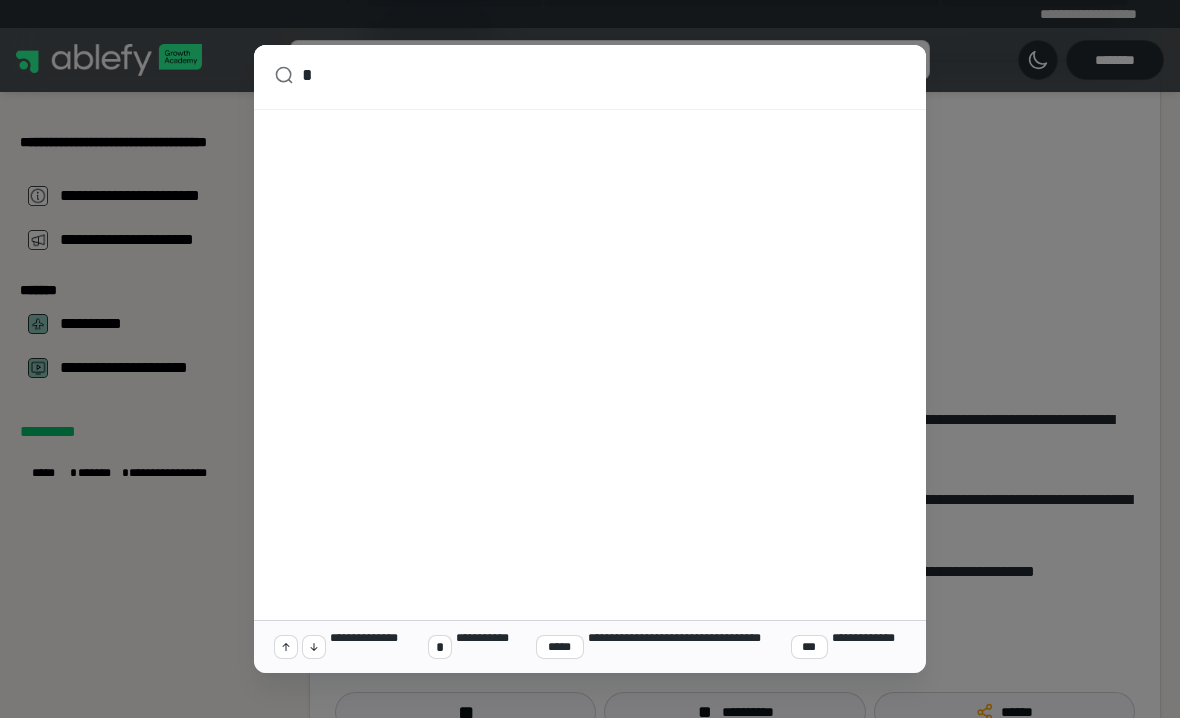 type on "*" 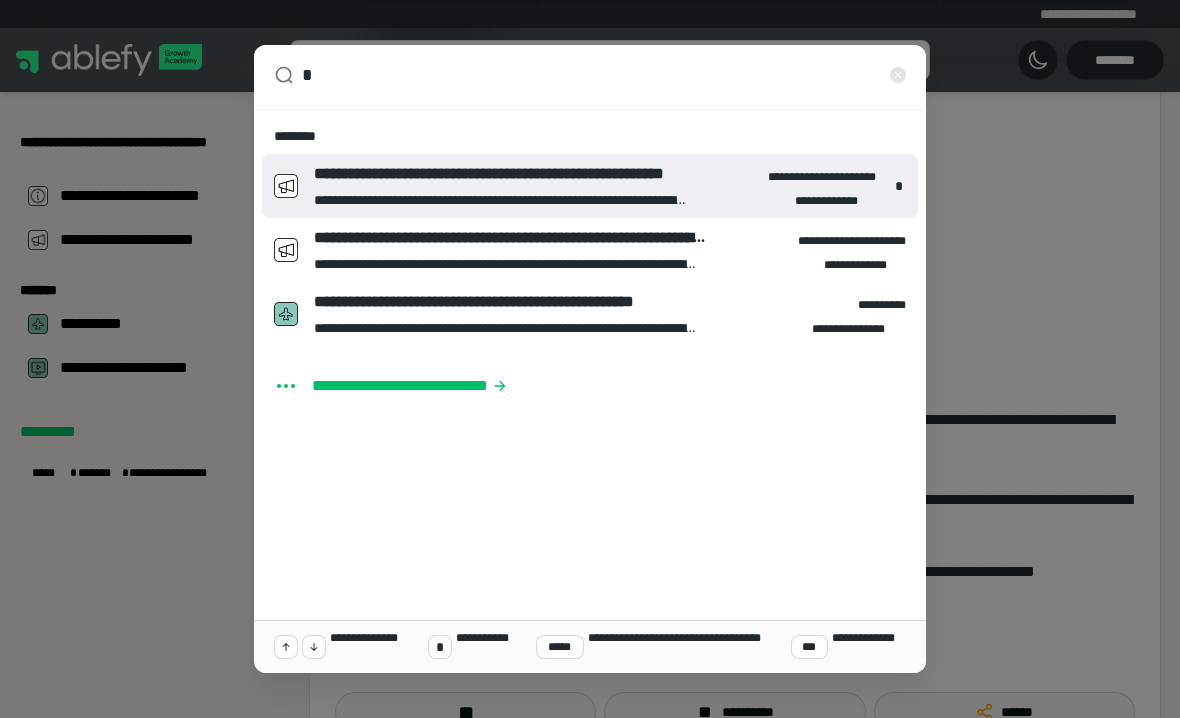 type on "**" 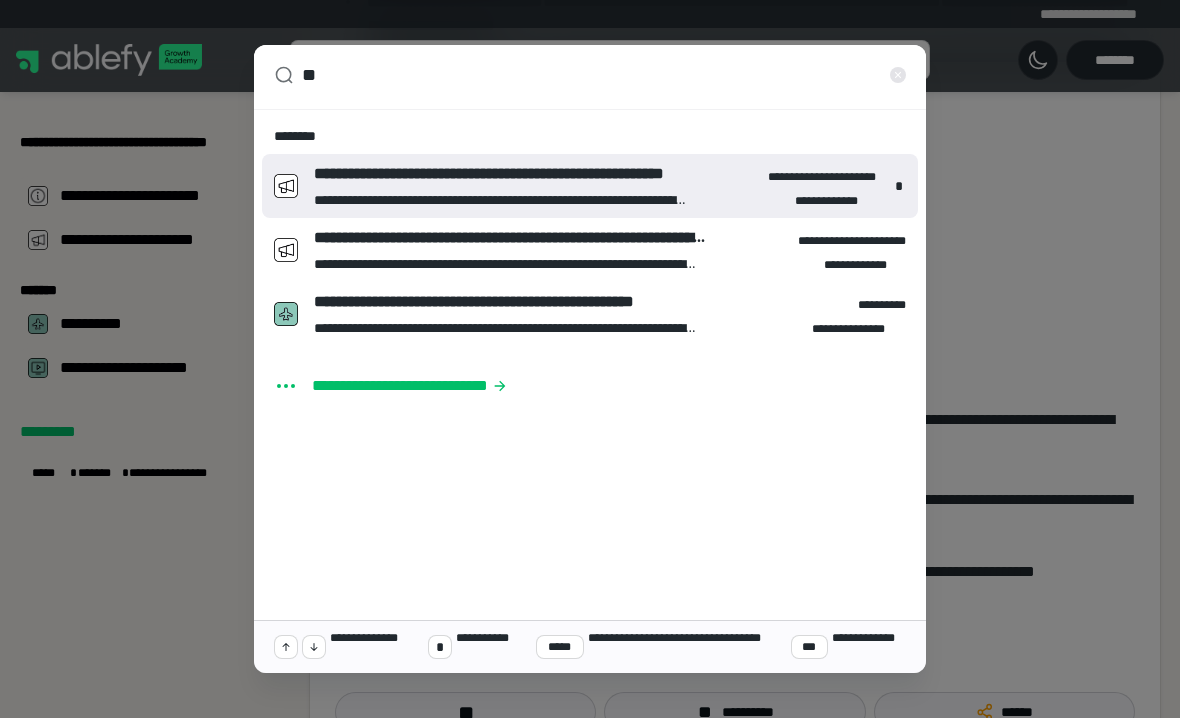 type on "*" 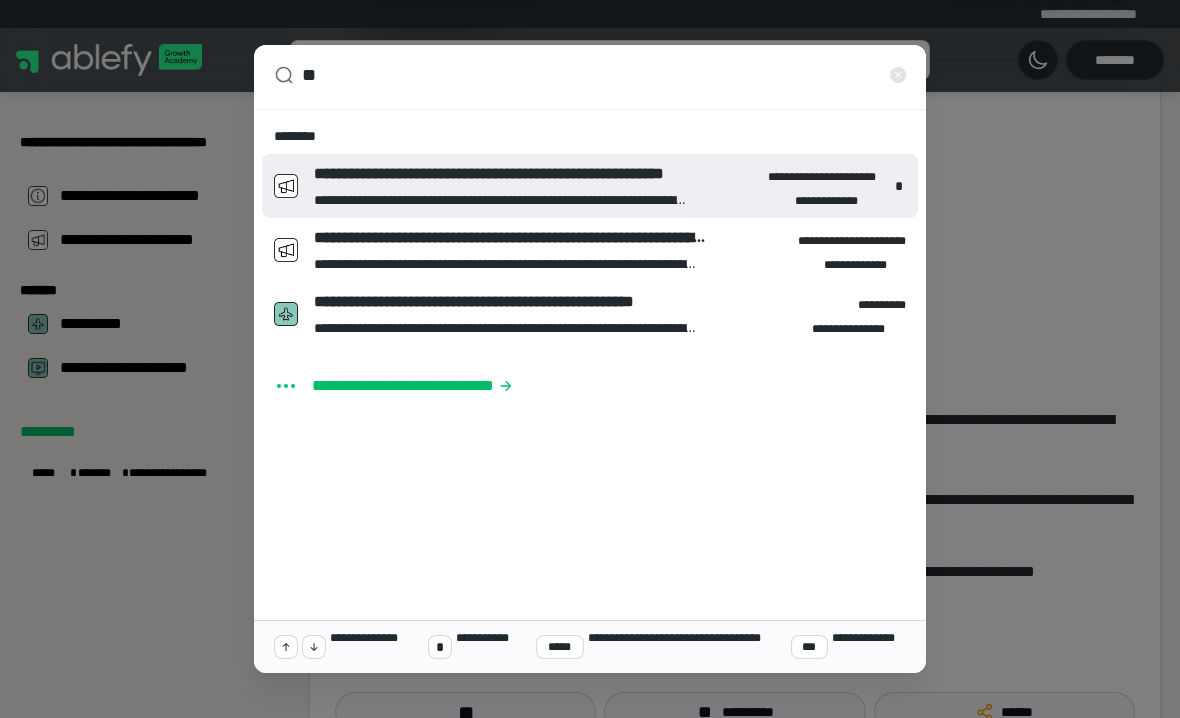 type on "***" 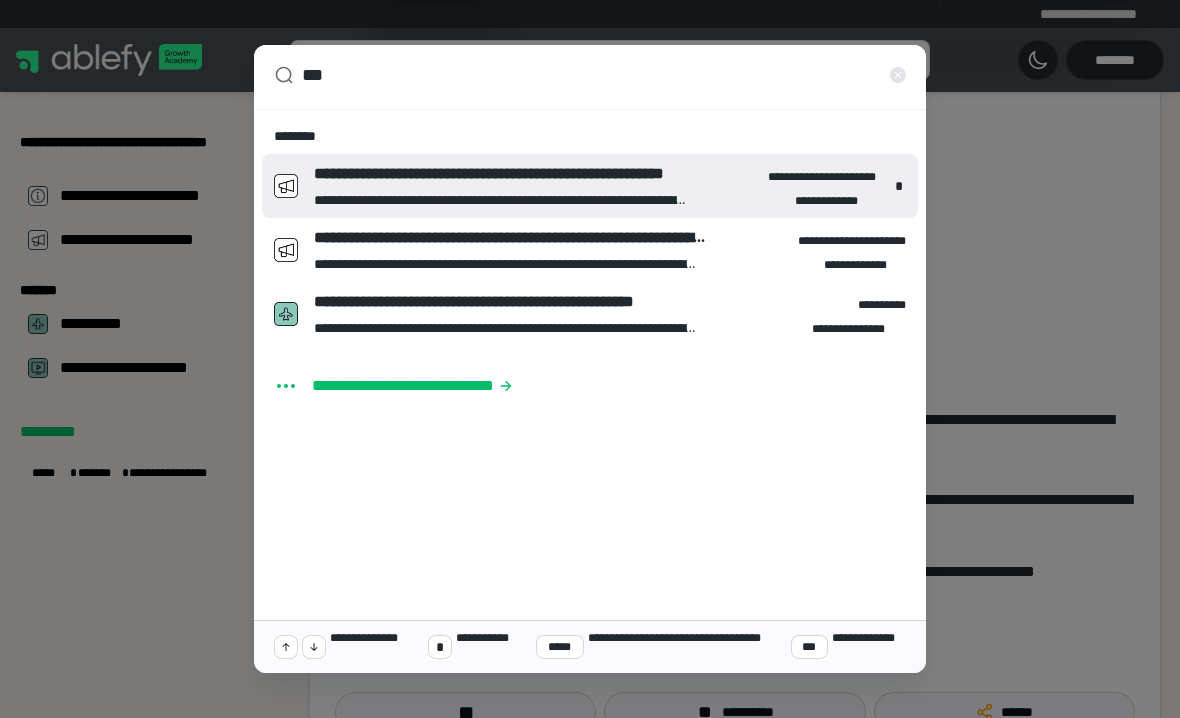 type on "*" 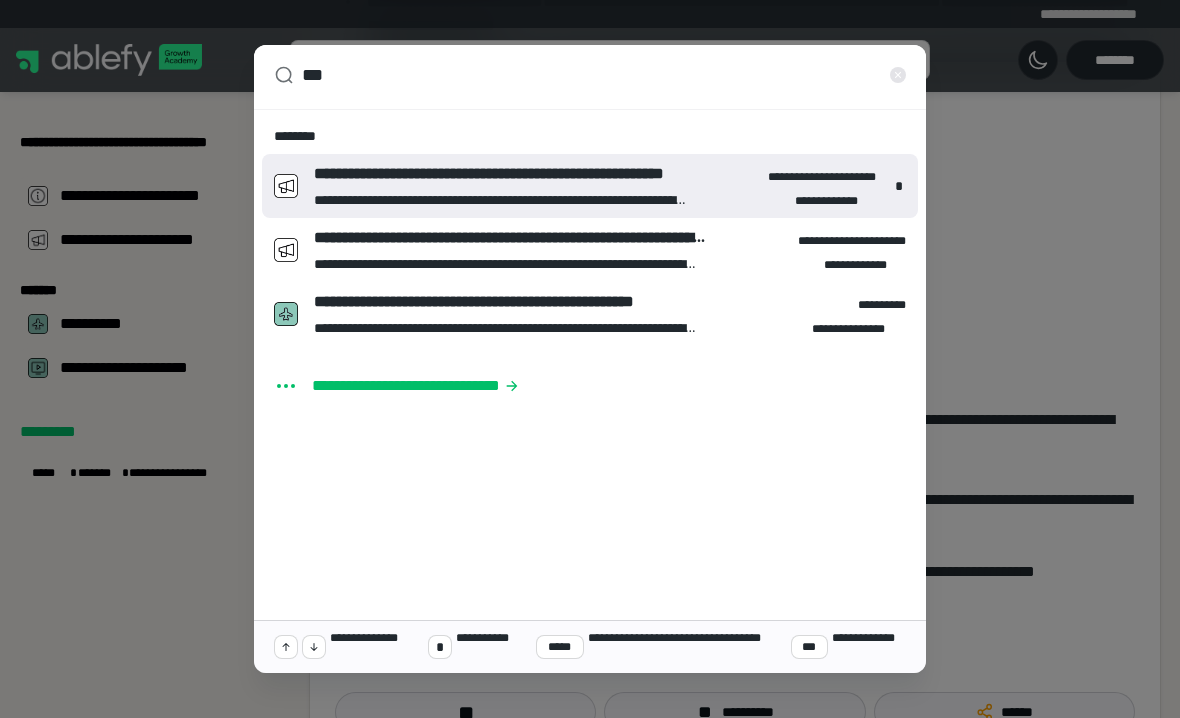 type on "****" 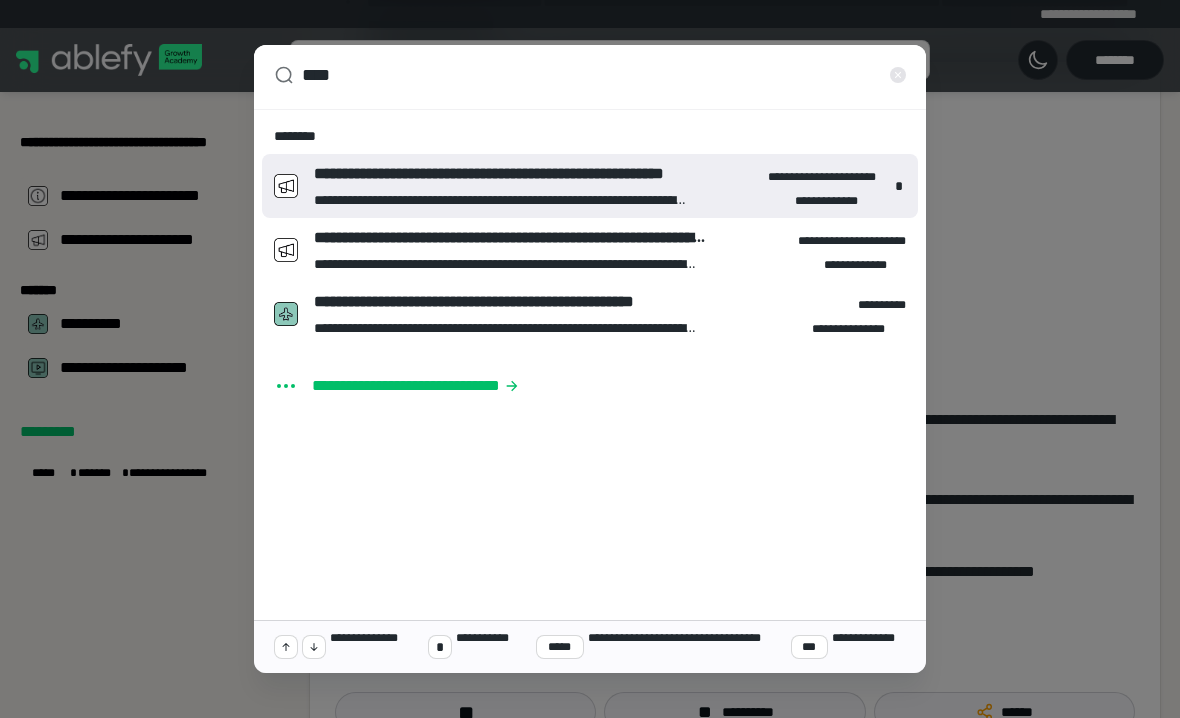 type on "*" 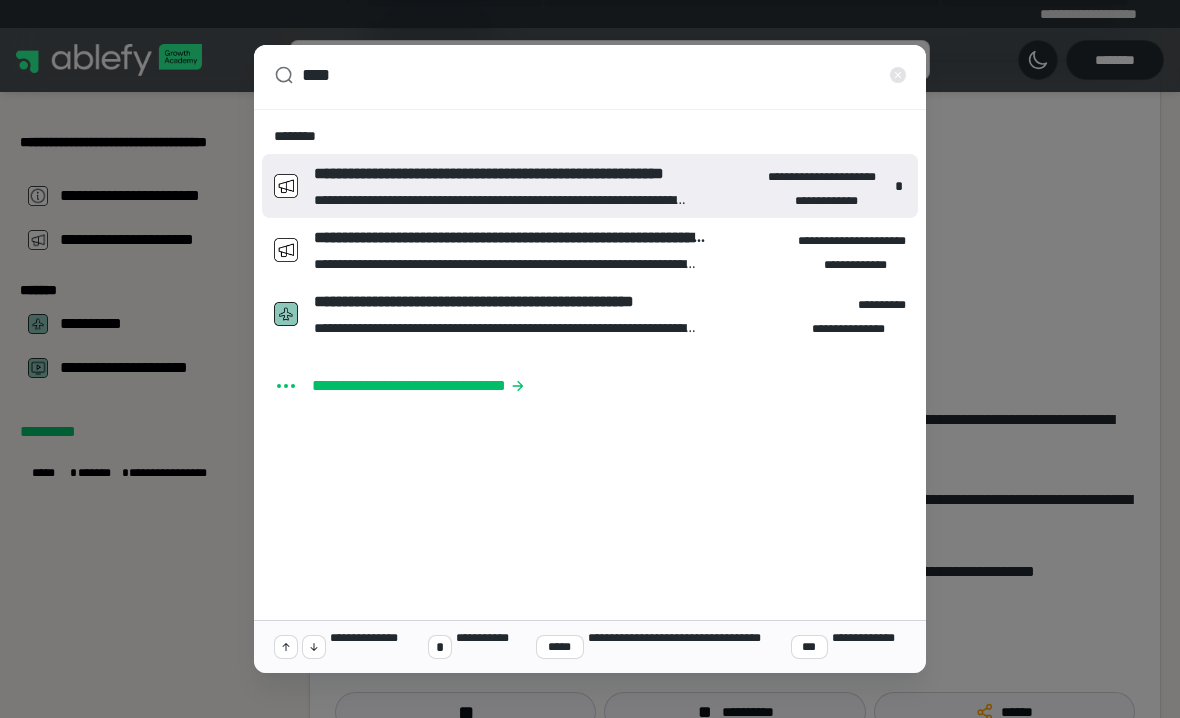 type on "*****" 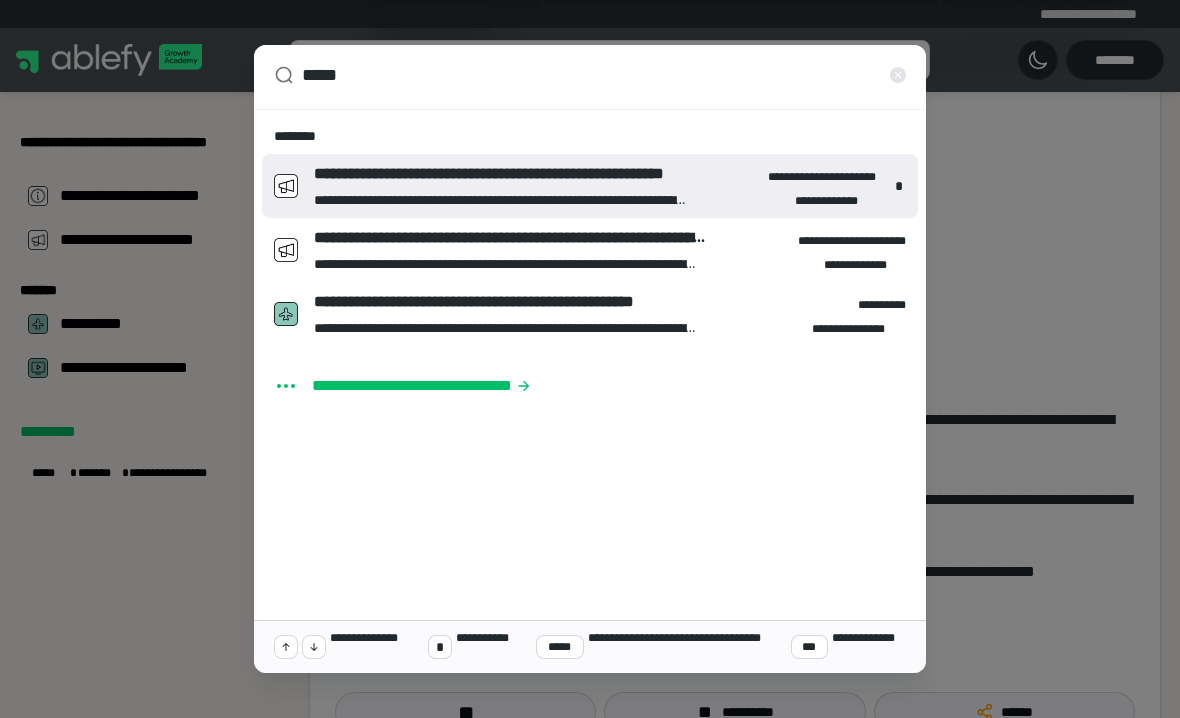 type on "*" 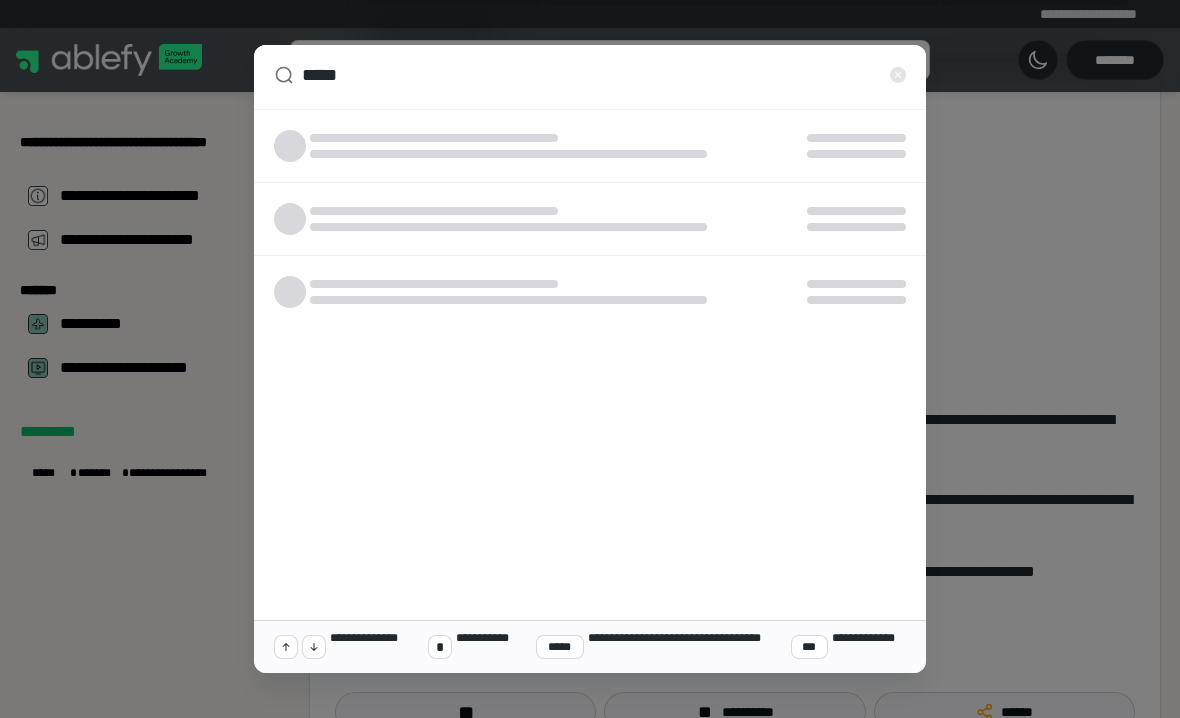 type on "******" 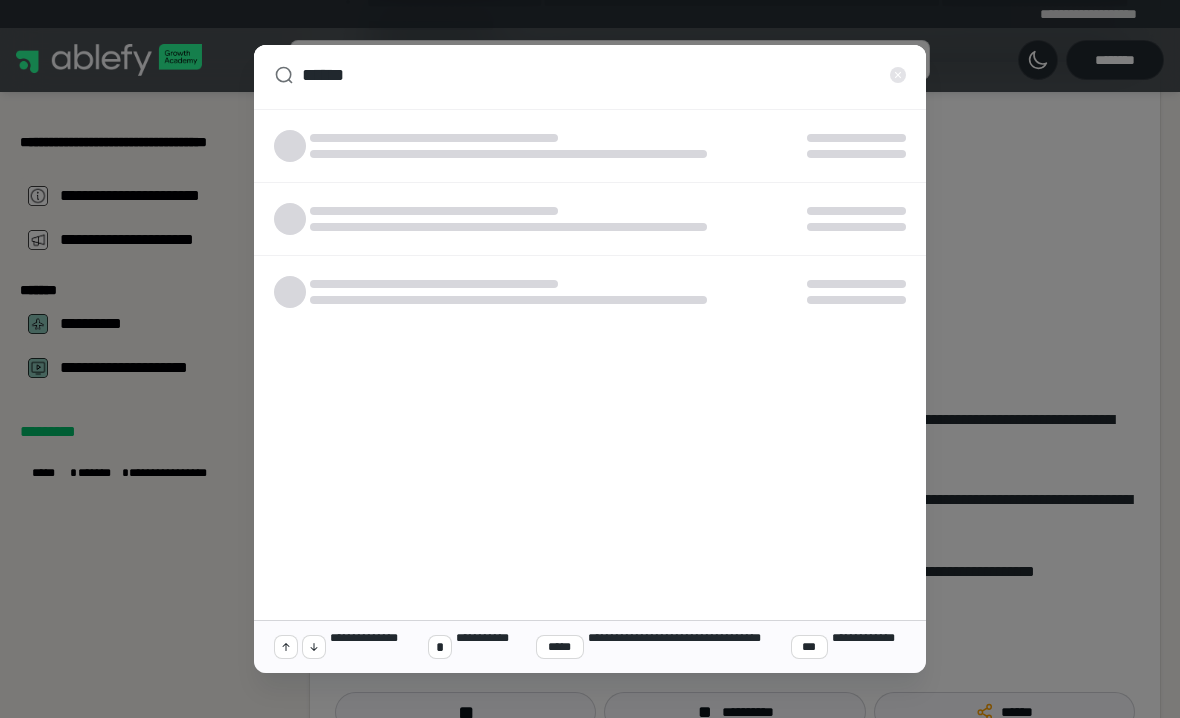 type on "*" 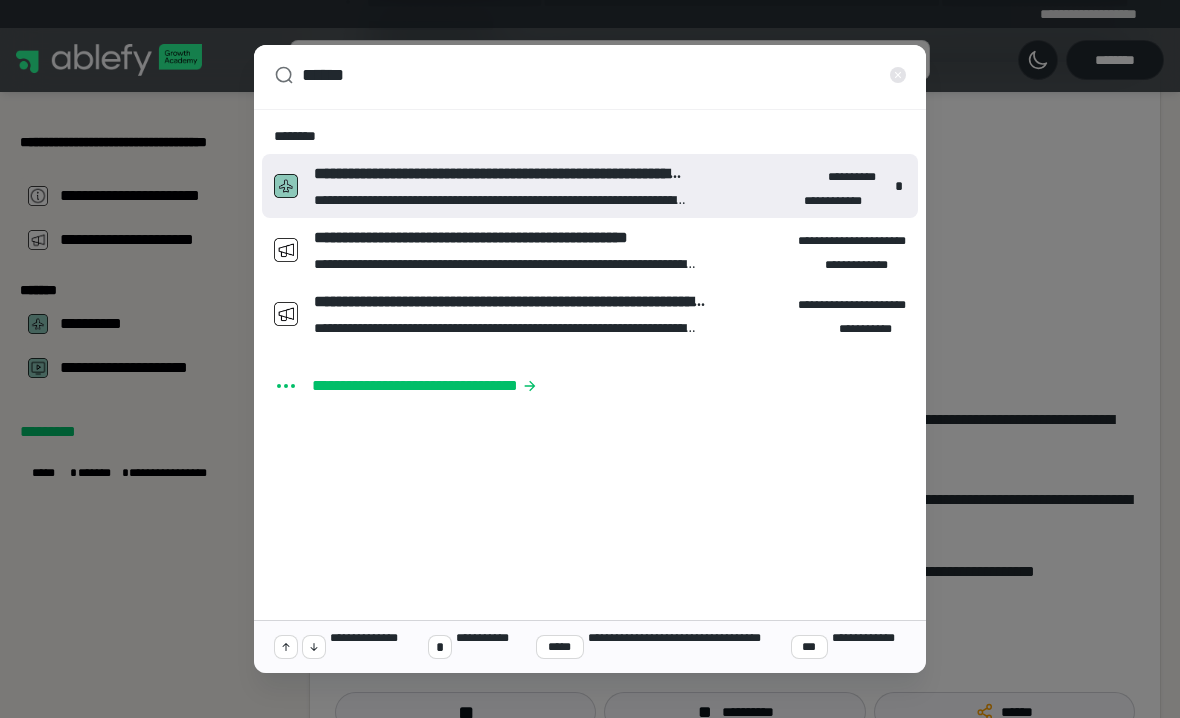 type on "*******" 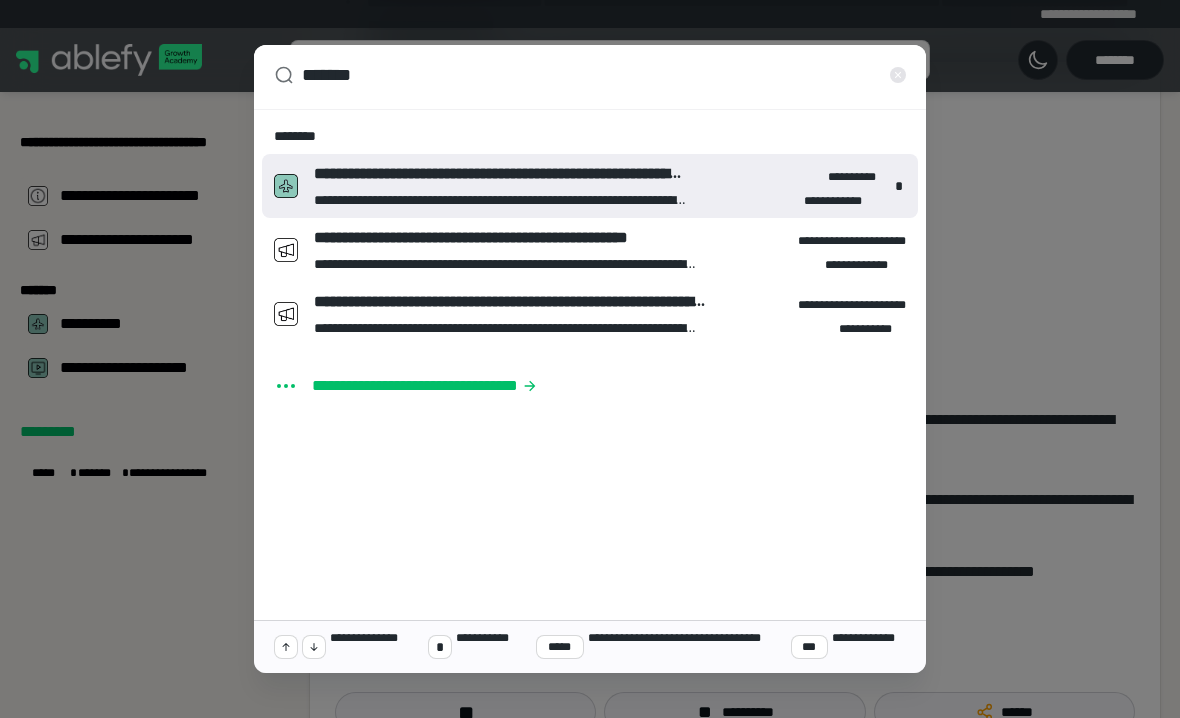 type on "*" 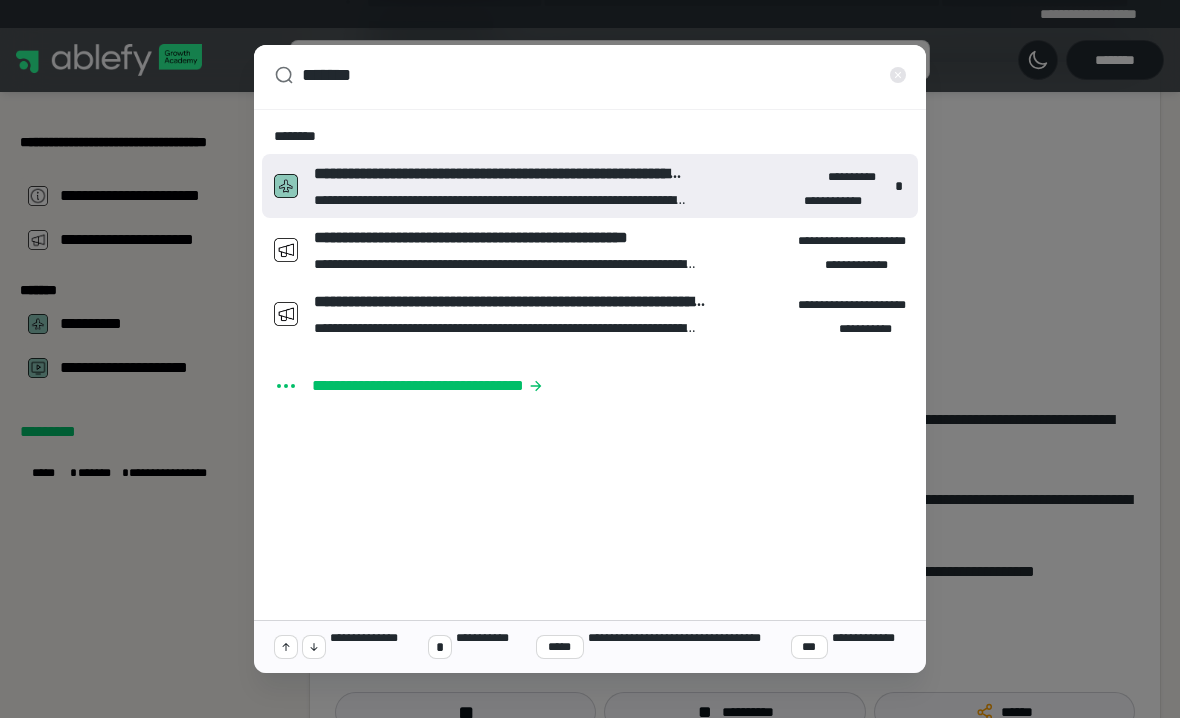 type on "********" 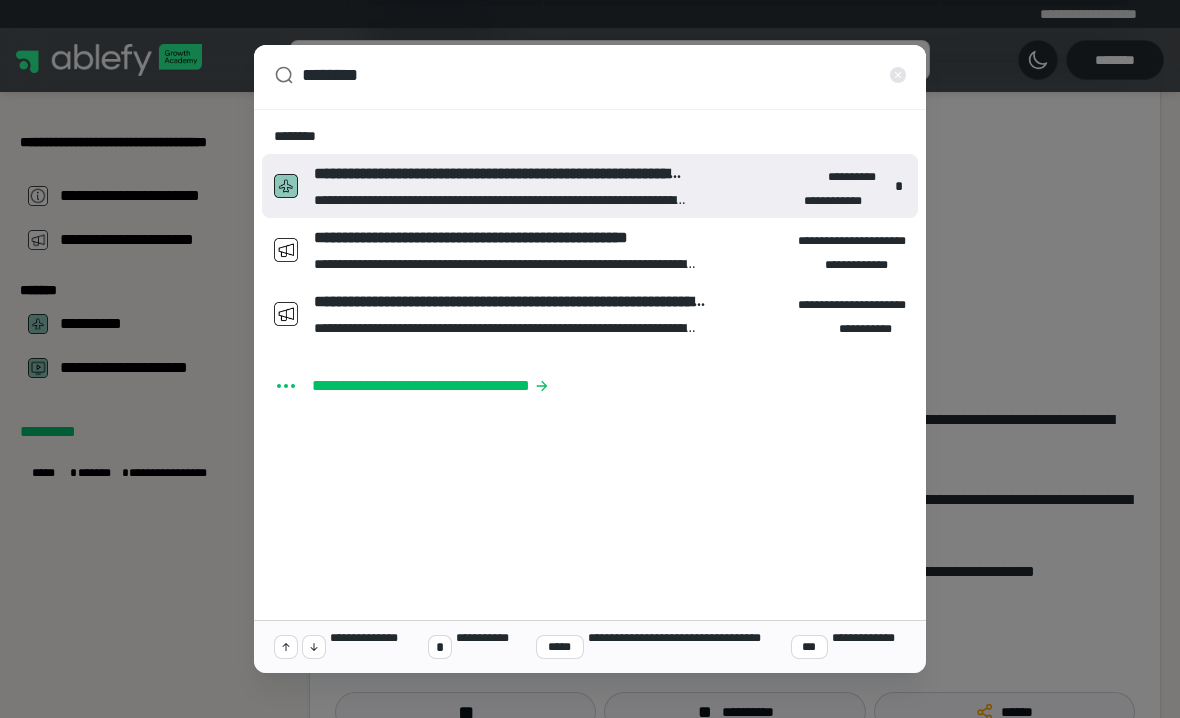 type on "*********" 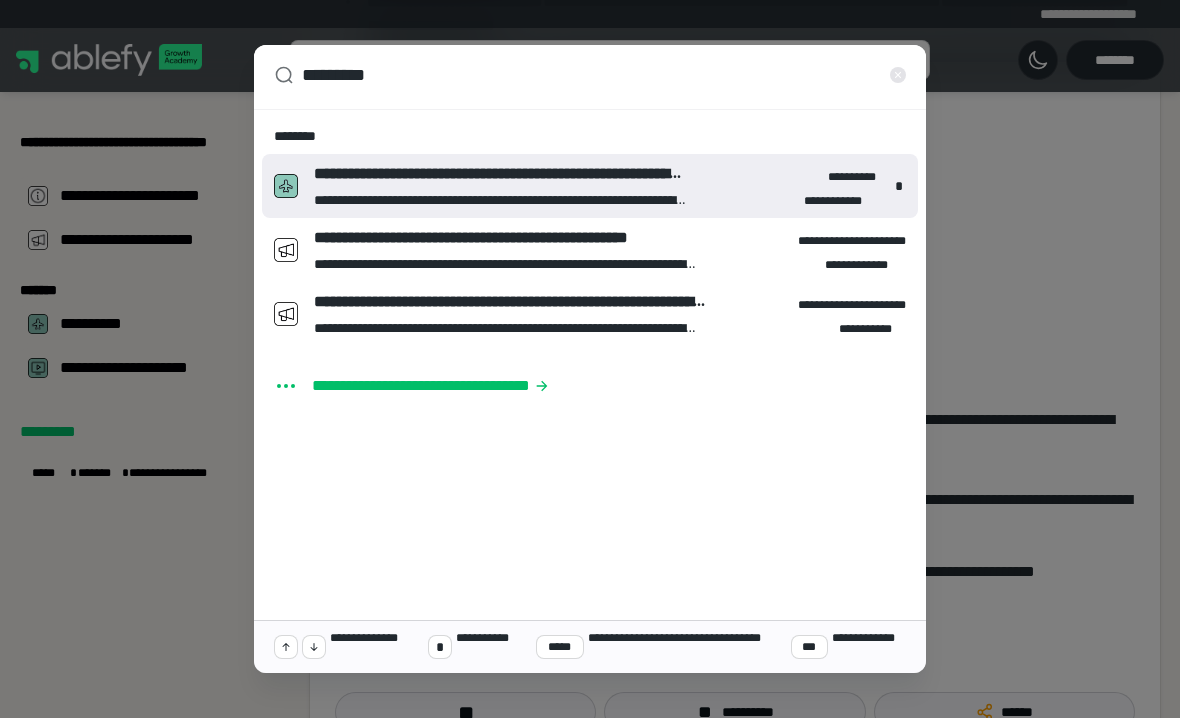 type on "*" 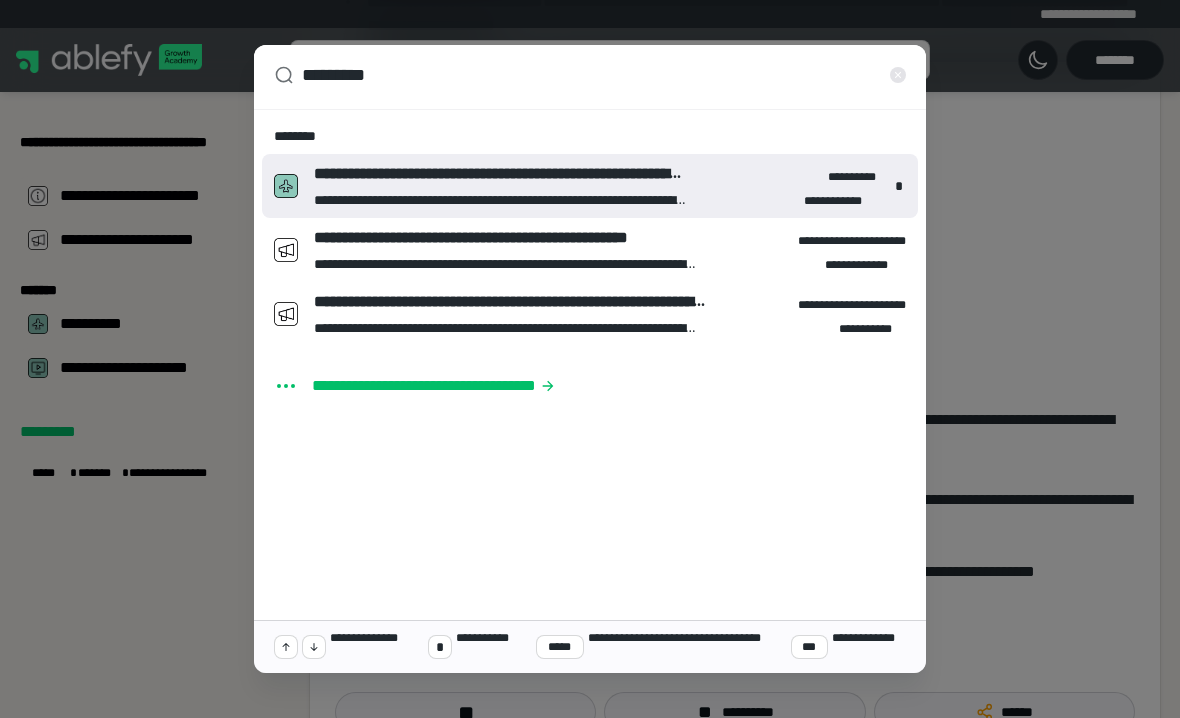 type on "**********" 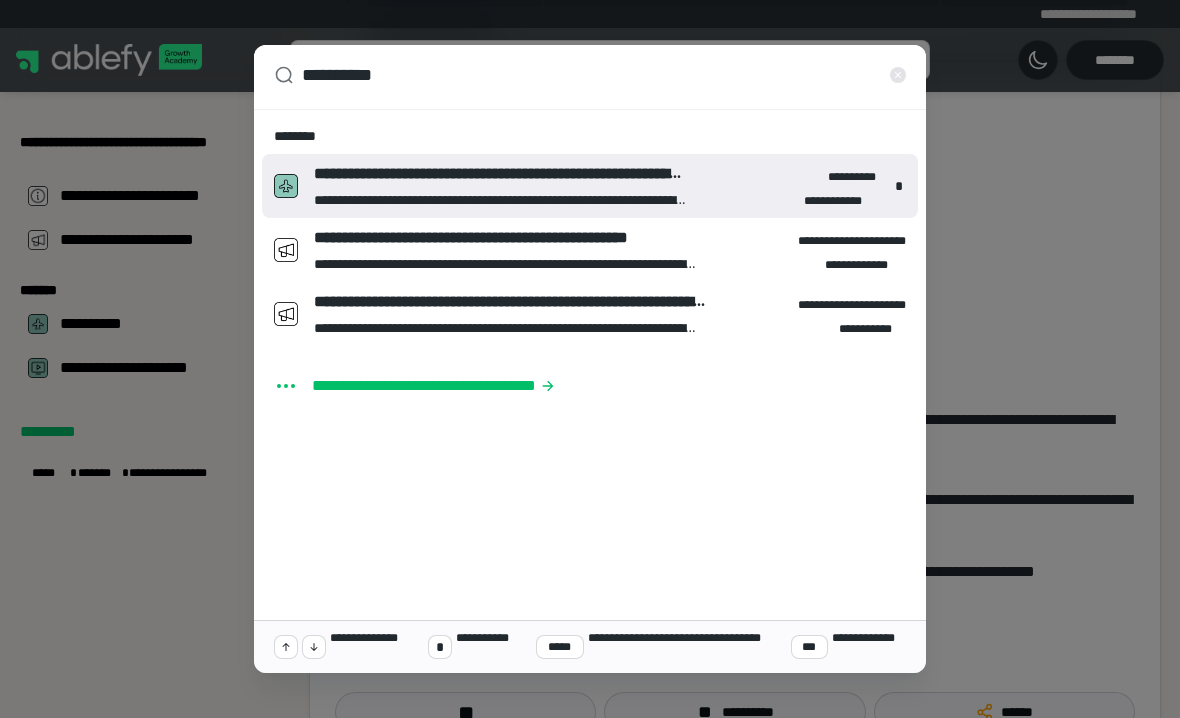 type on "*" 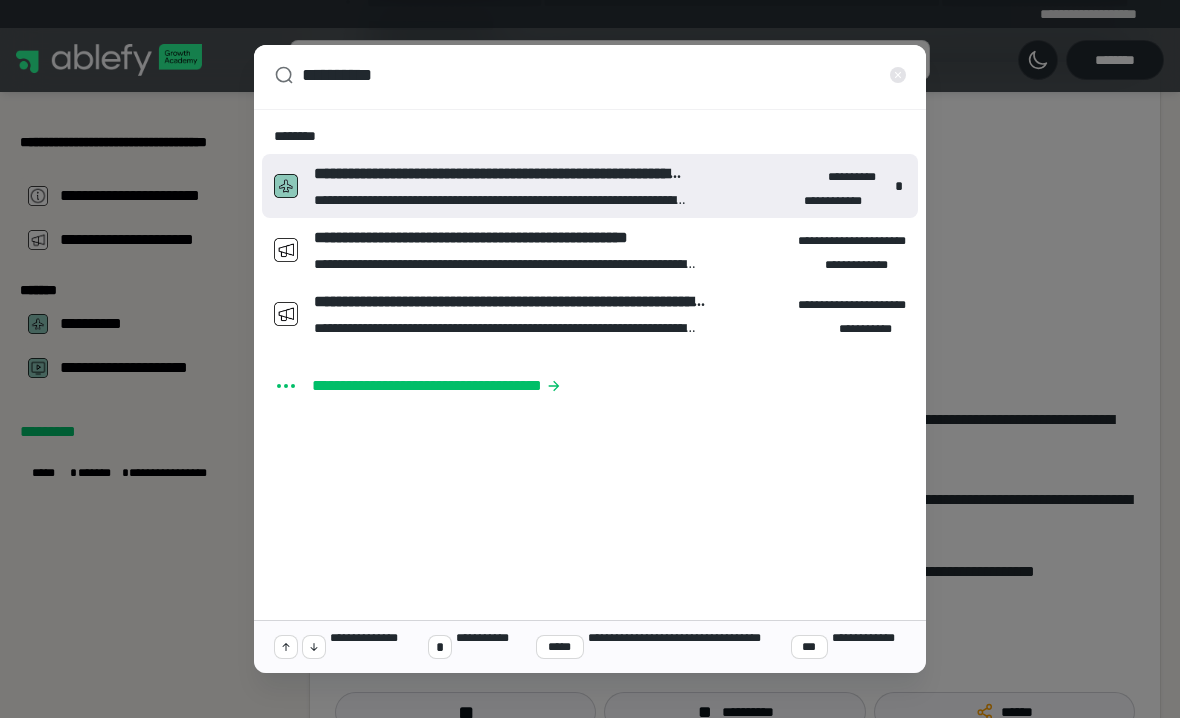 type on "**********" 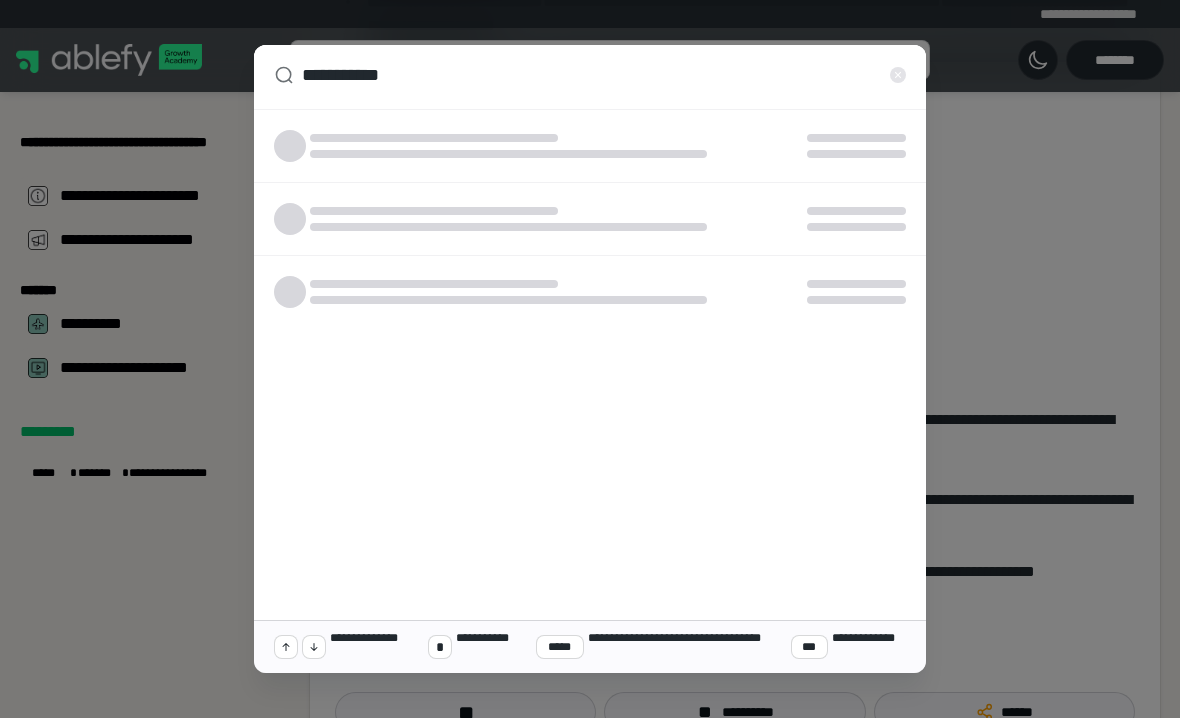 type on "*" 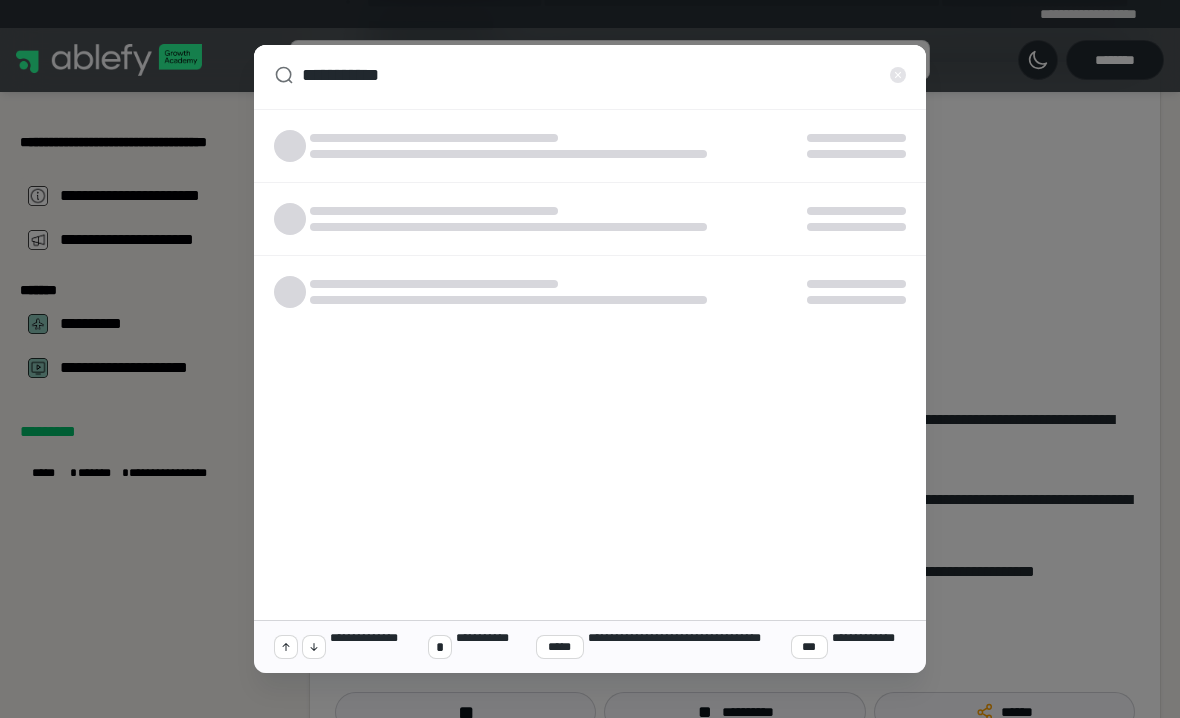 type on "**********" 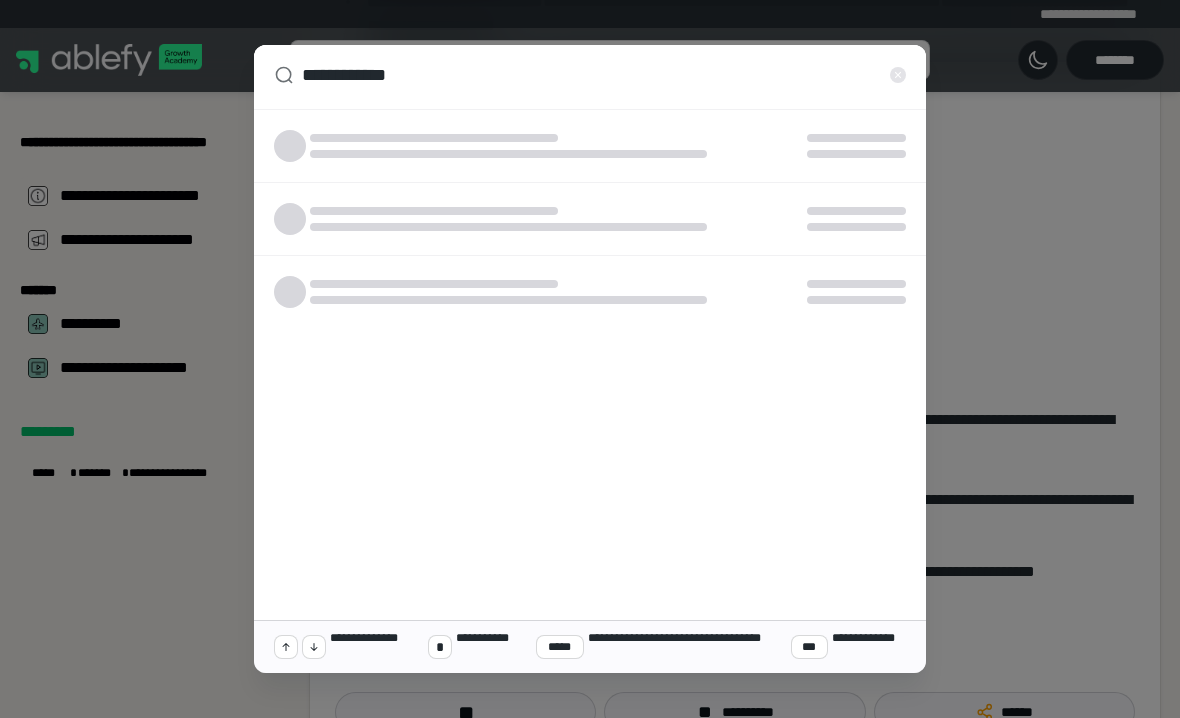 type on "*" 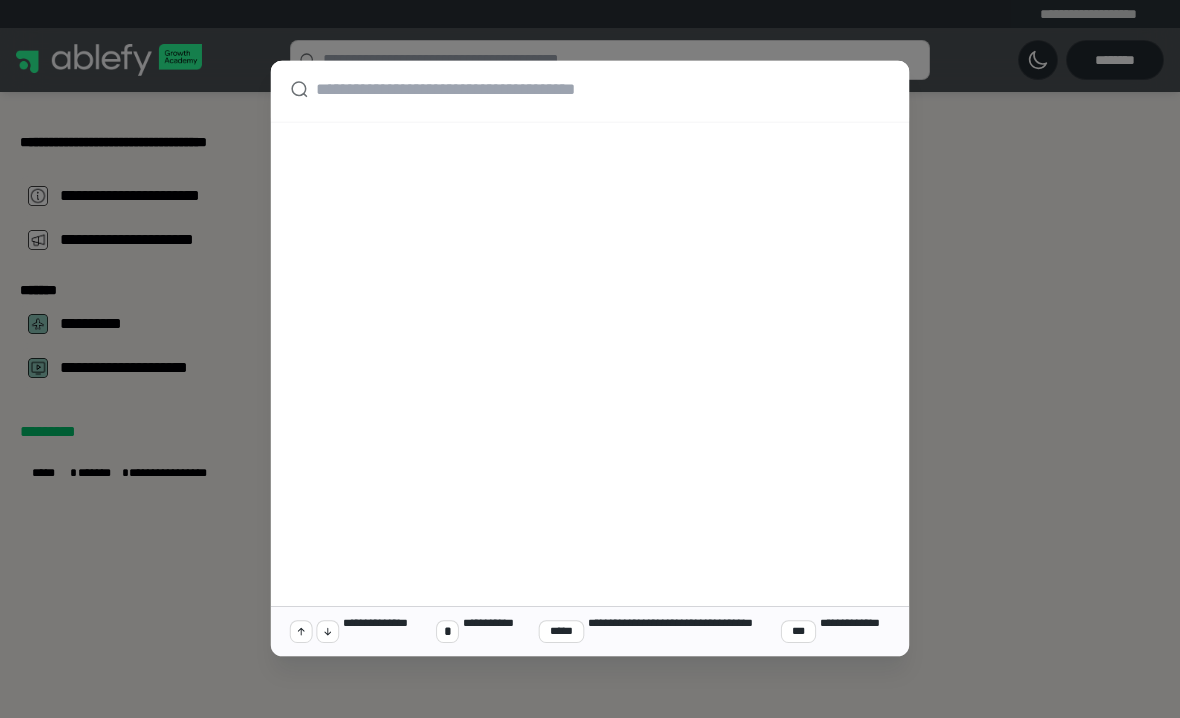 scroll, scrollTop: 0, scrollLeft: 0, axis: both 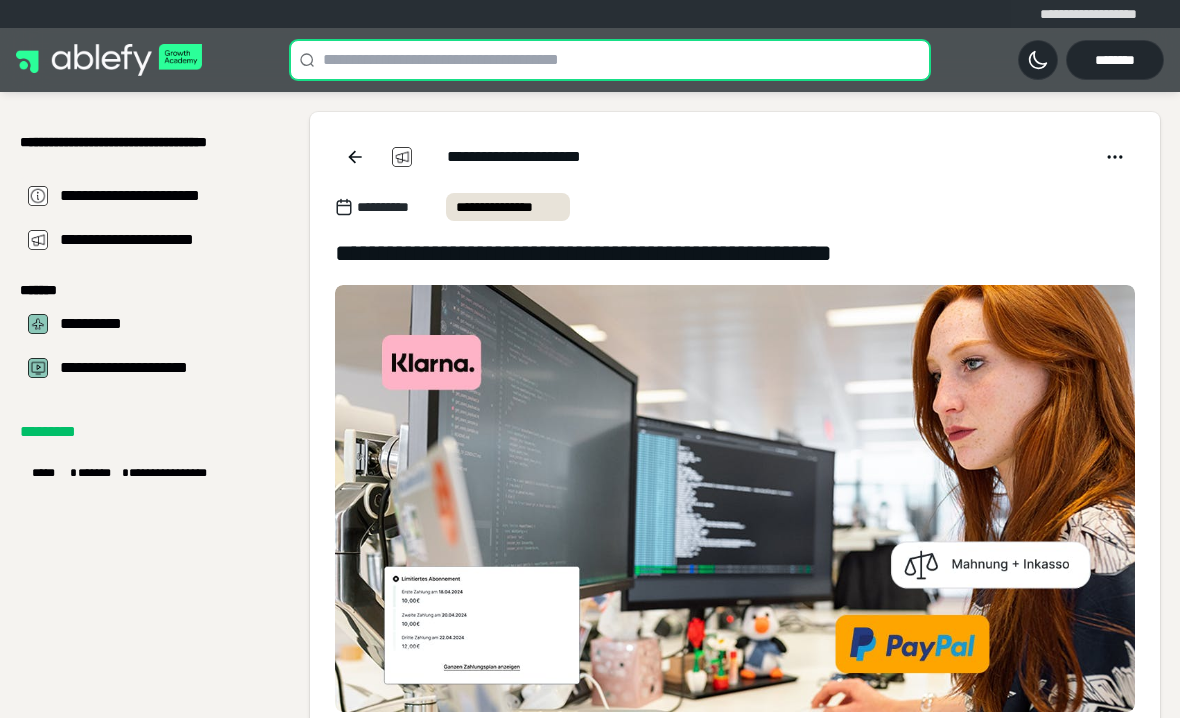 click at bounding box center (622, 60) 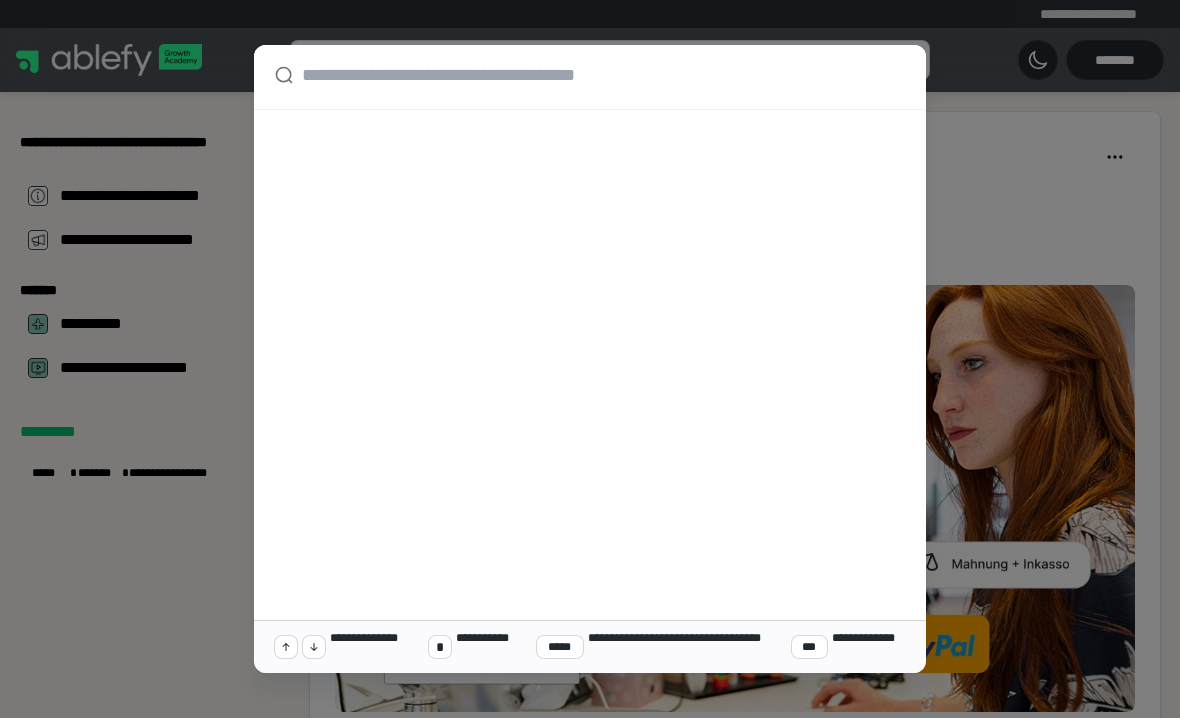 type on "*" 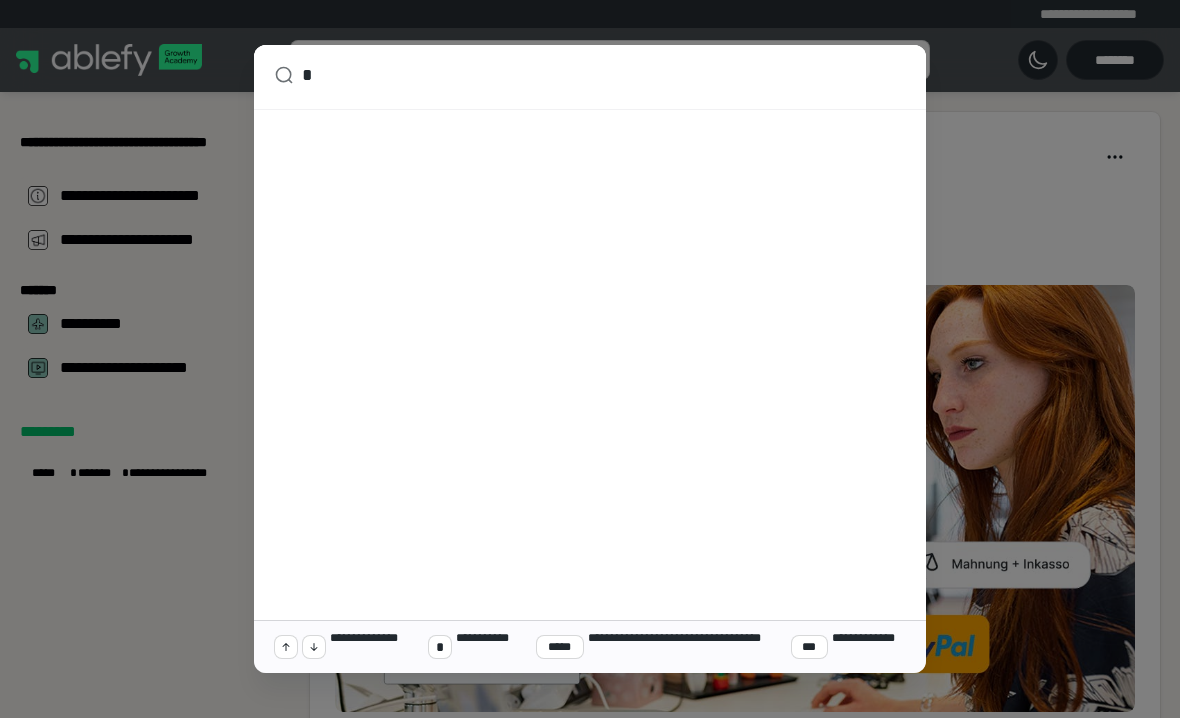 type on "*" 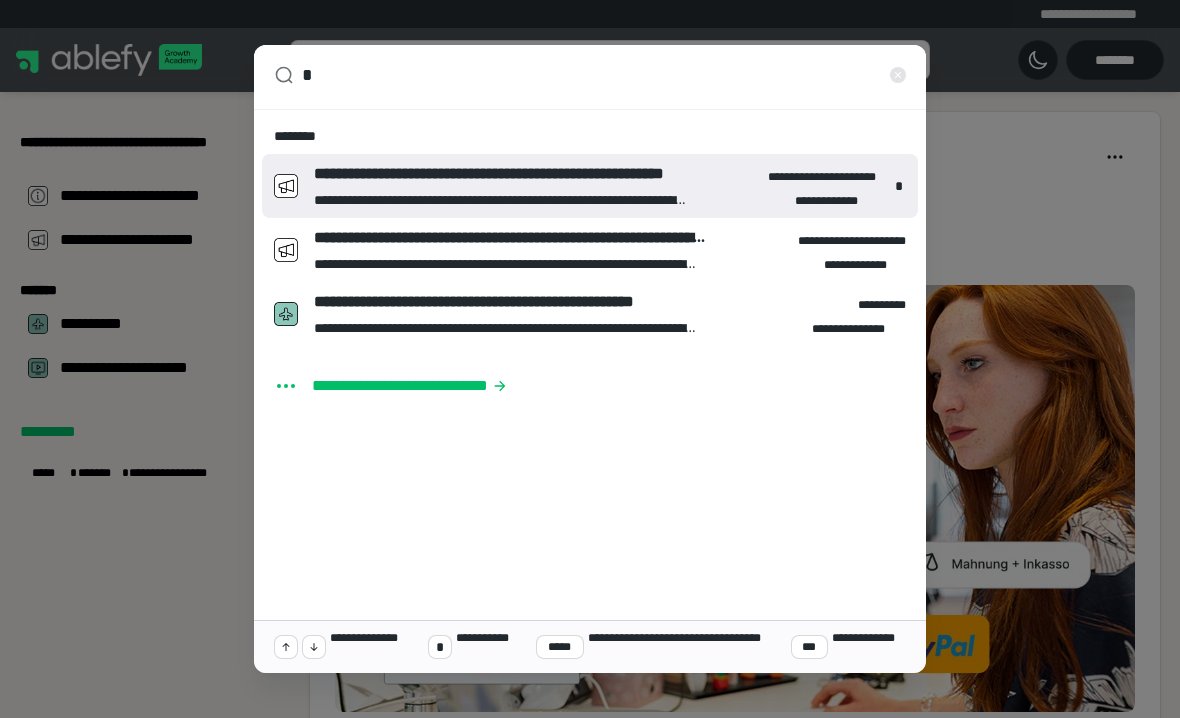 type on "**" 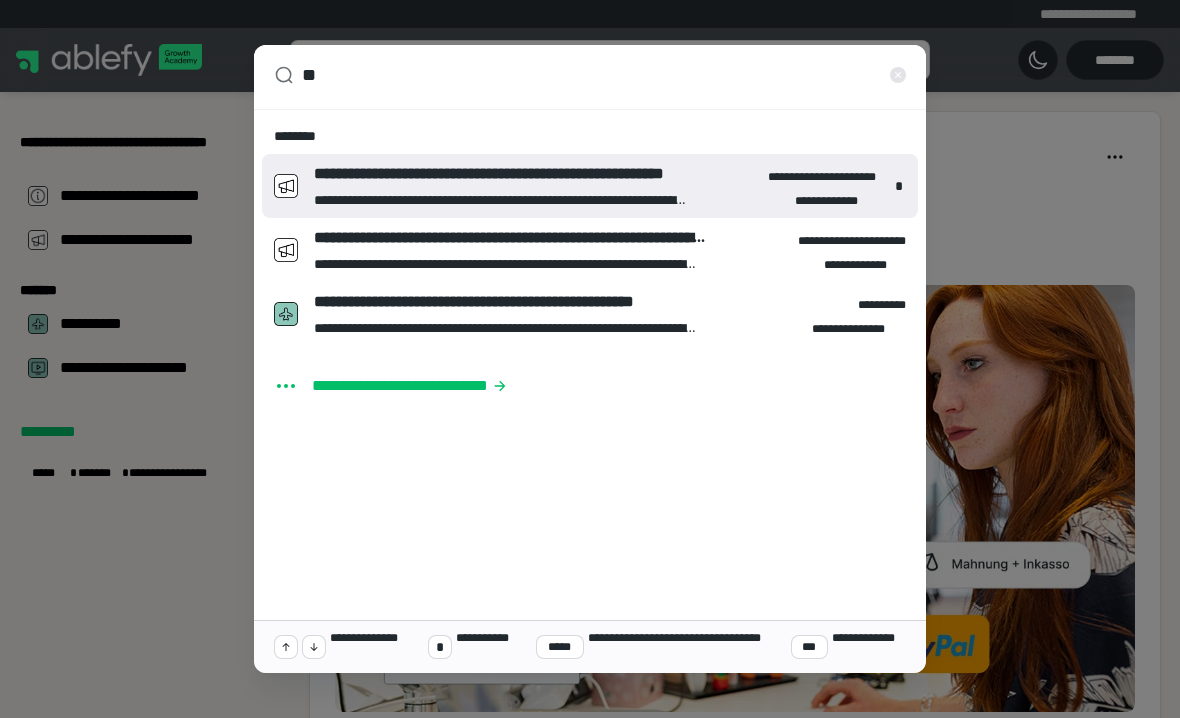 type on "*" 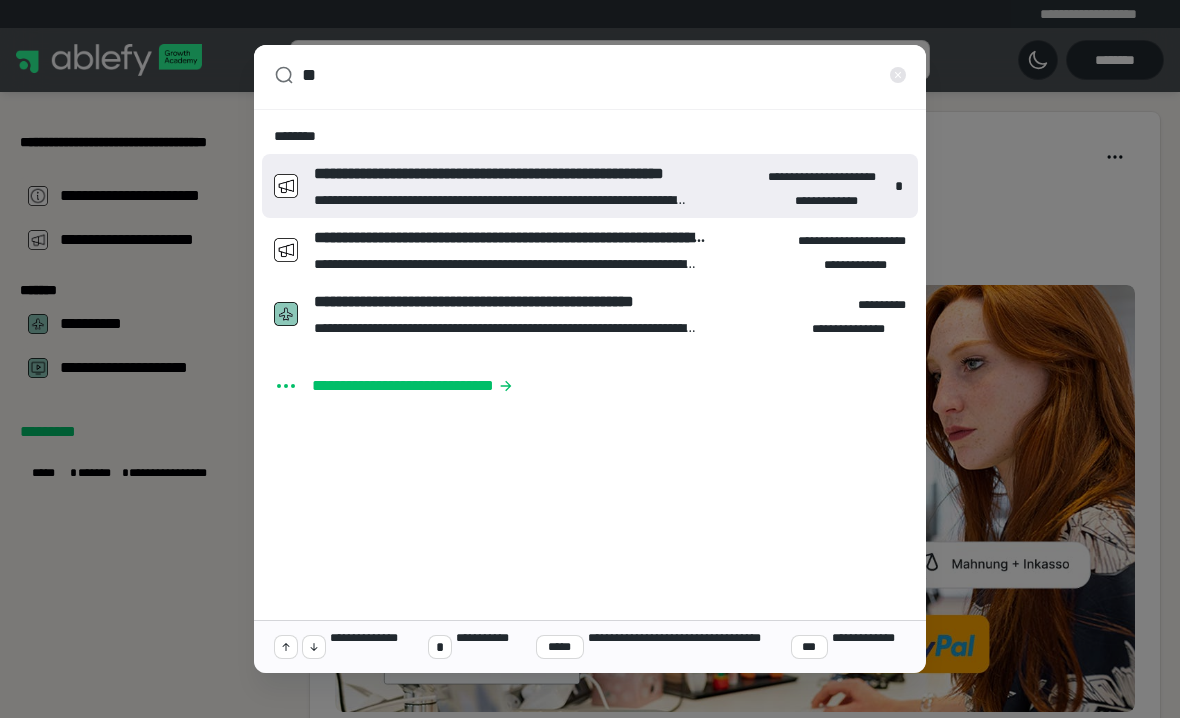 type on "***" 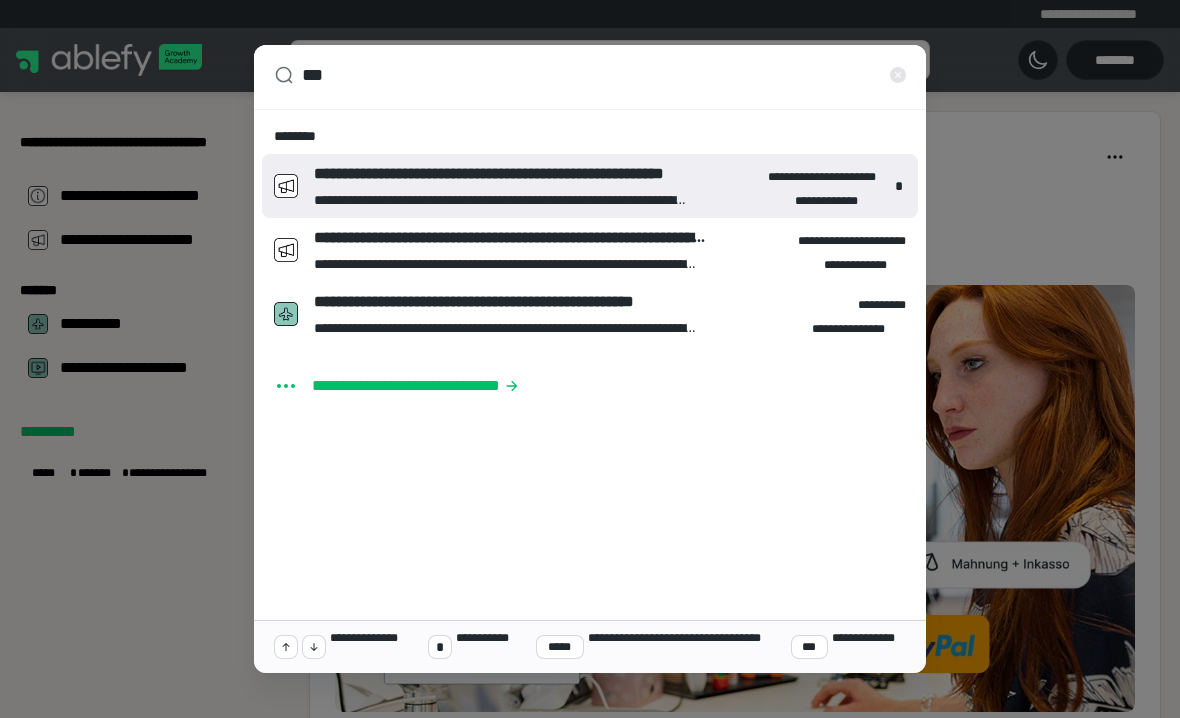type on "*" 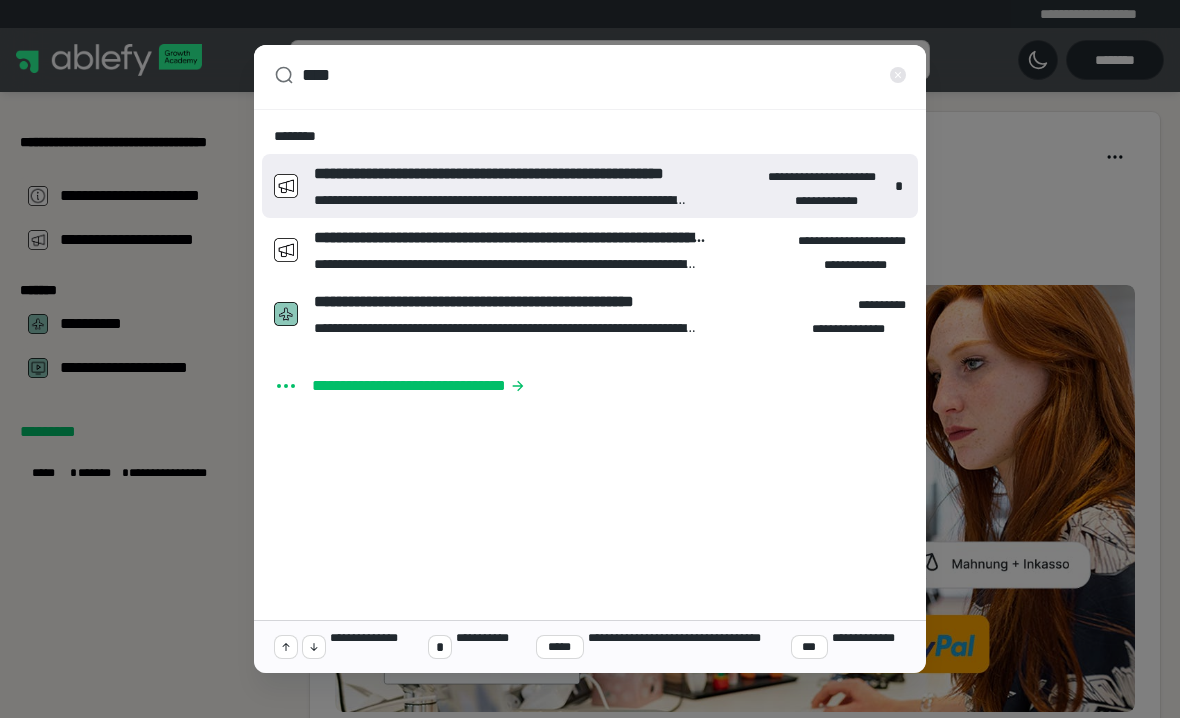 type on "*****" 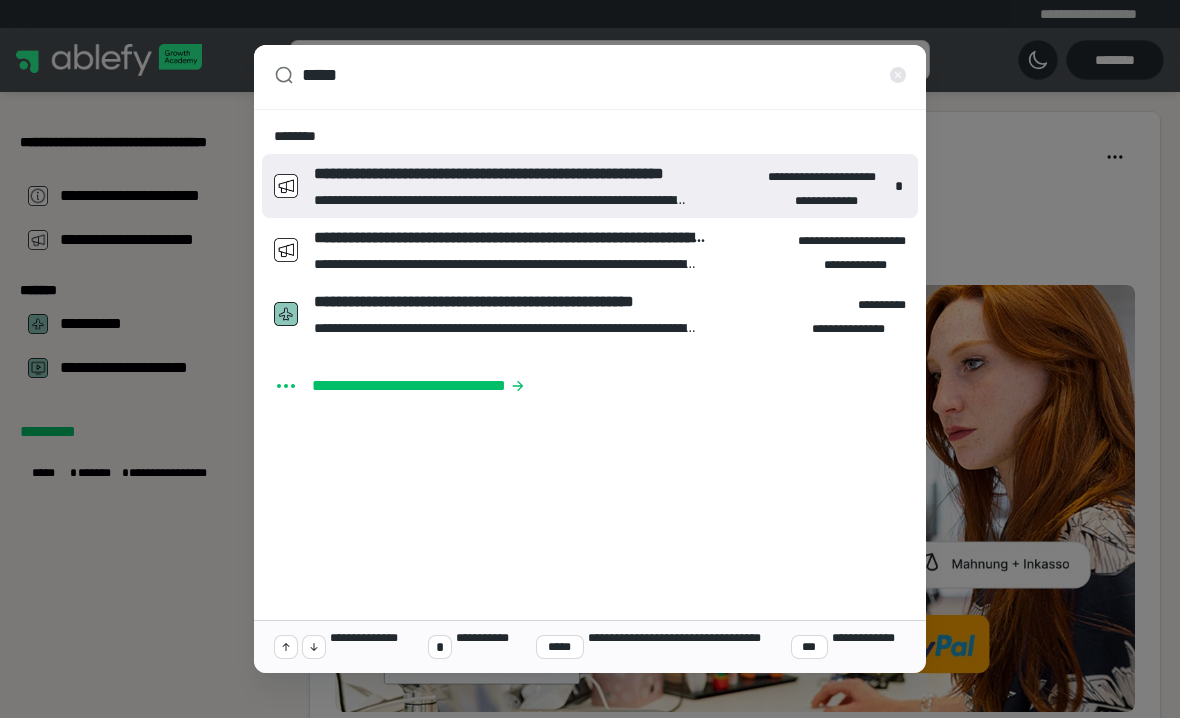 type on "*" 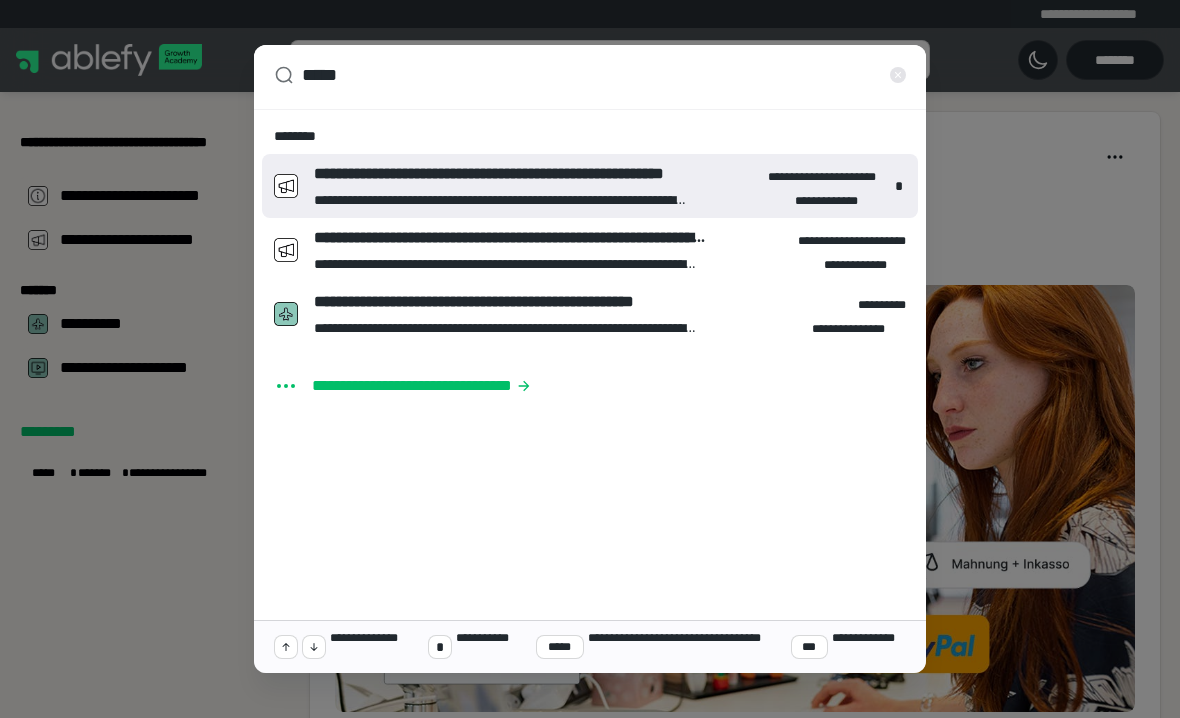 type on "******" 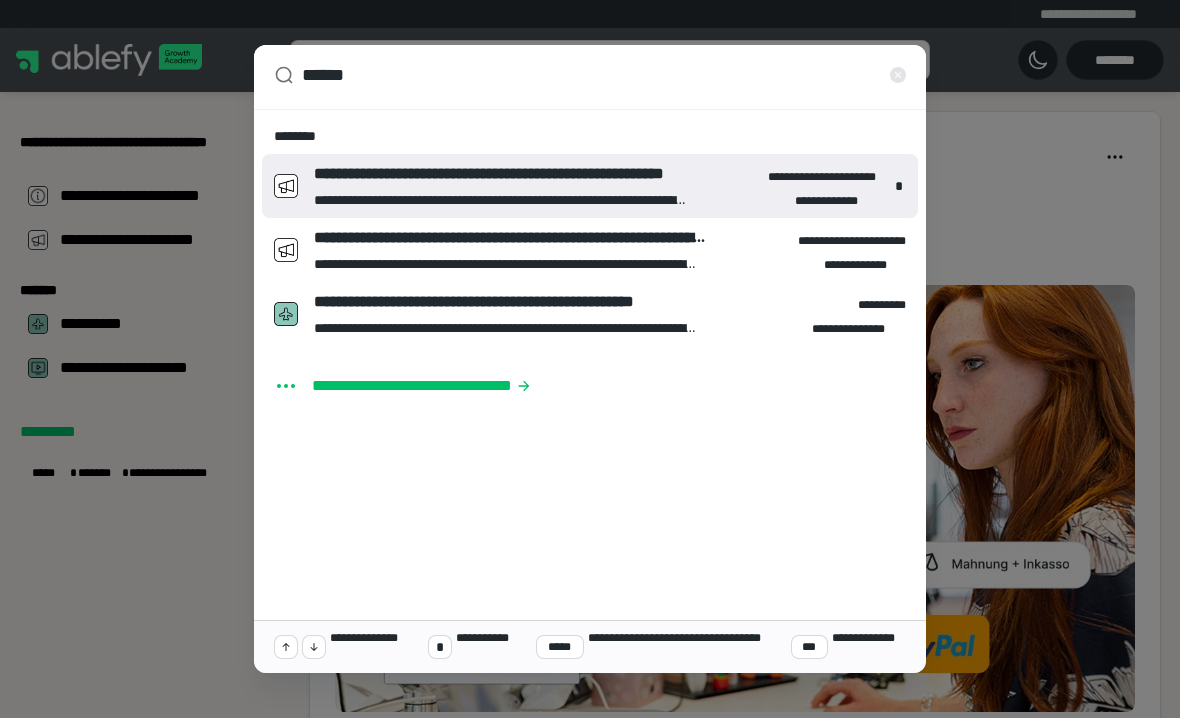 type on "*" 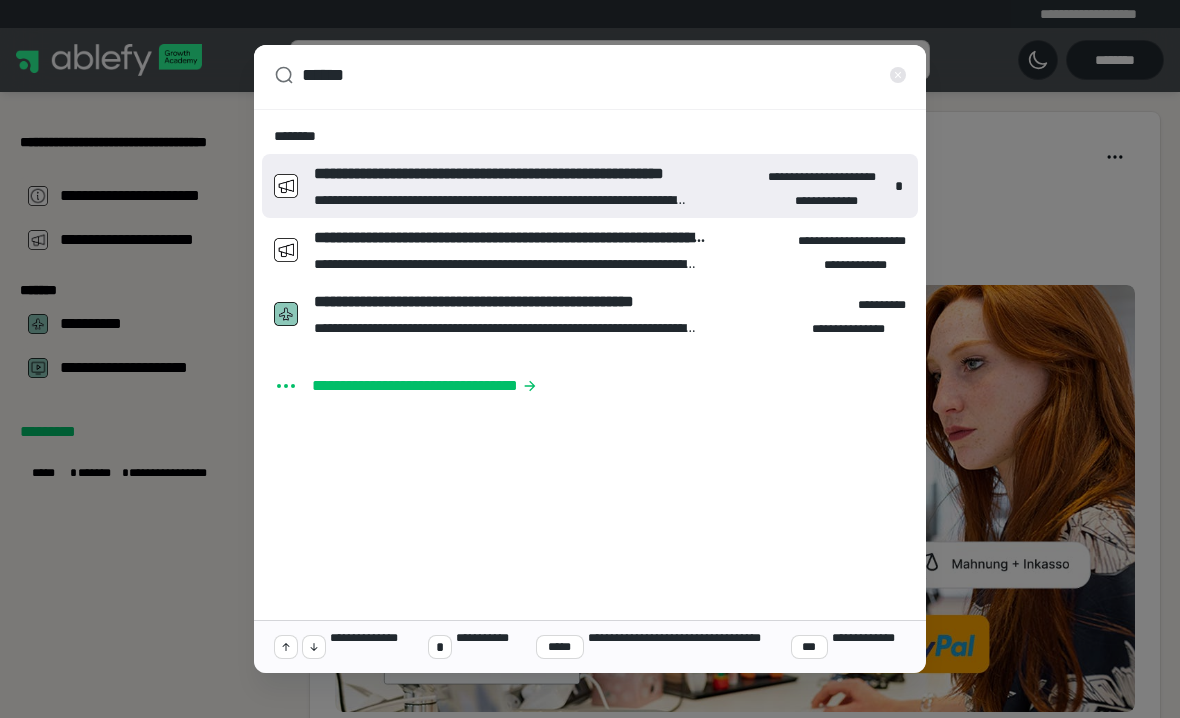 type on "*******" 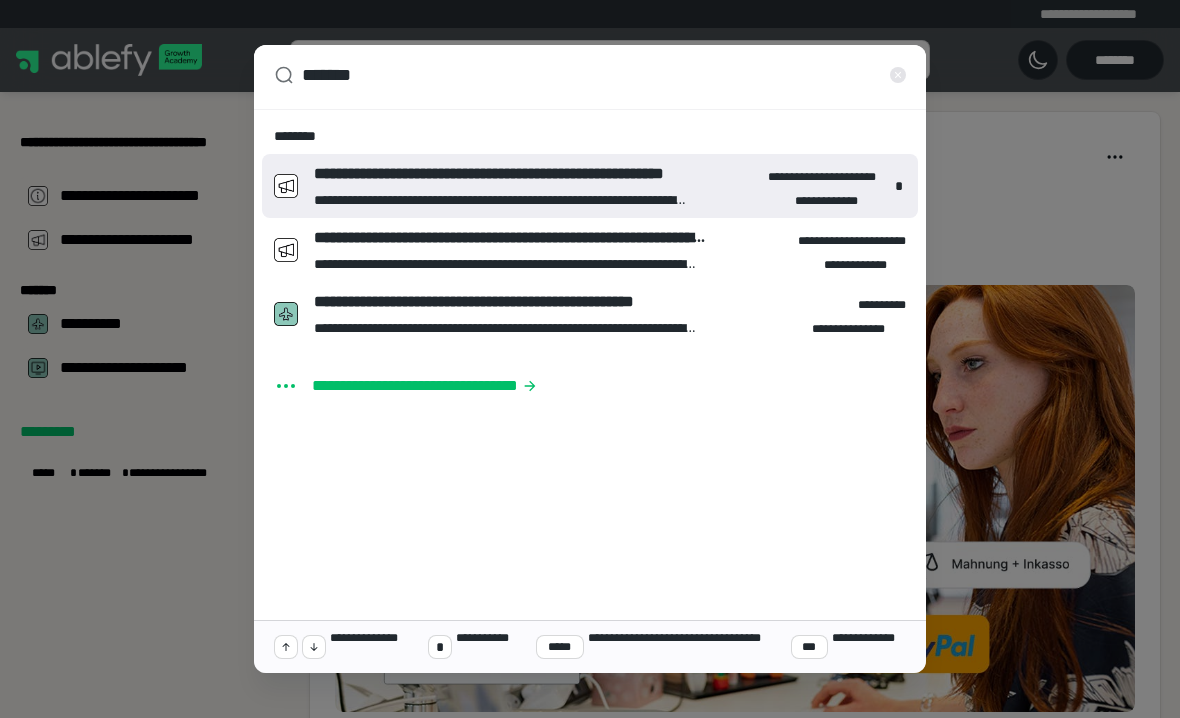 type on "*" 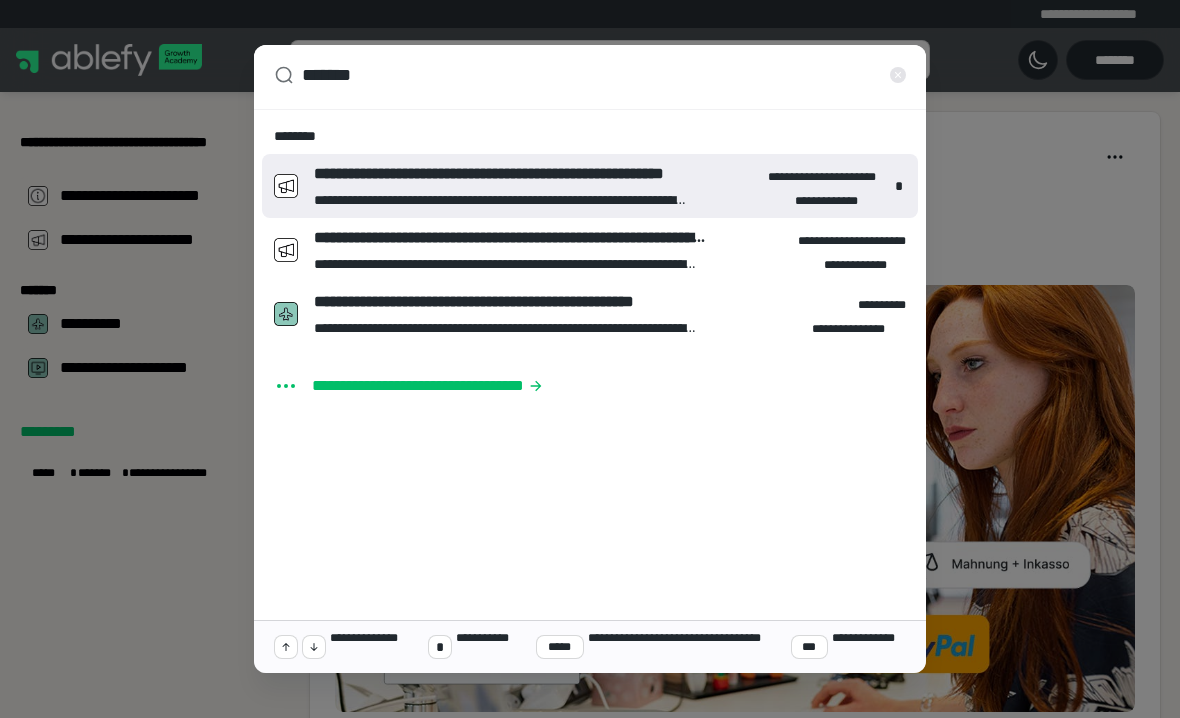 type on "********" 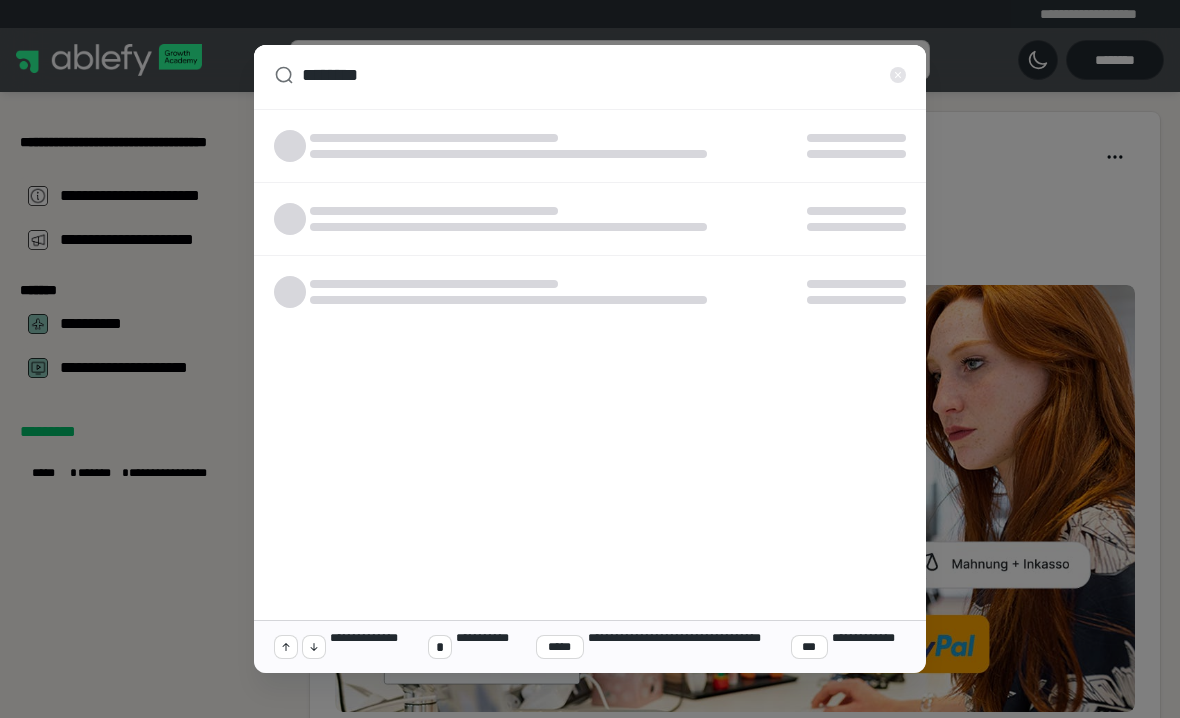 type on "*" 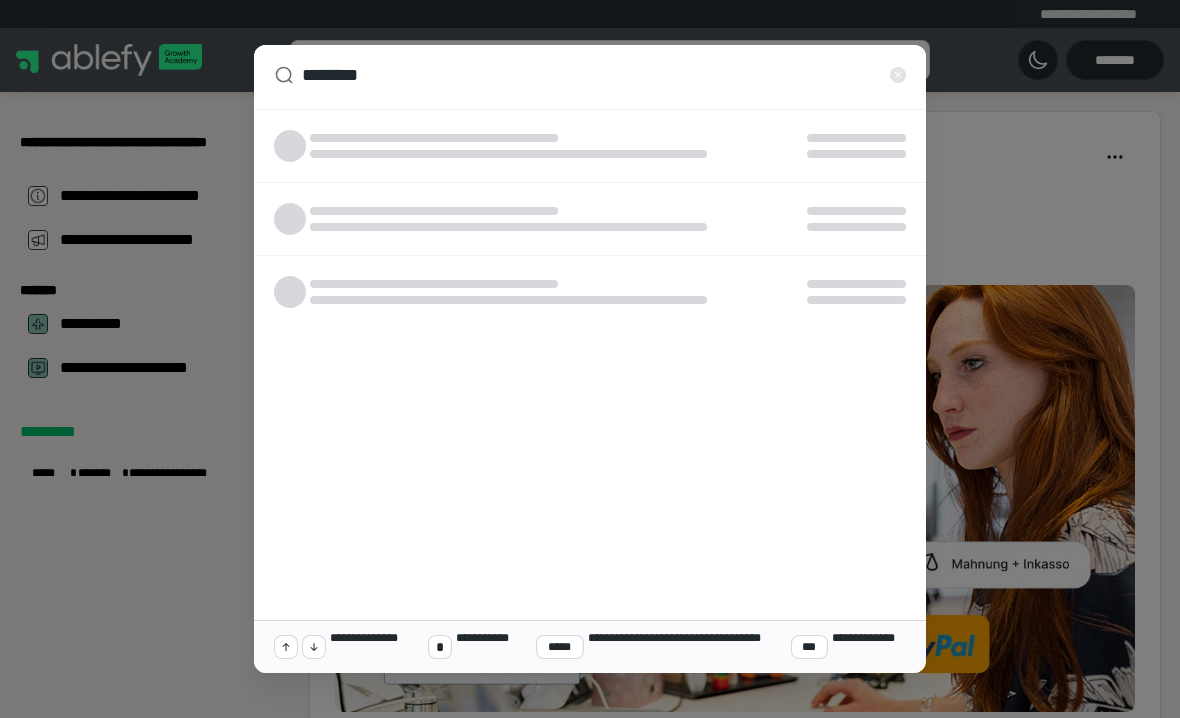 type on "**********" 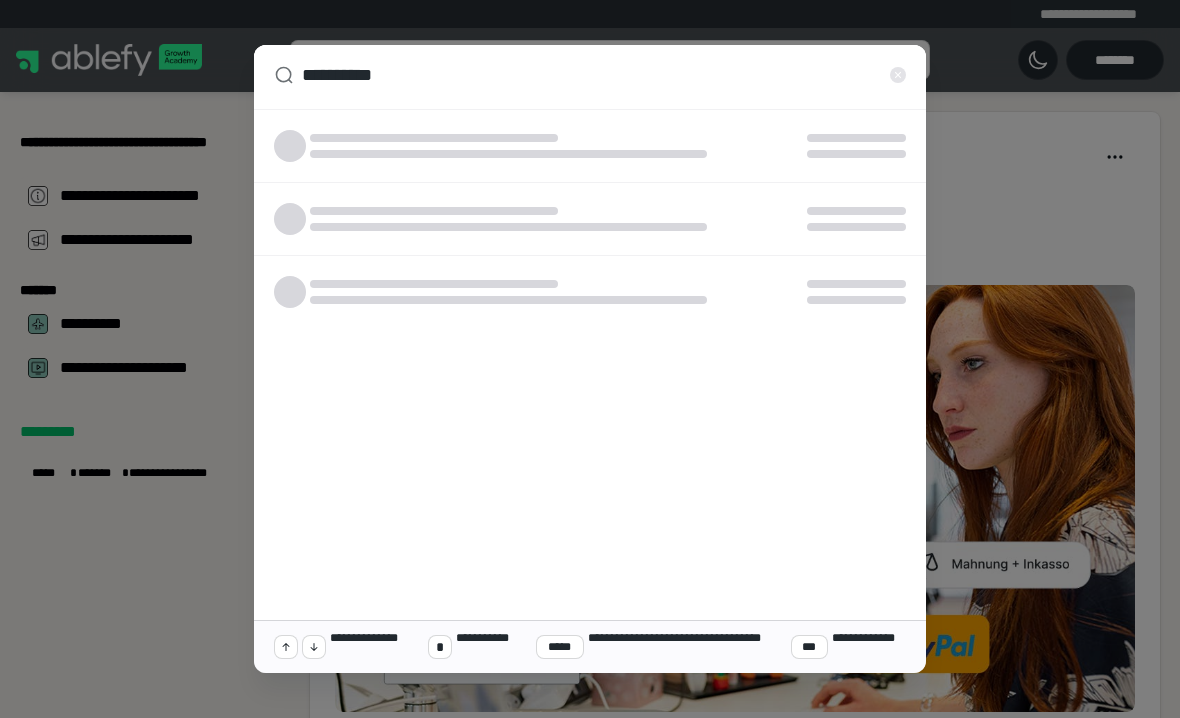 type on "*" 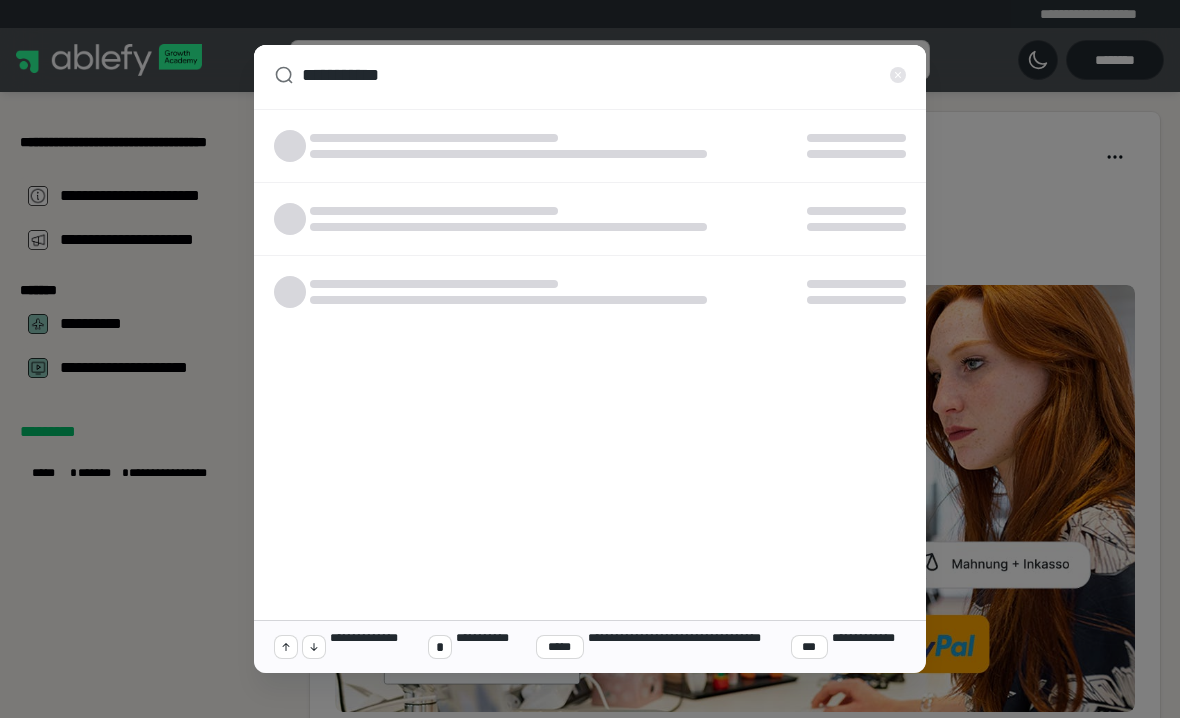 type on "*" 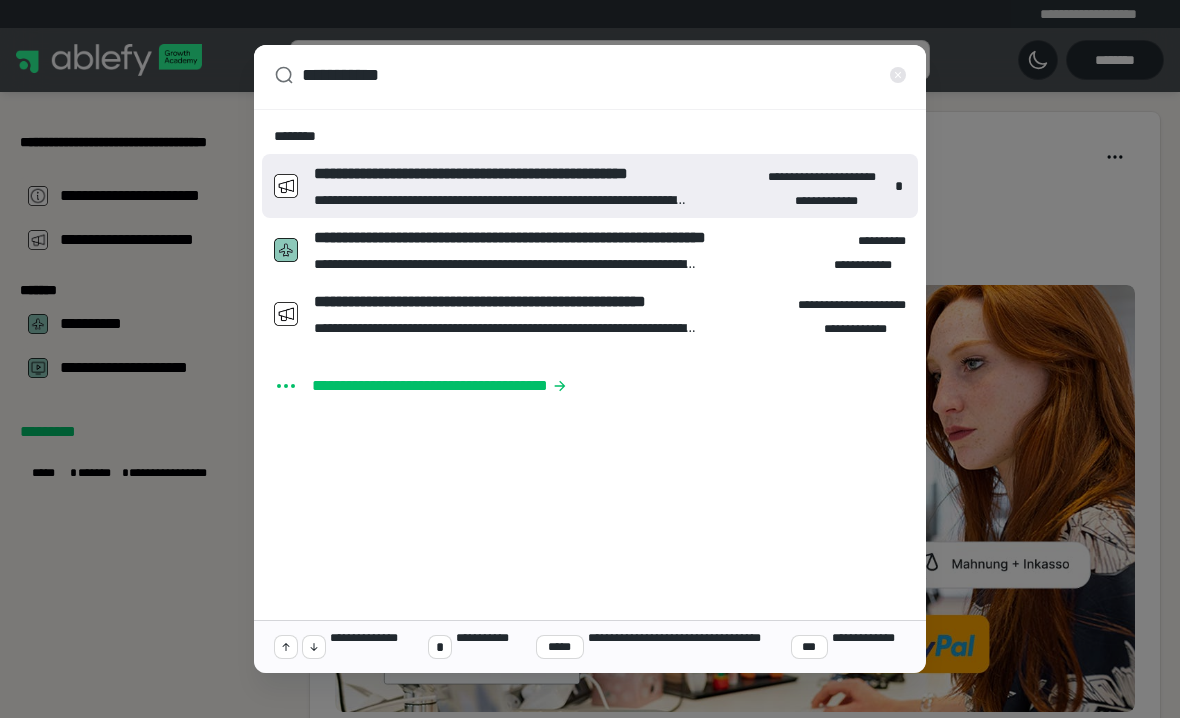 type on "**********" 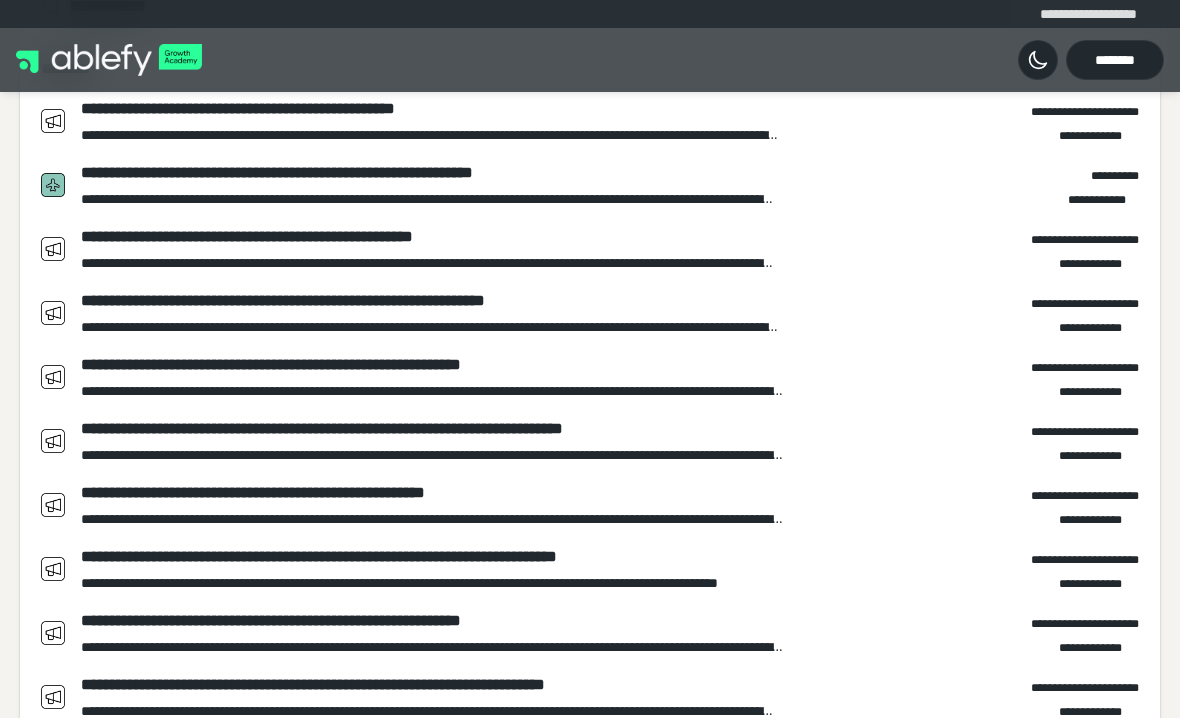 scroll, scrollTop: 185, scrollLeft: 0, axis: vertical 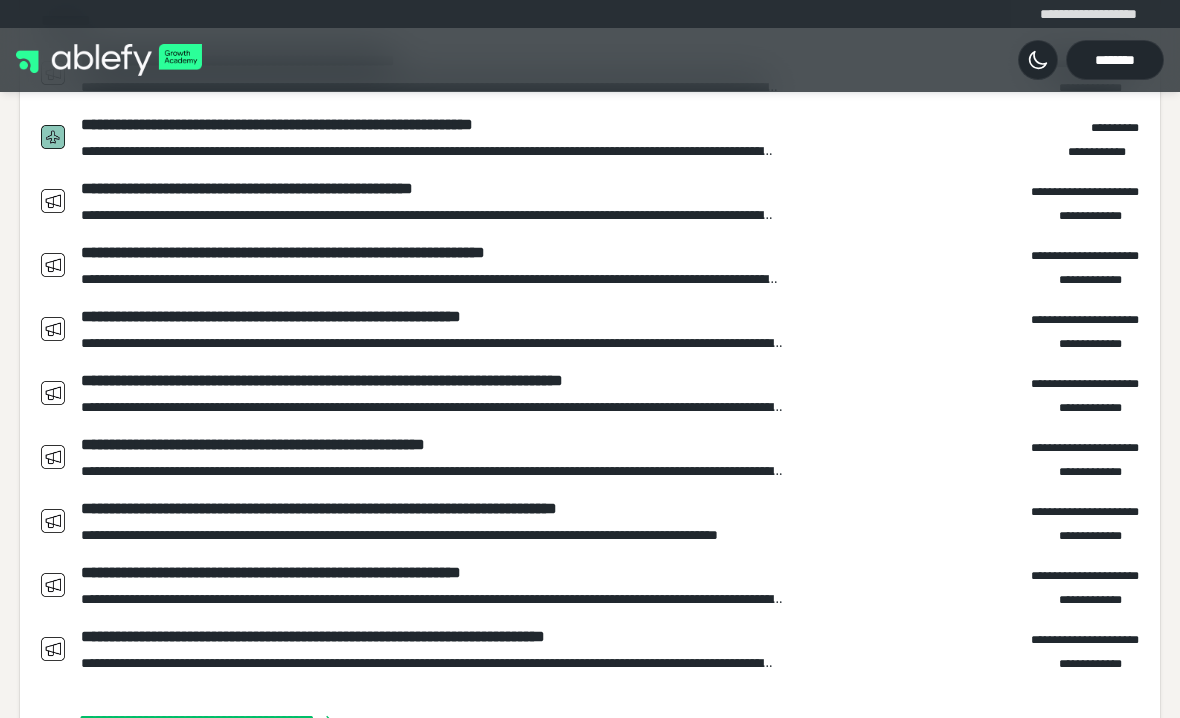 click on "**********" at bounding box center [609, 721] 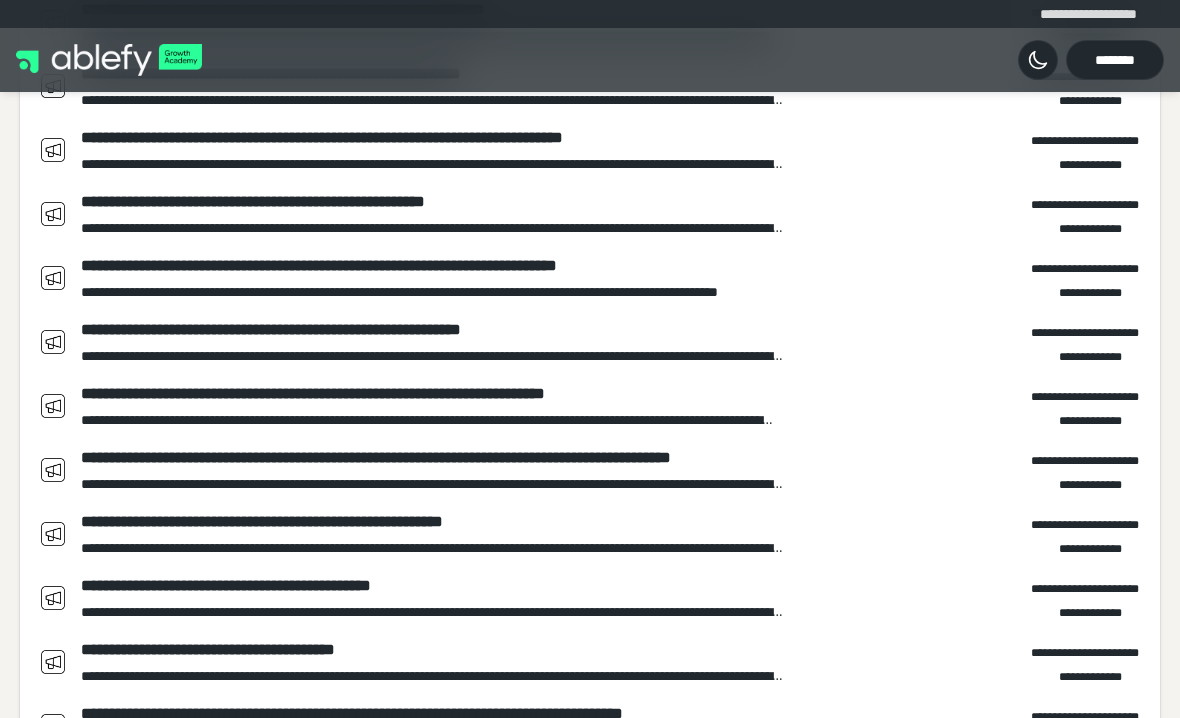 scroll, scrollTop: 505, scrollLeft: 0, axis: vertical 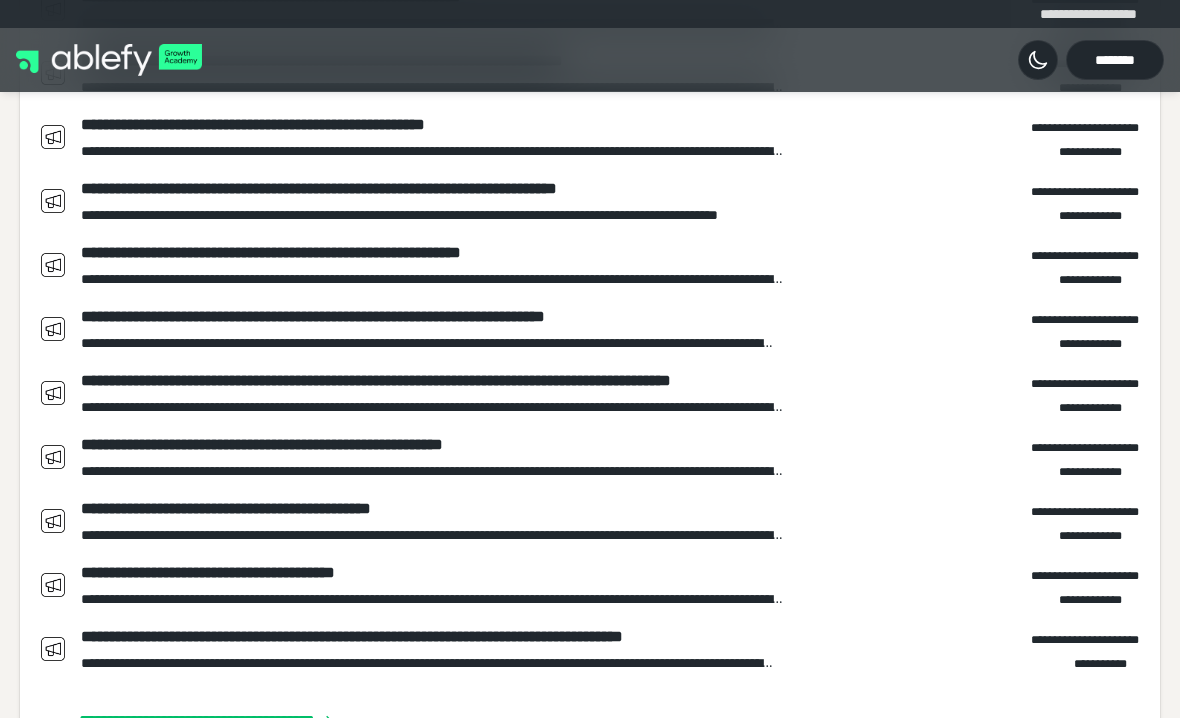 click on "**********" at bounding box center (609, 721) 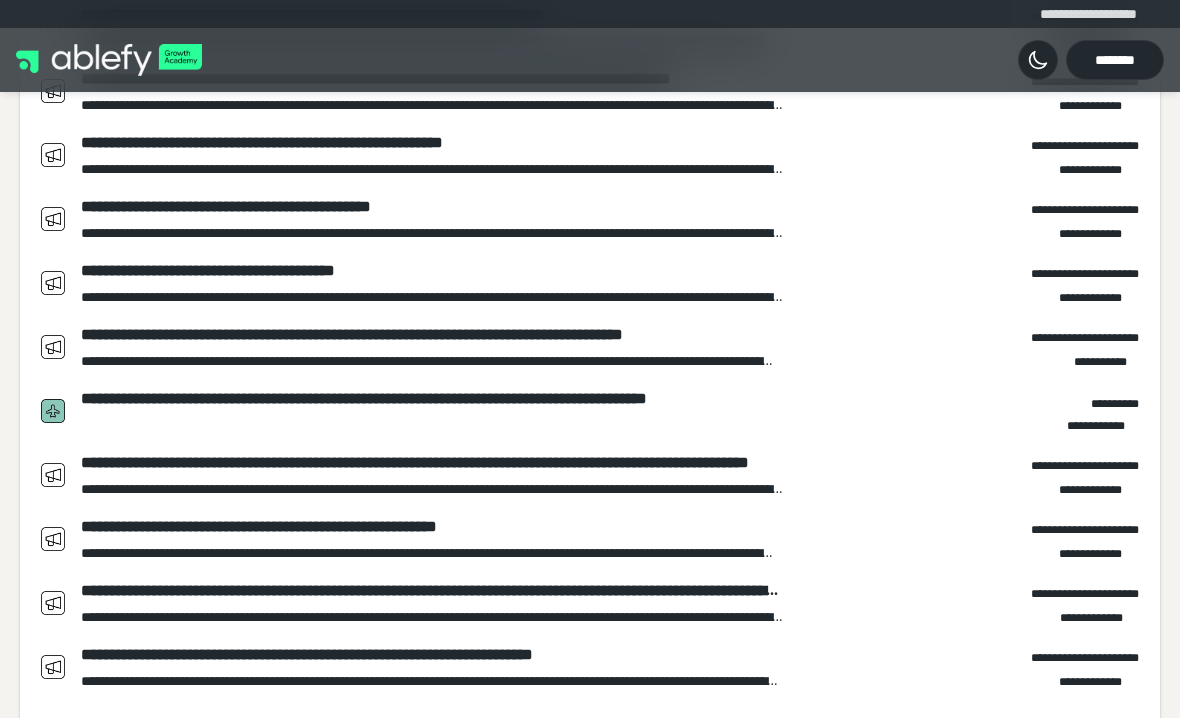 scroll, scrollTop: 825, scrollLeft: 0, axis: vertical 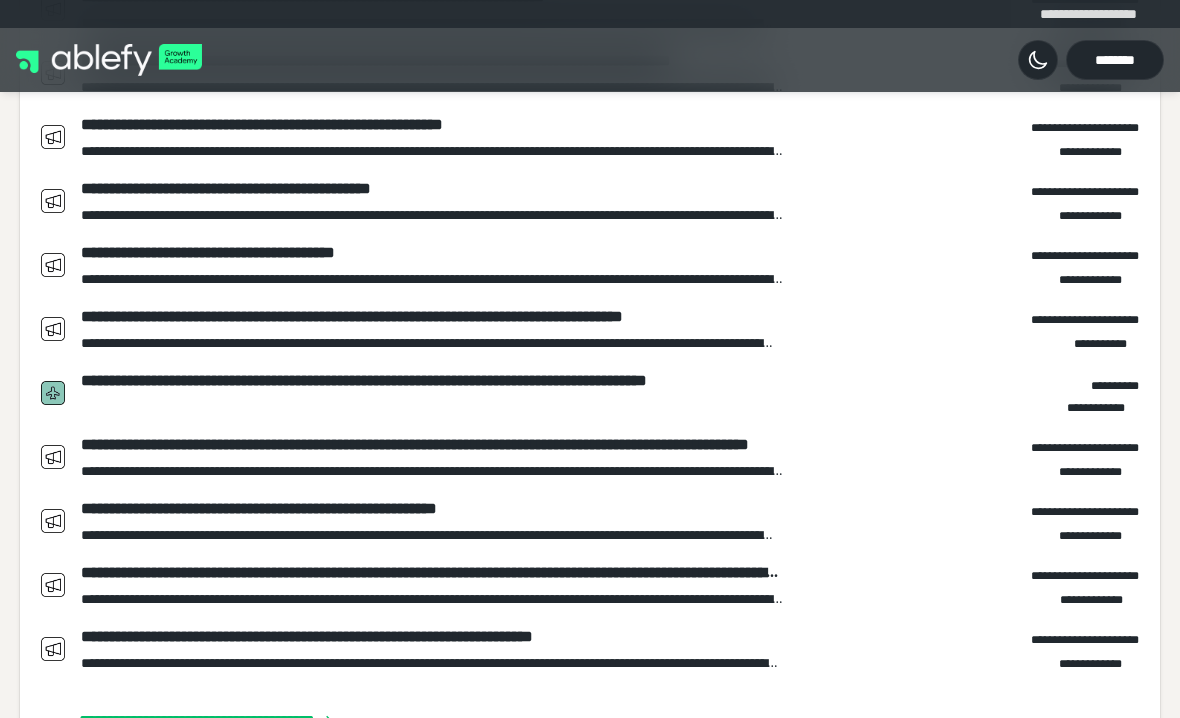 click on "**********" at bounding box center [433, 573] 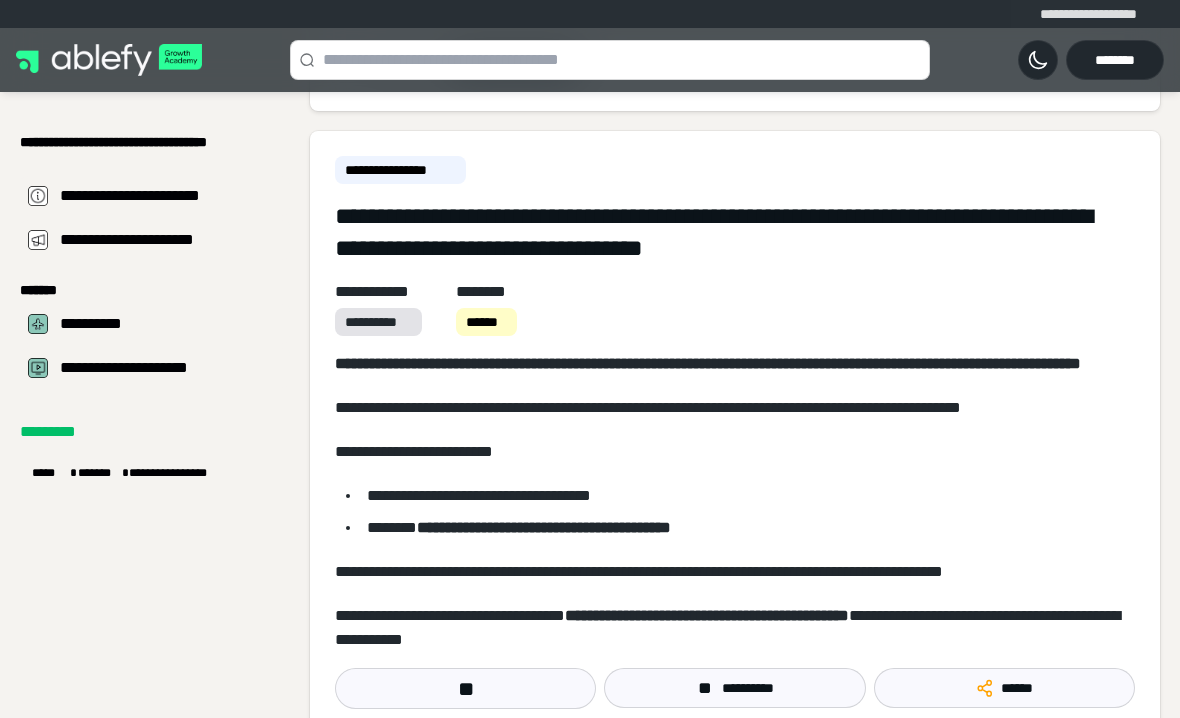 scroll, scrollTop: 0, scrollLeft: 0, axis: both 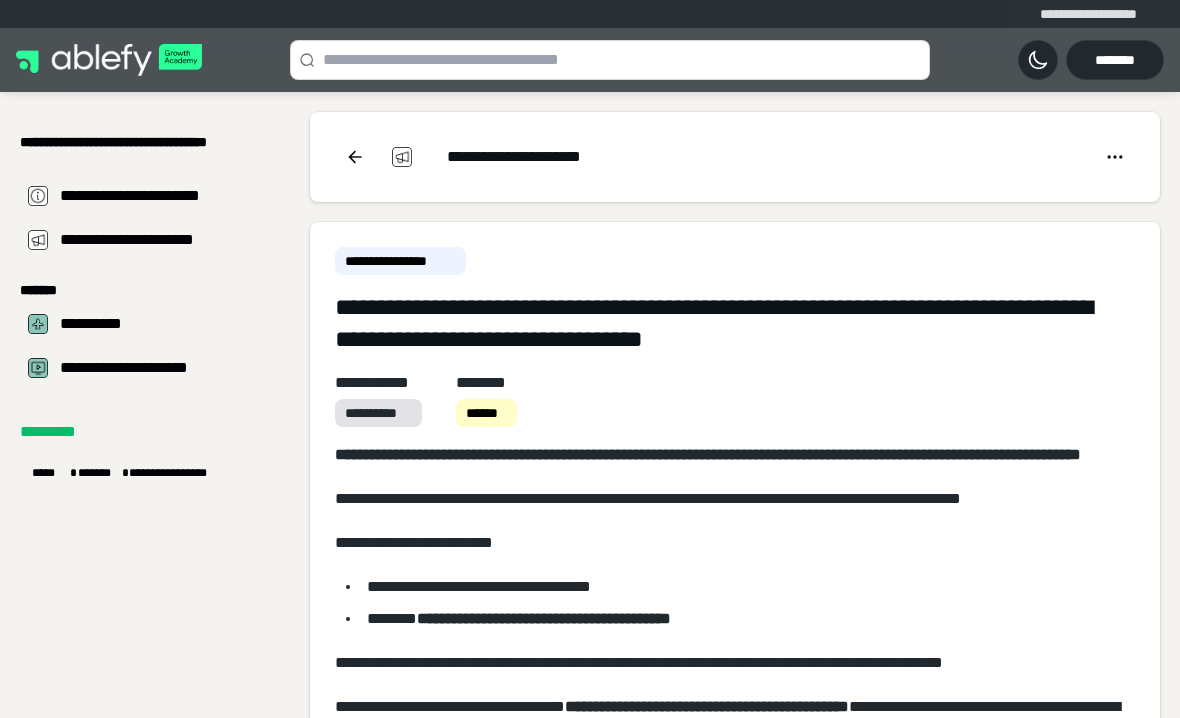 click at bounding box center [355, 157] 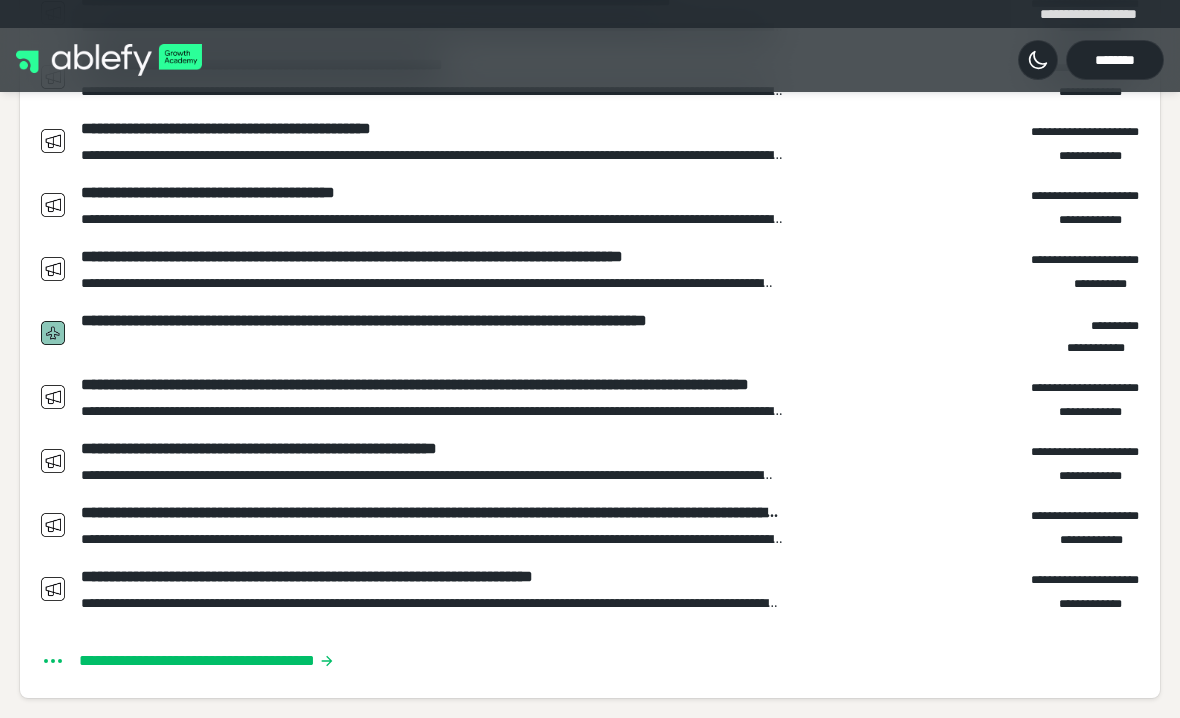 scroll, scrollTop: 865, scrollLeft: 0, axis: vertical 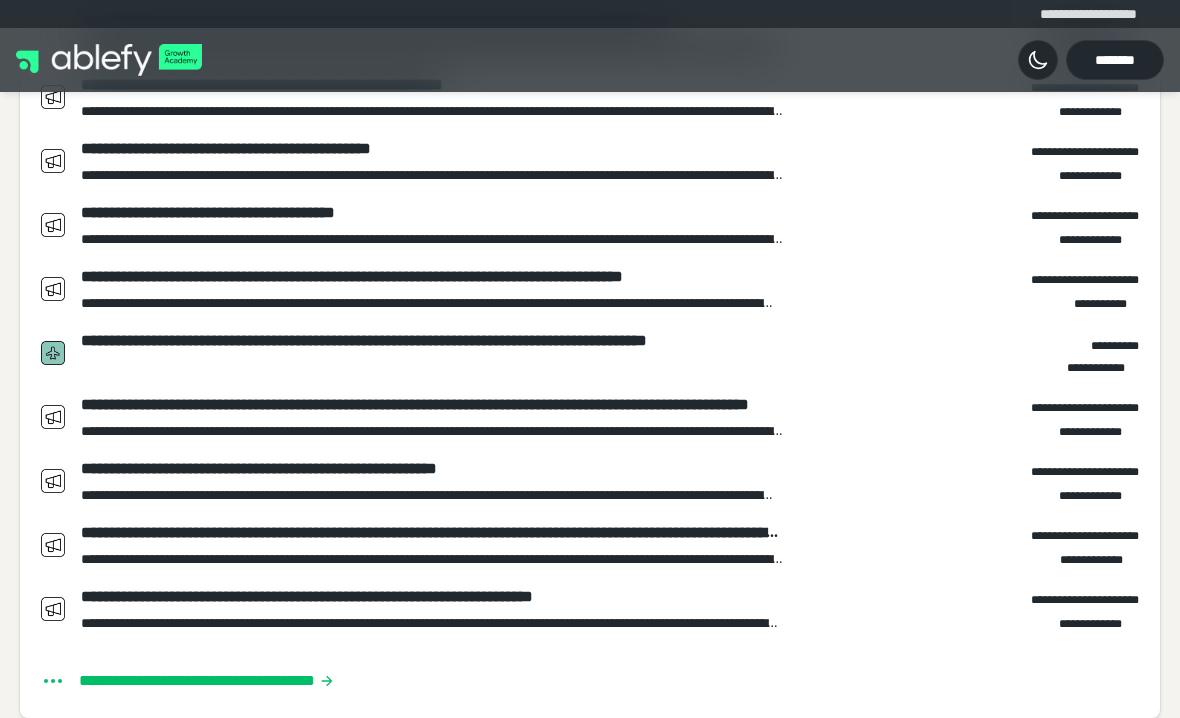 click on "**********" at bounding box center [609, 681] 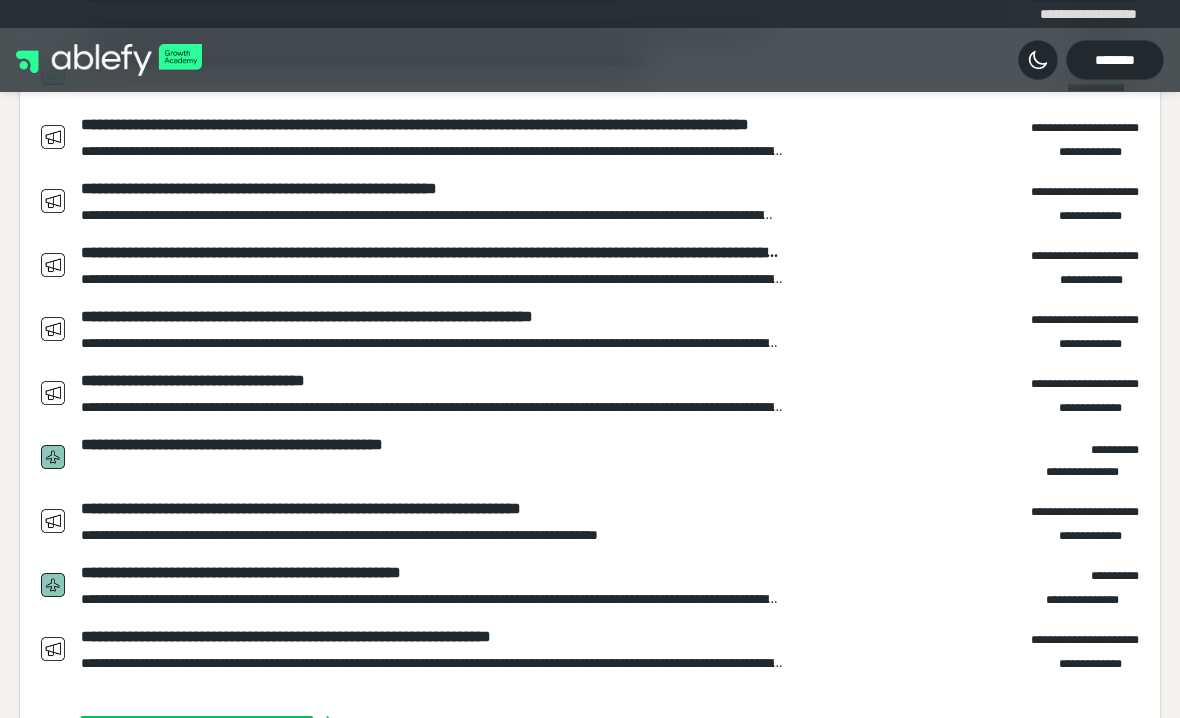 scroll, scrollTop: 1145, scrollLeft: 0, axis: vertical 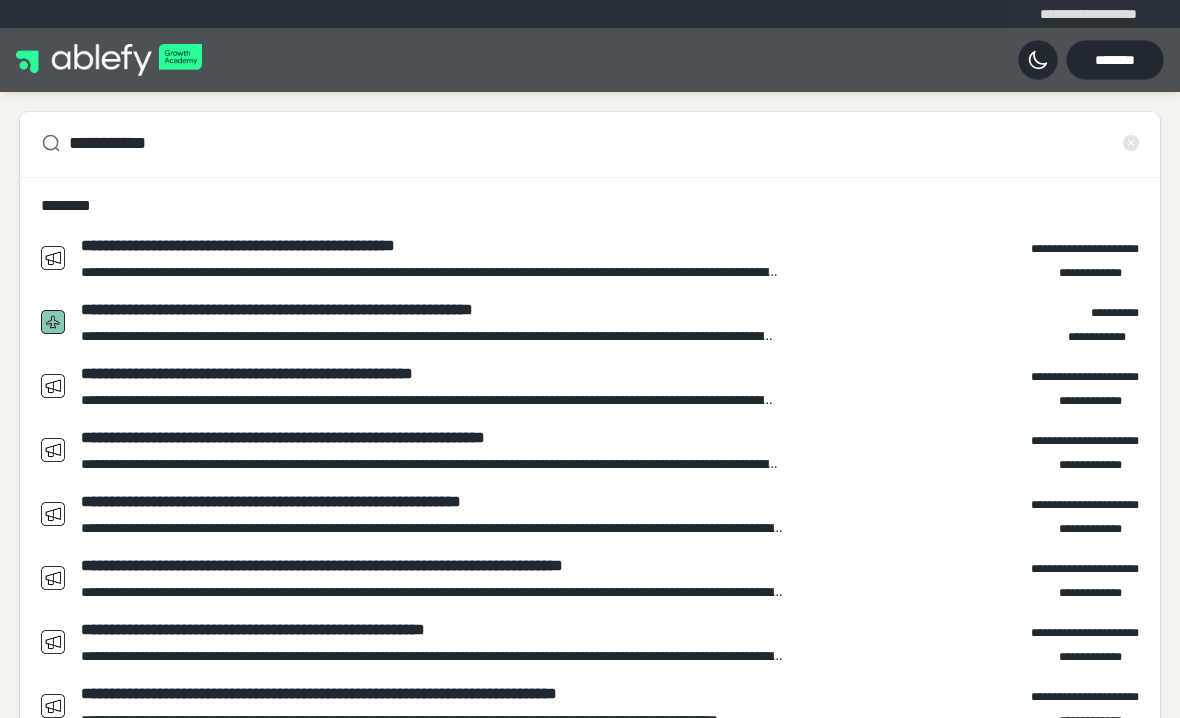 click on "**********" at bounding box center (592, 143) 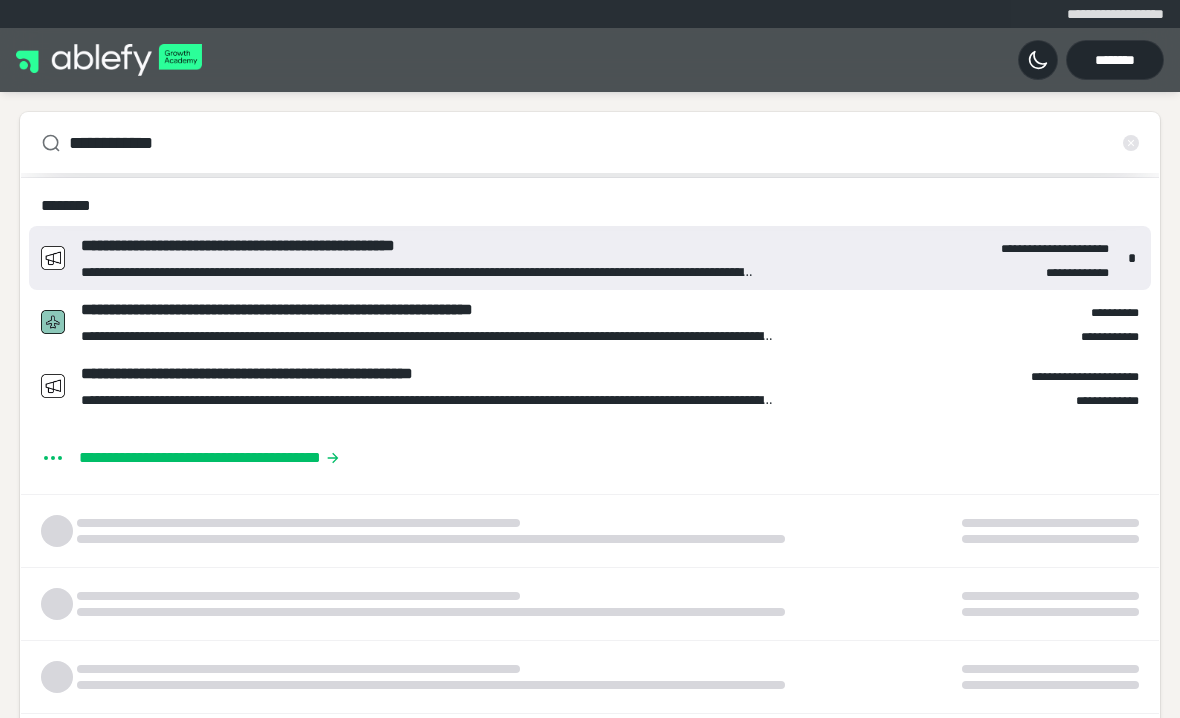 type on "*" 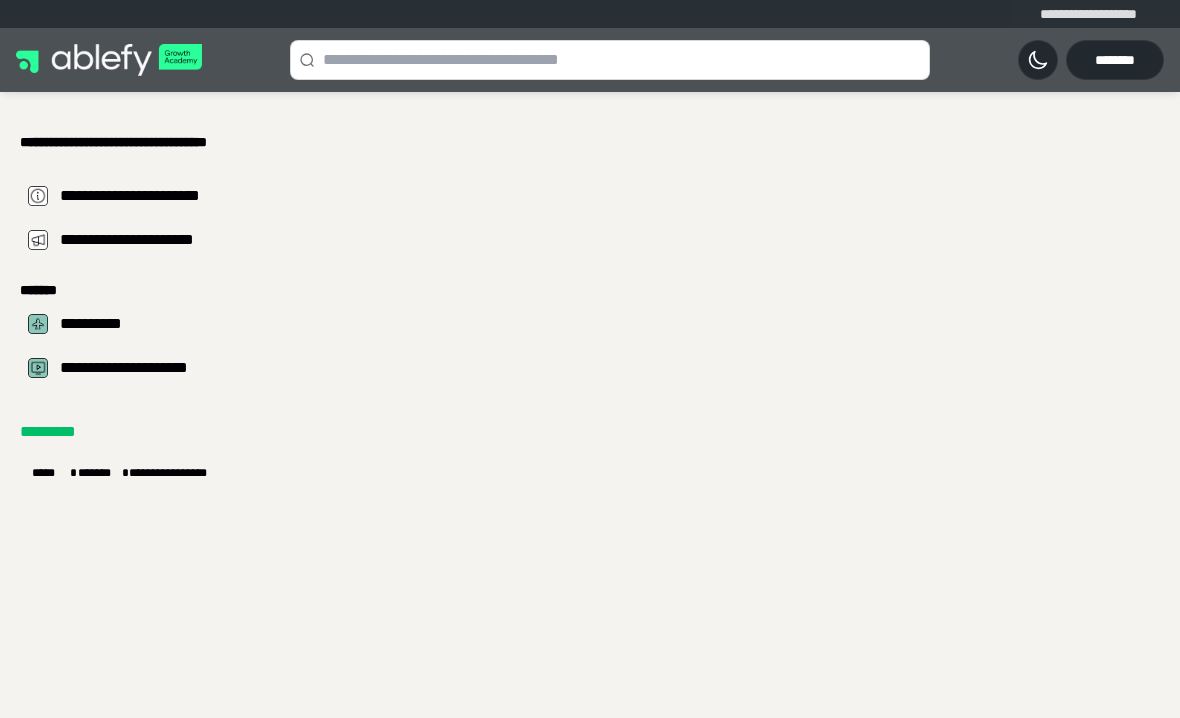 click at bounding box center (735, 405) 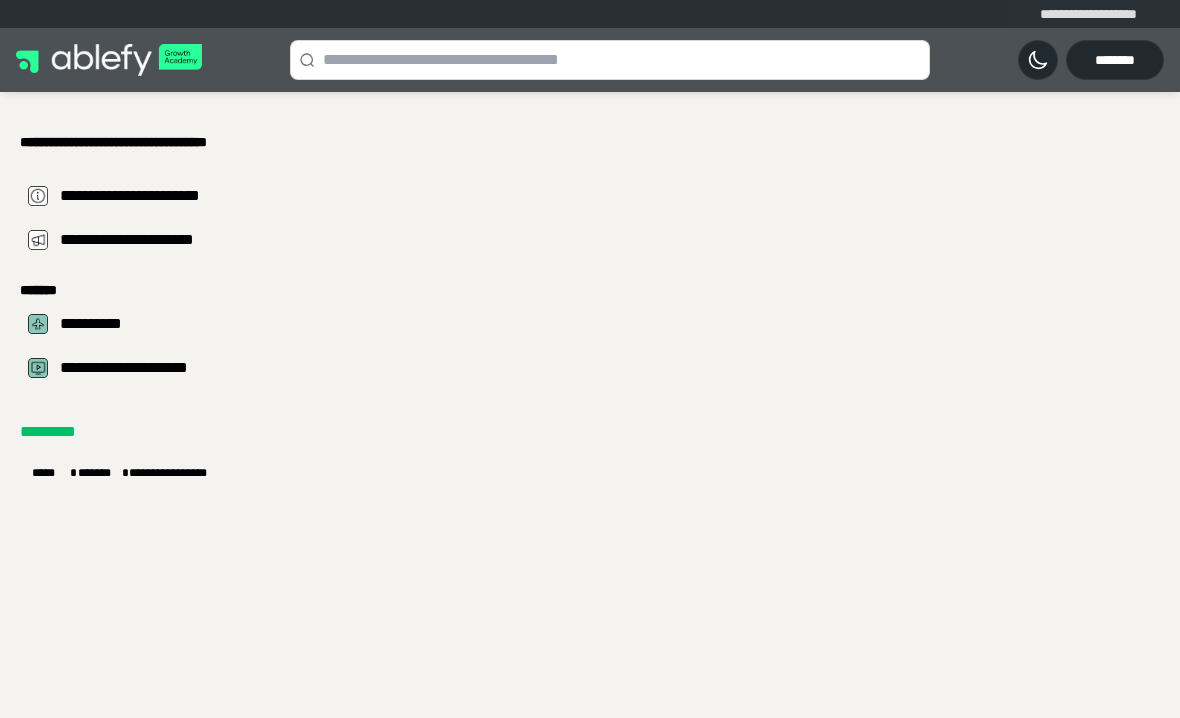click at bounding box center [735, 405] 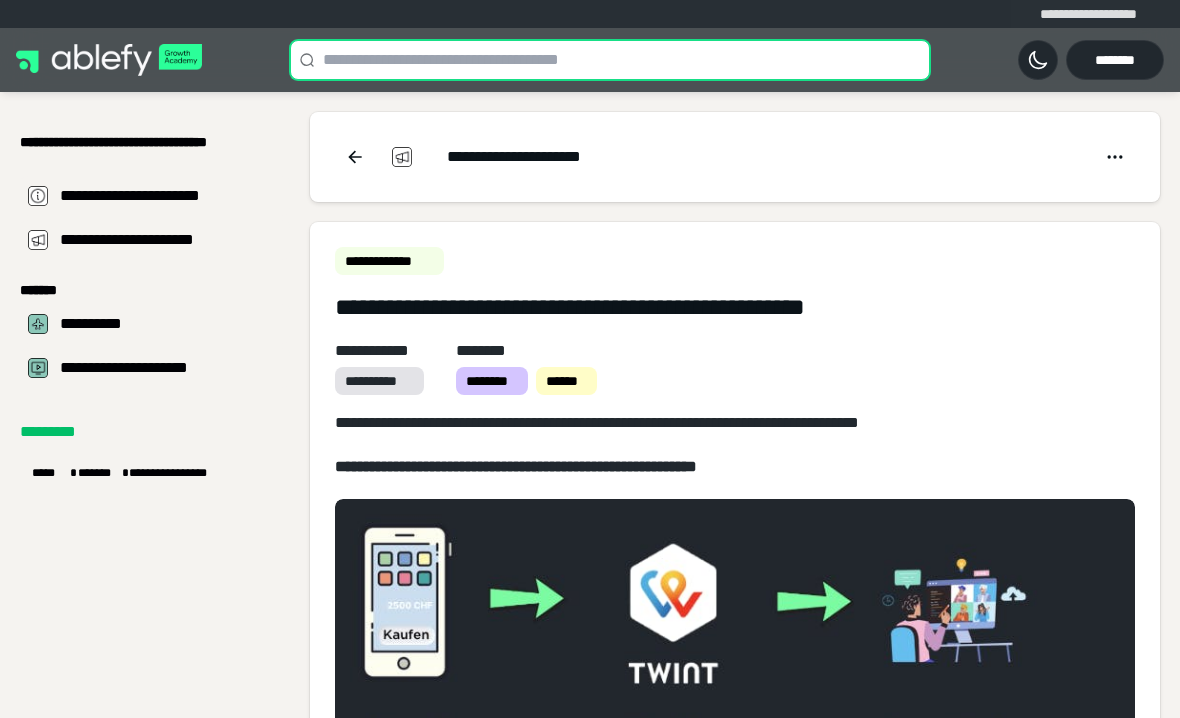 click at bounding box center (622, 60) 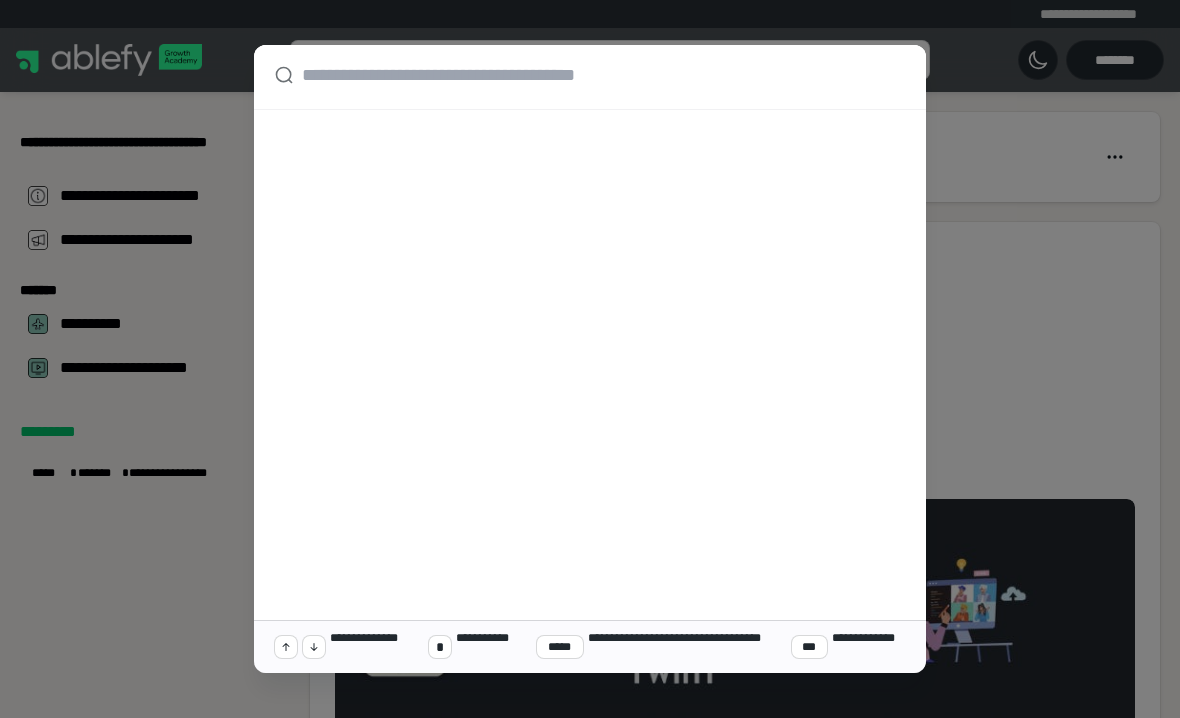 type on "*" 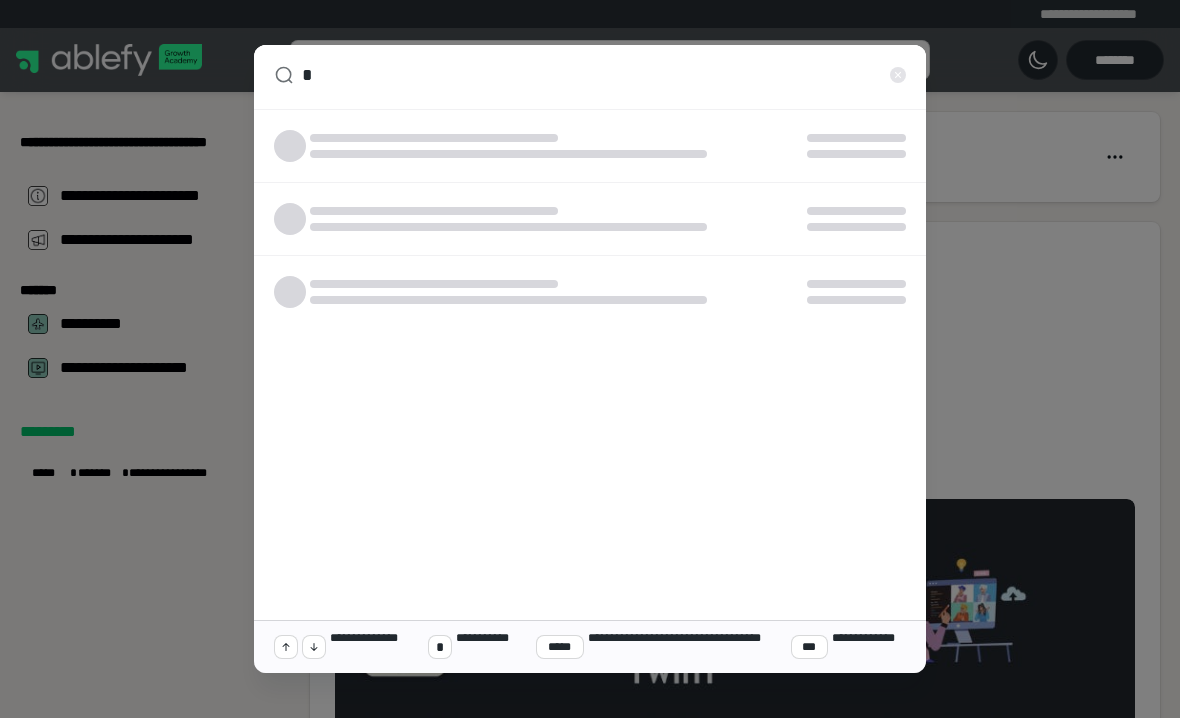 type on "**" 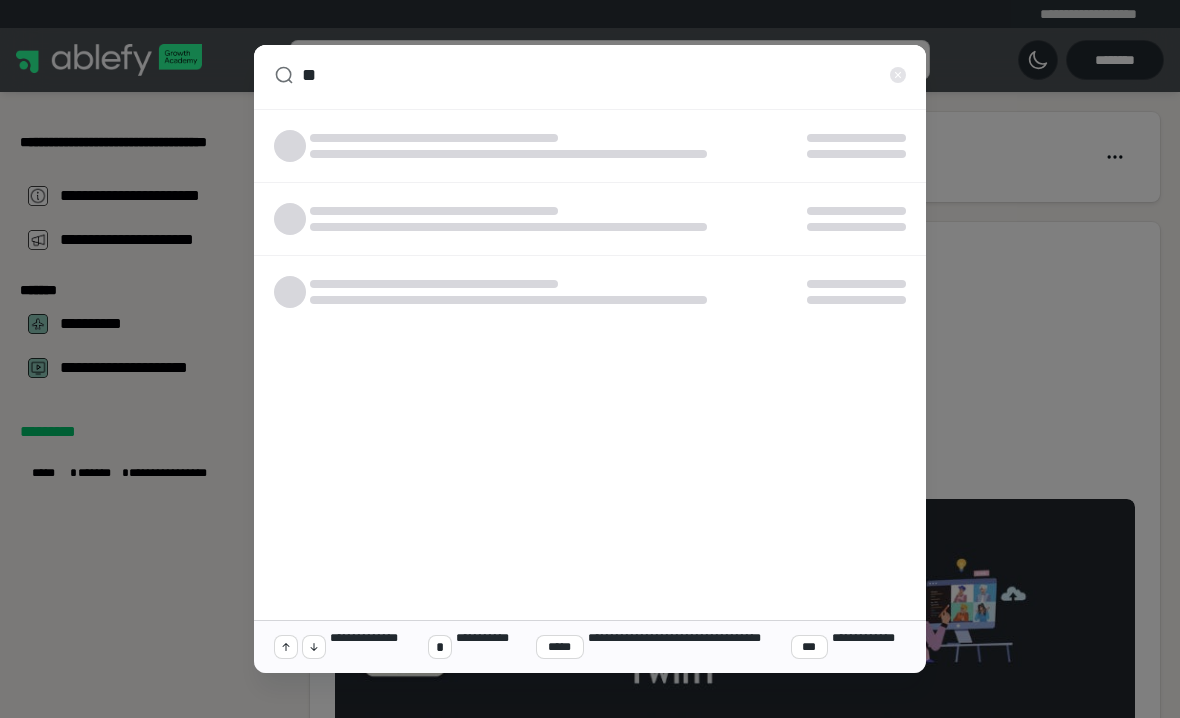 type on "*" 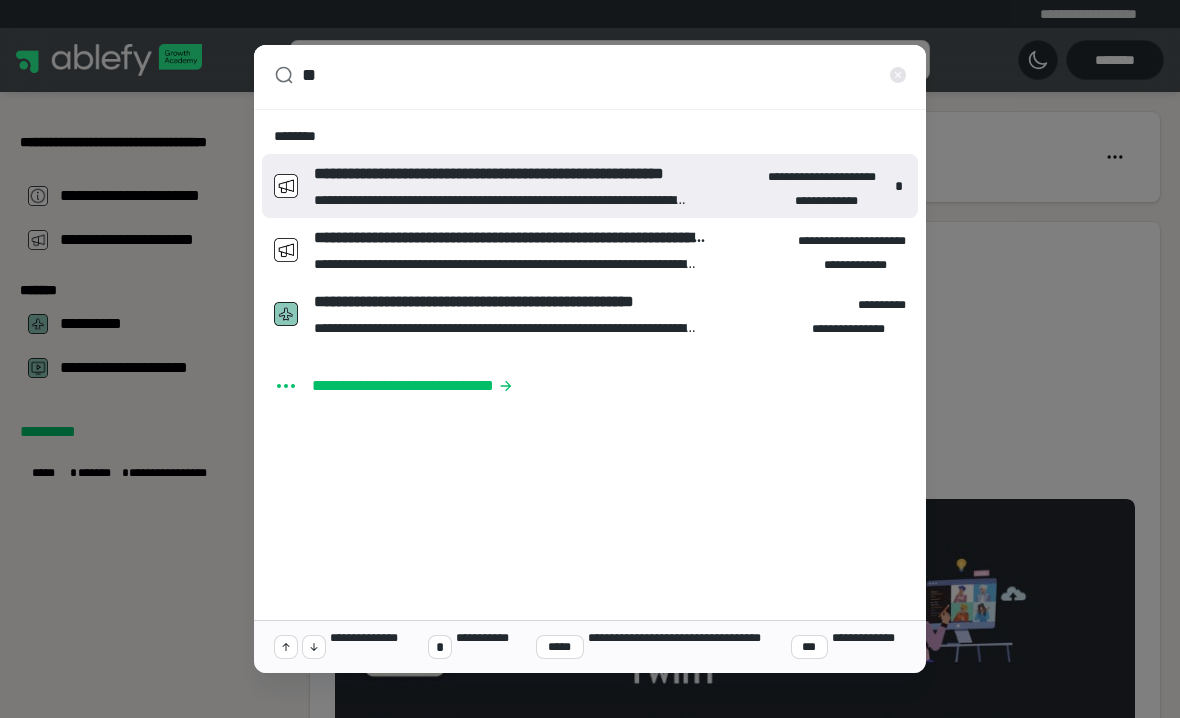 type on "***" 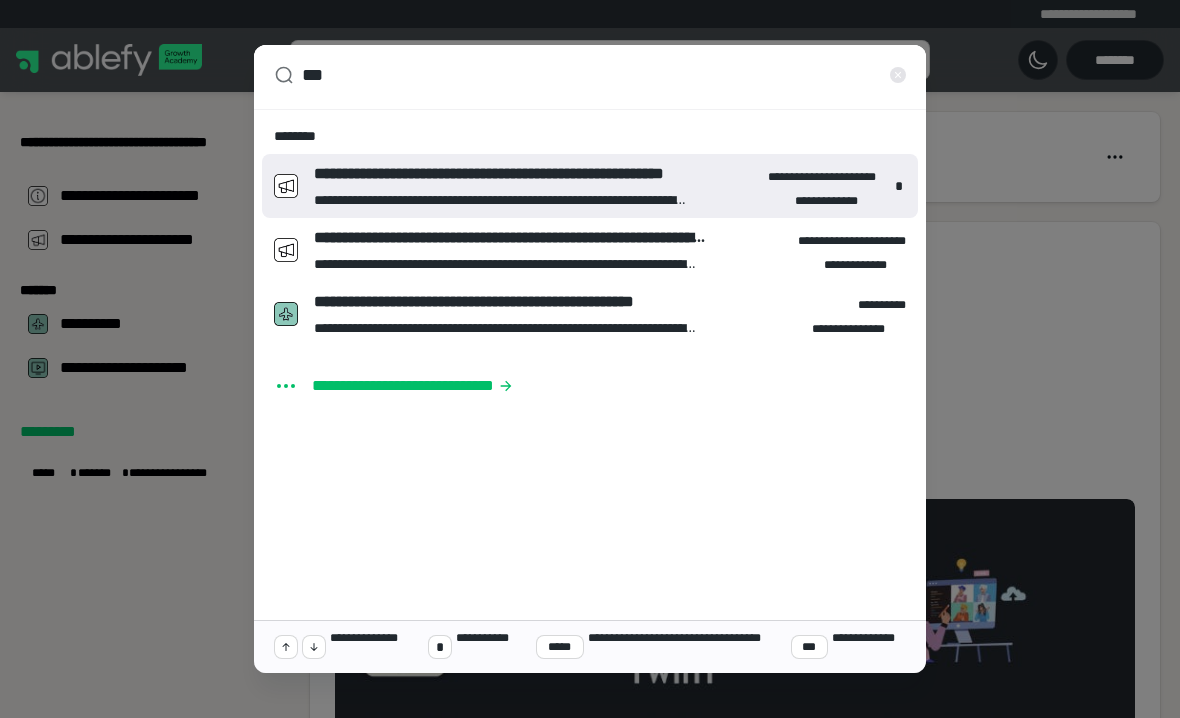 type on "*" 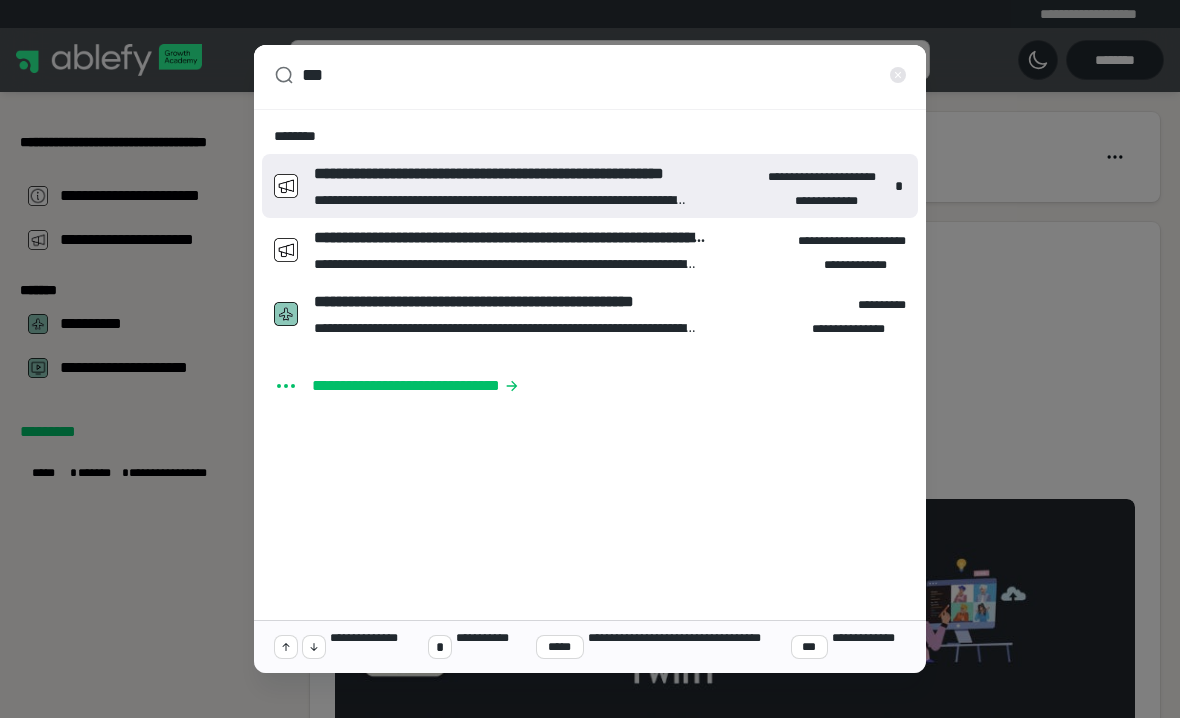 type on "****" 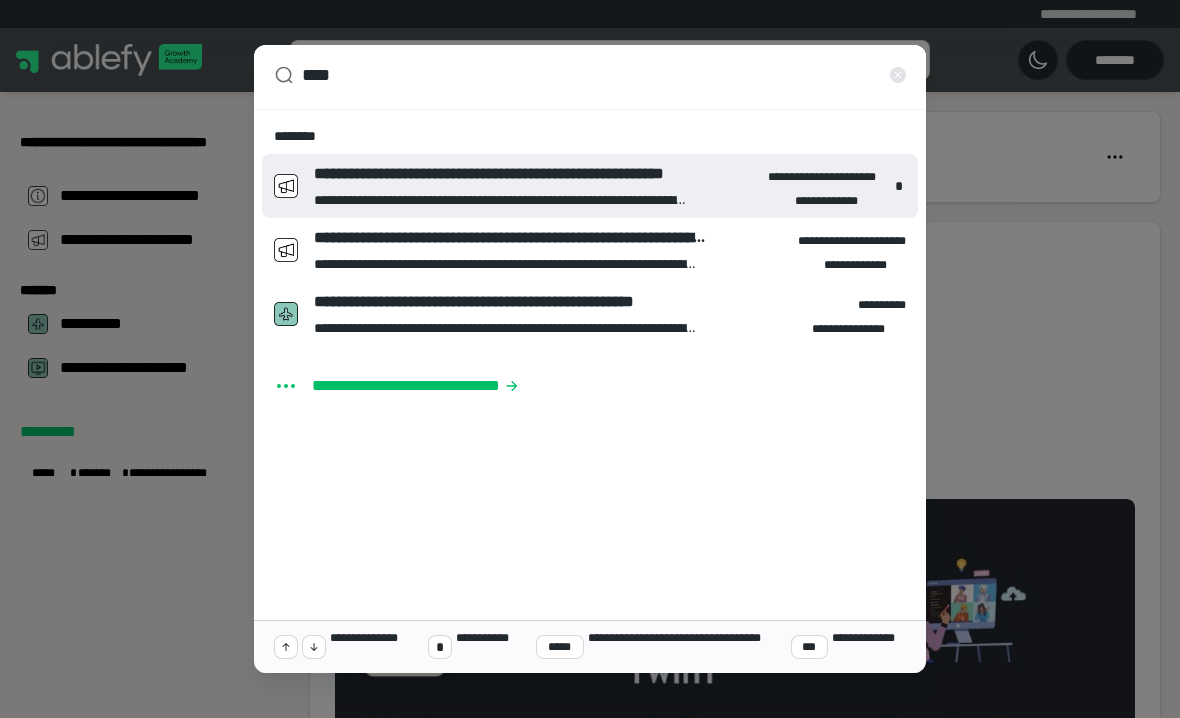 type on "*" 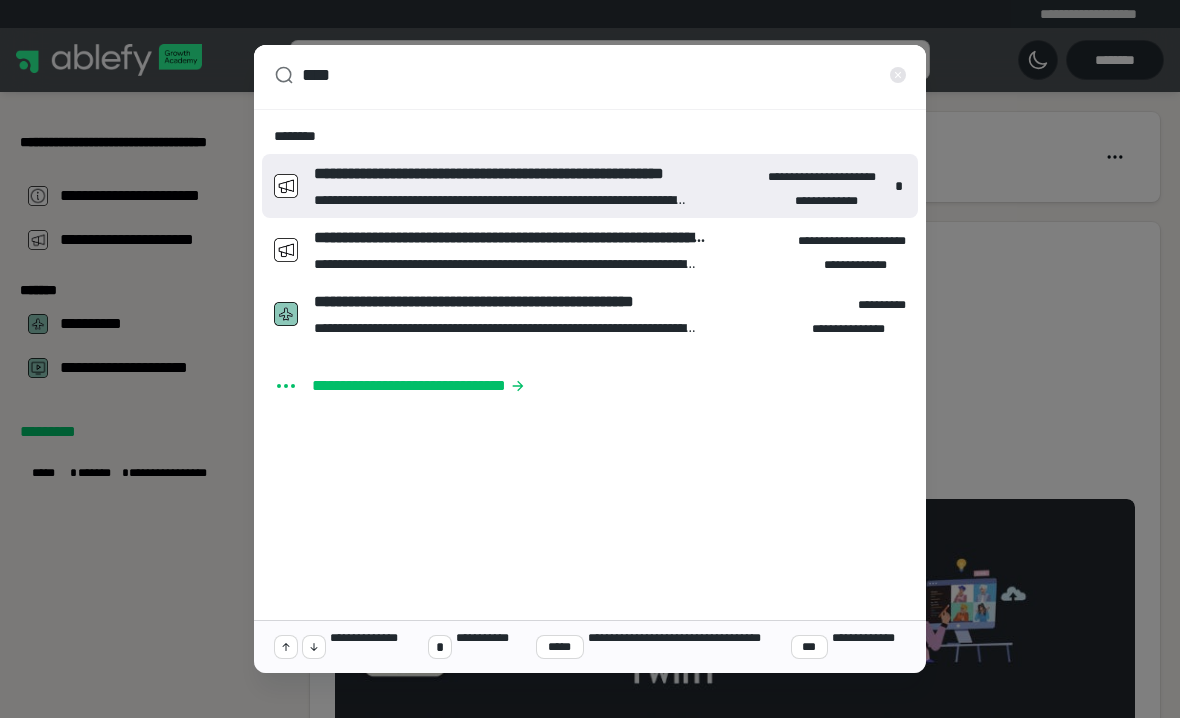type on "*****" 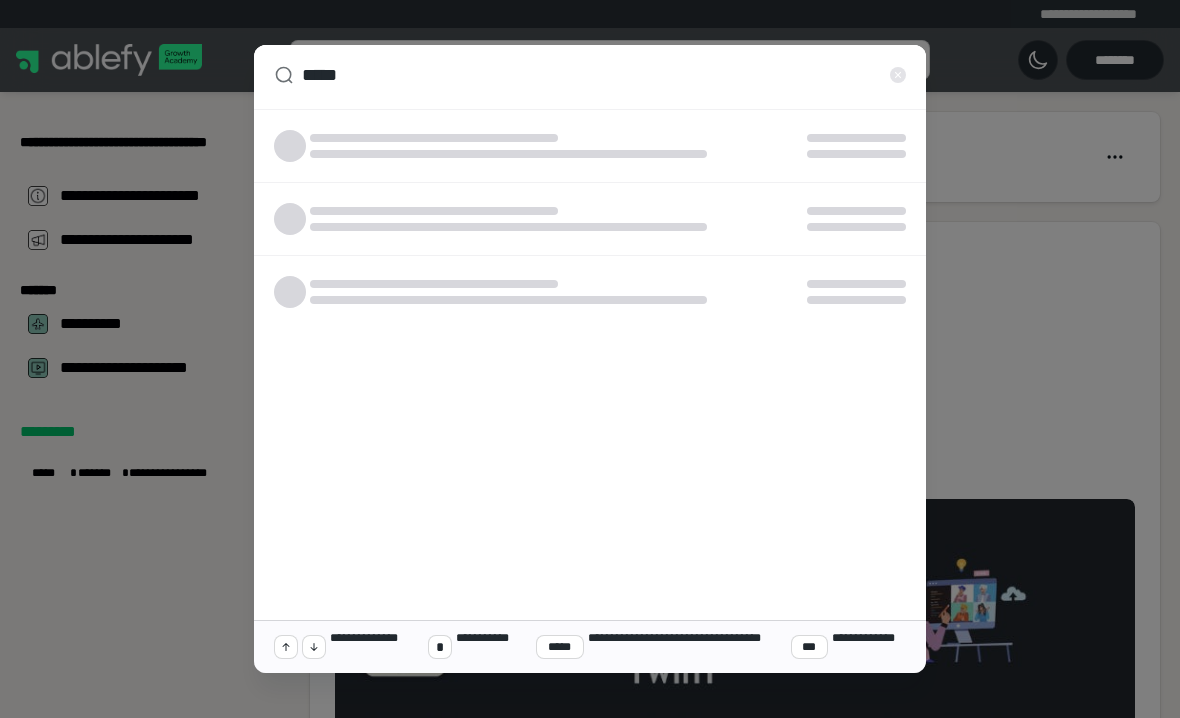 type on "*" 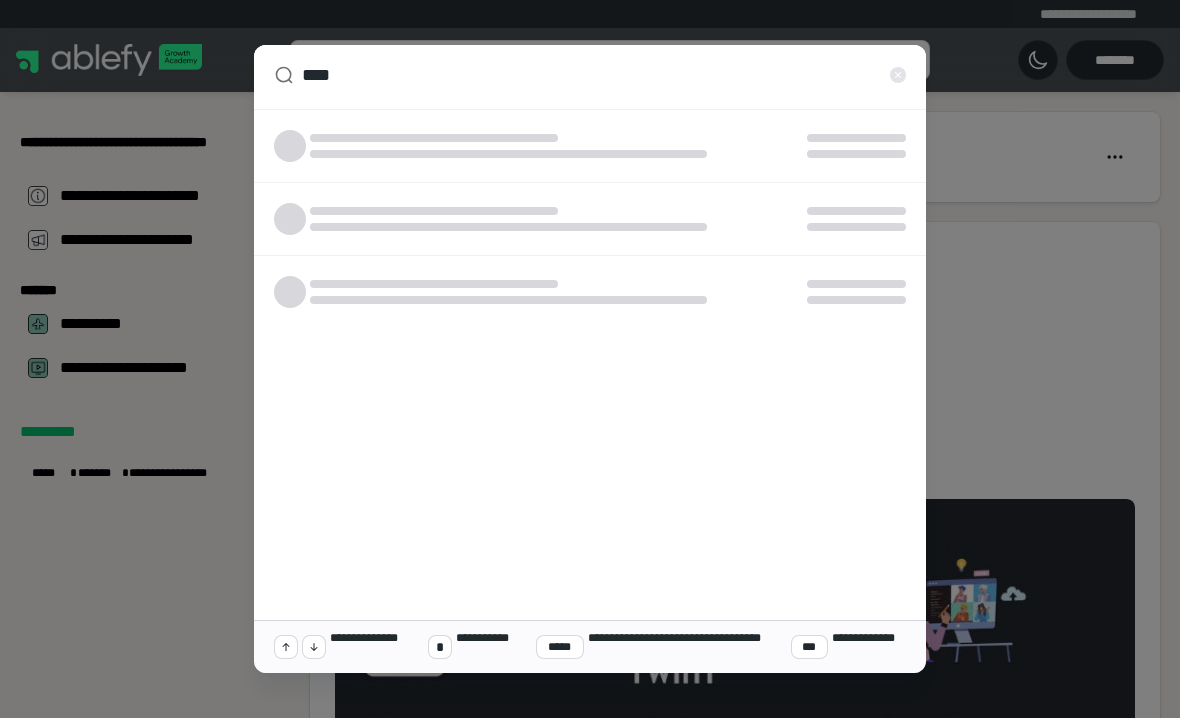 type on "***" 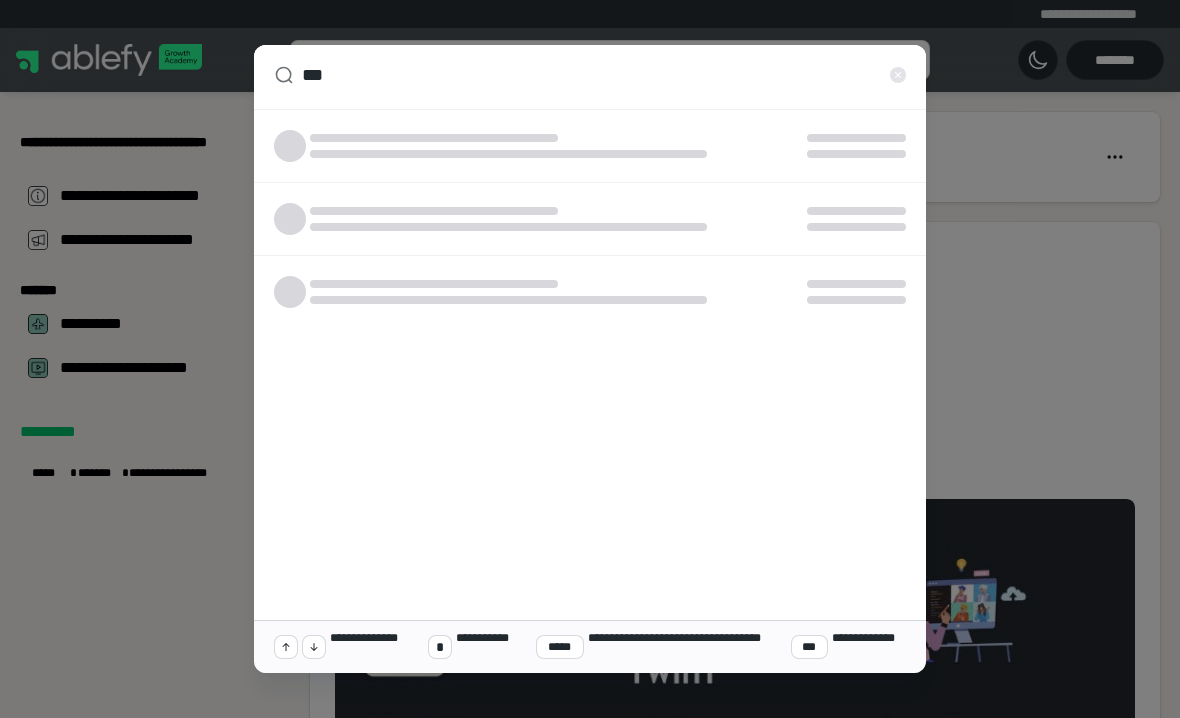 type on "*" 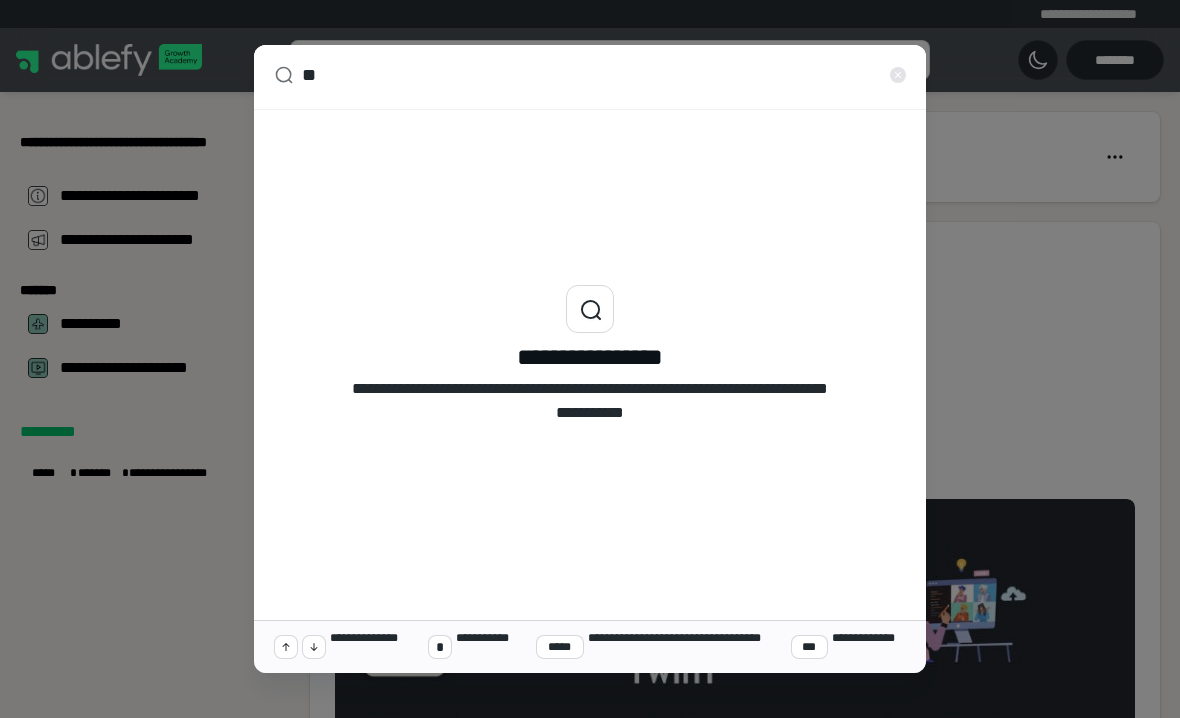 type on "***" 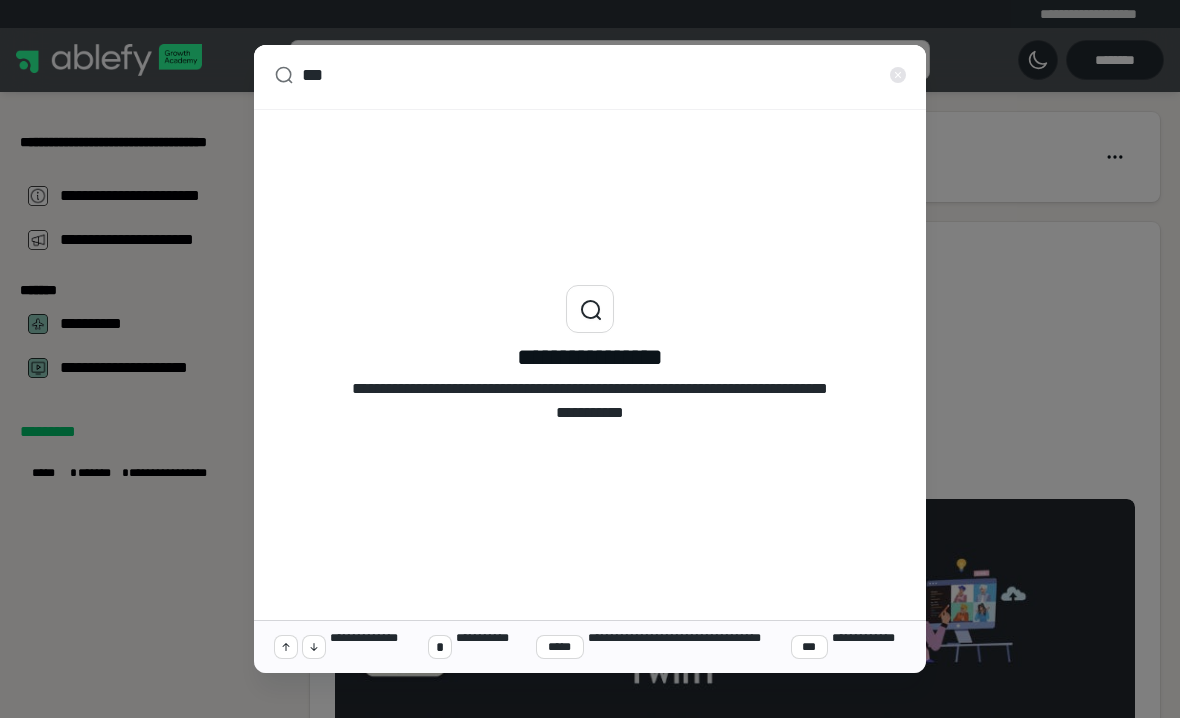 type on "*" 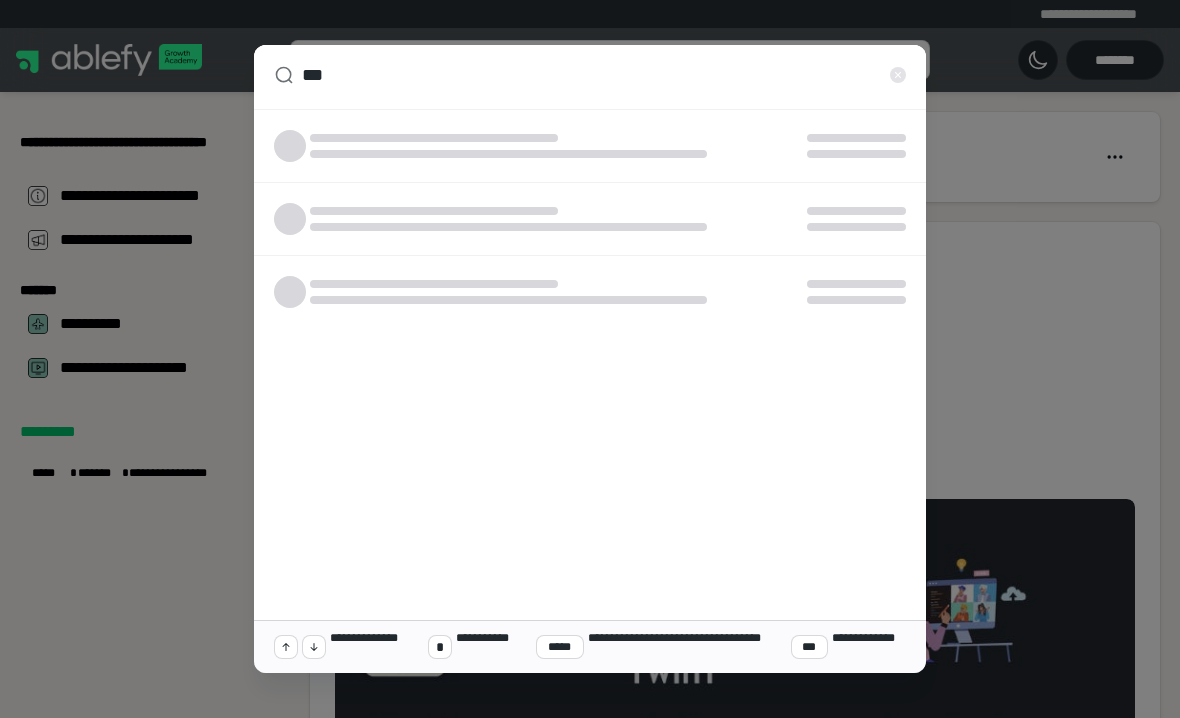type on "****" 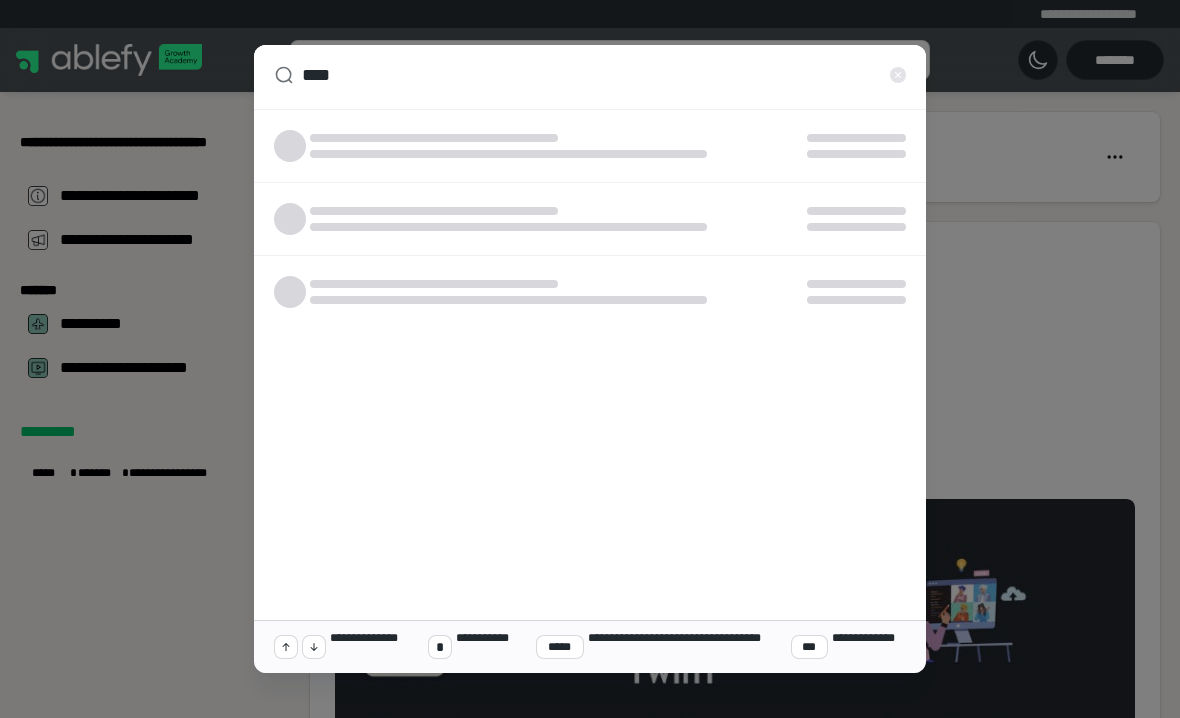 type on "*" 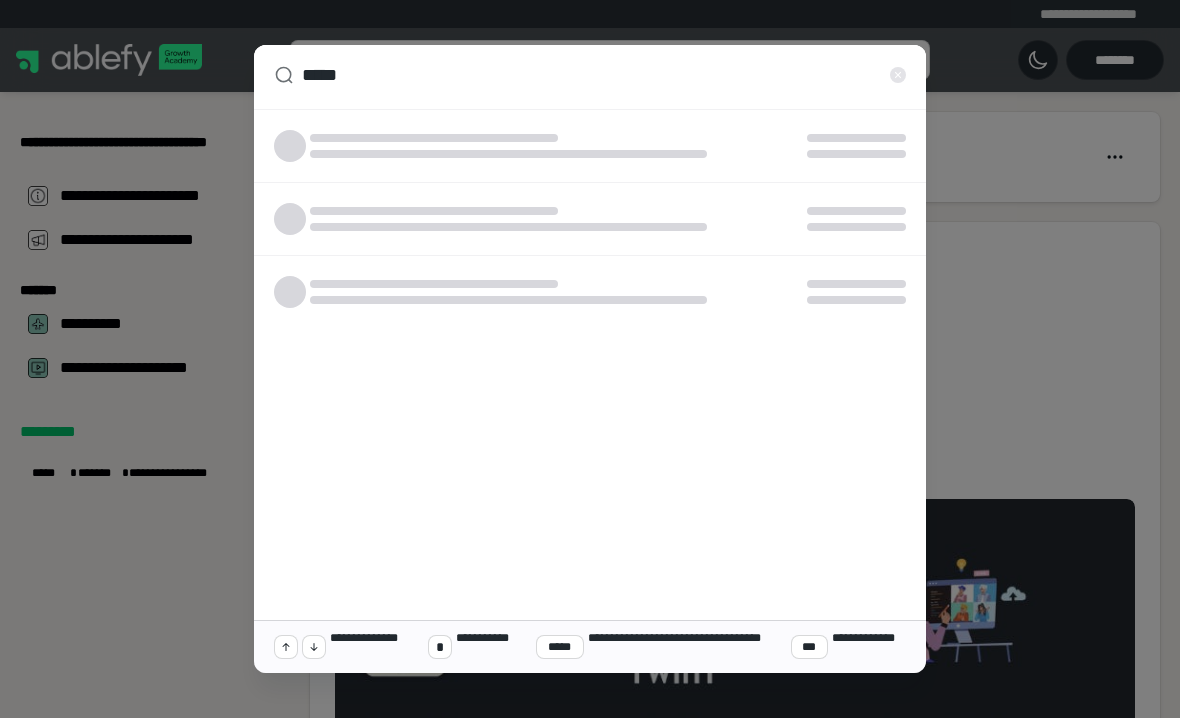 type on "*" 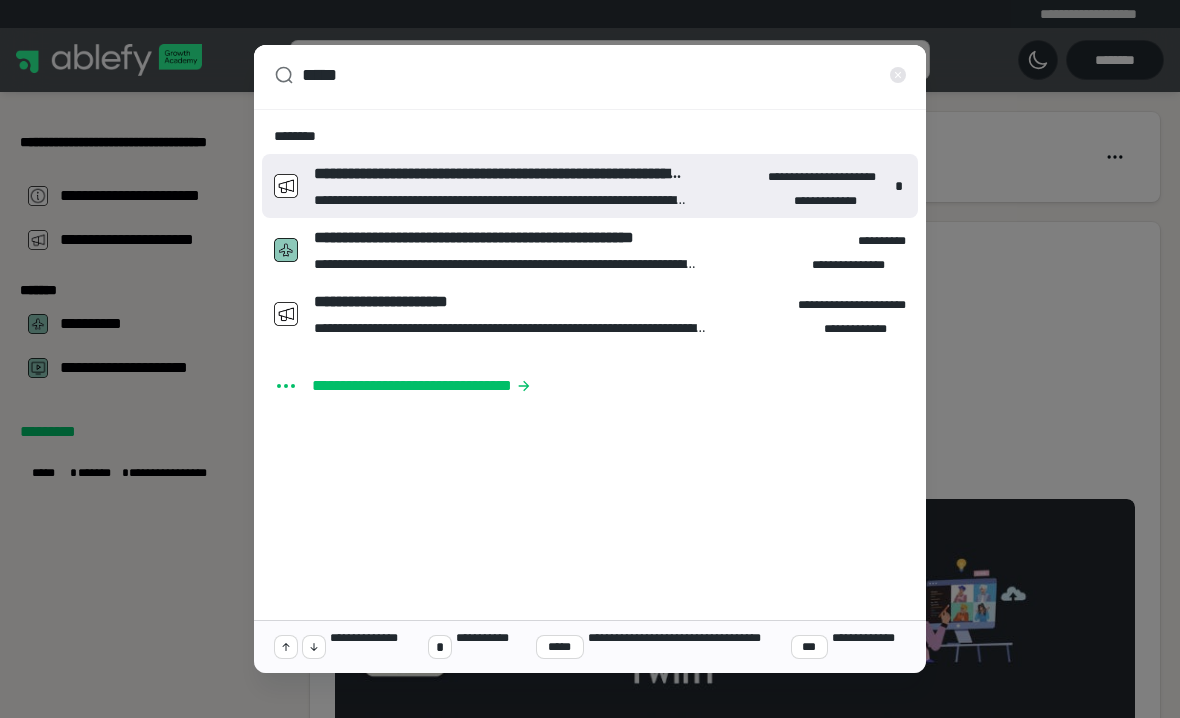 type on "******" 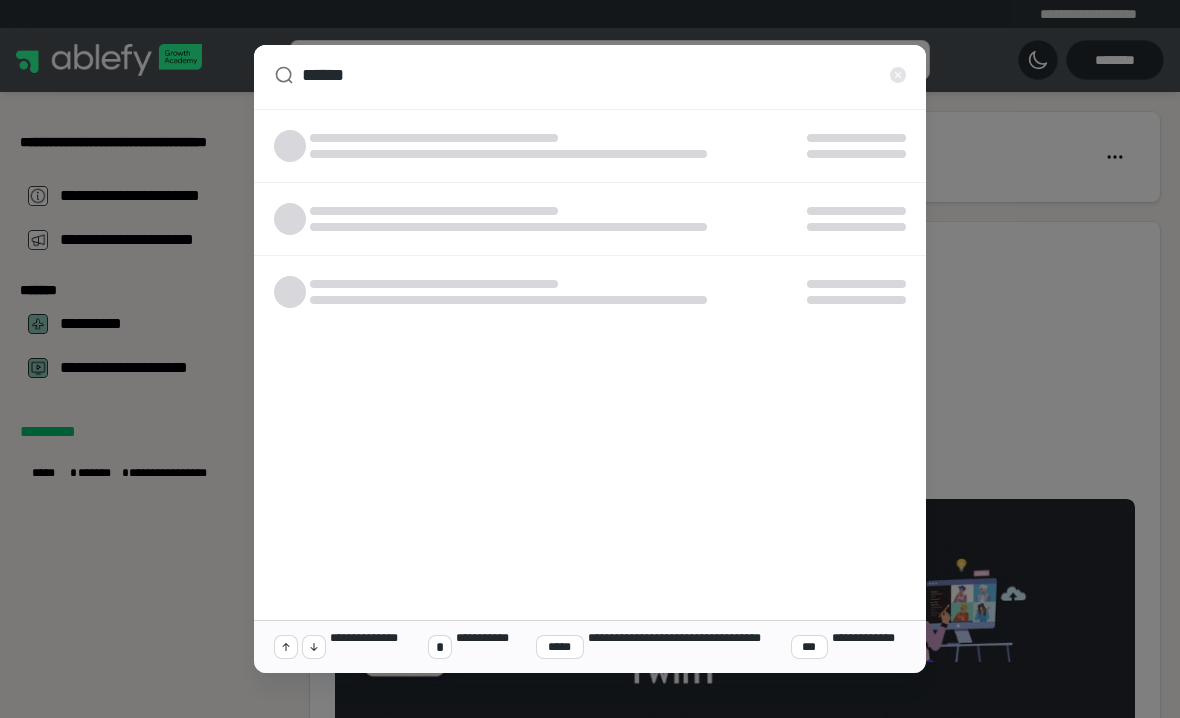 type on "*" 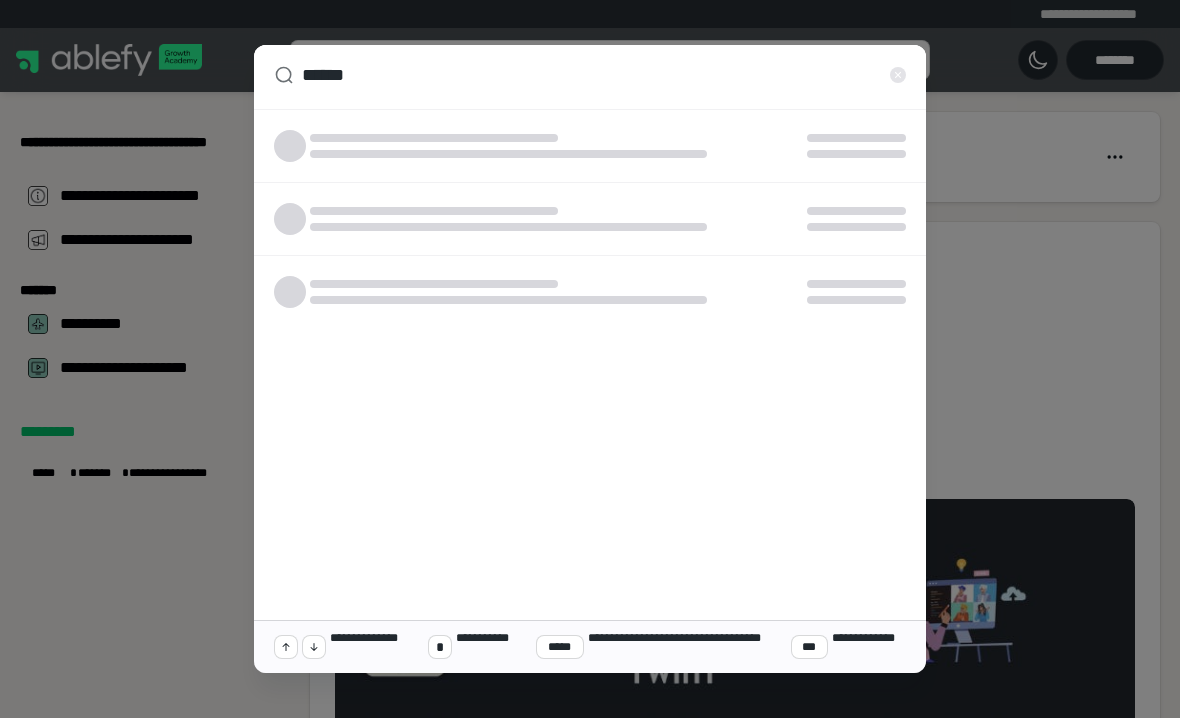 type on "*******" 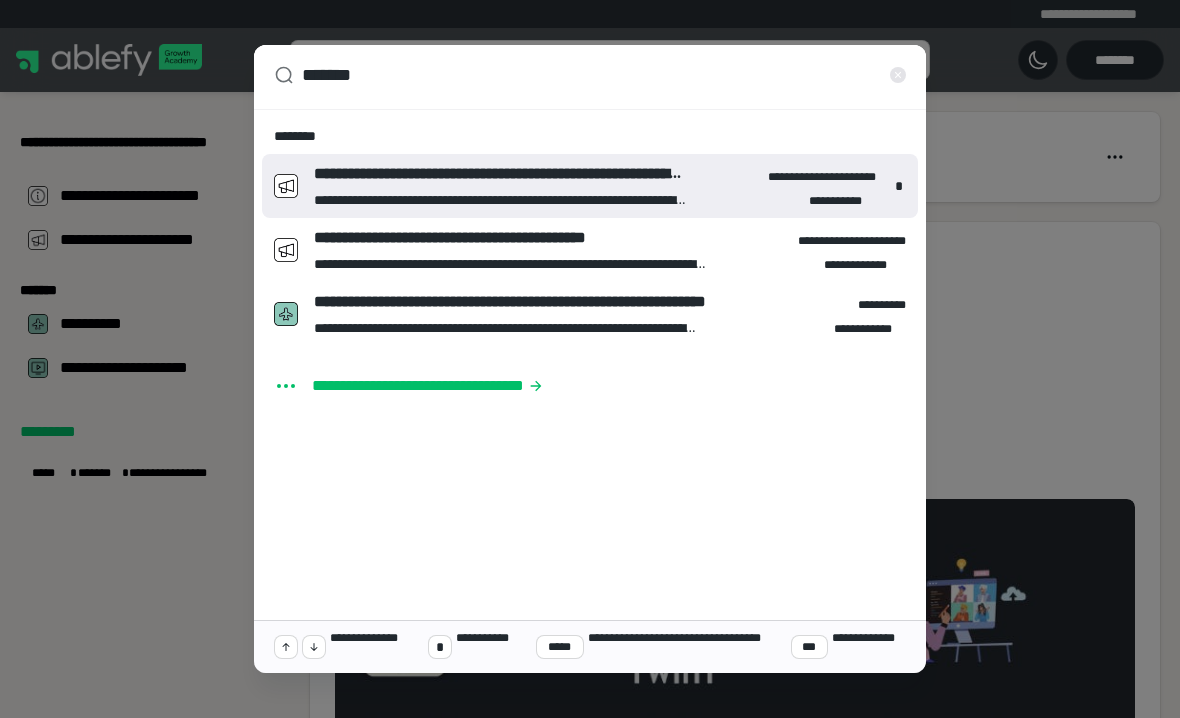 type on "*" 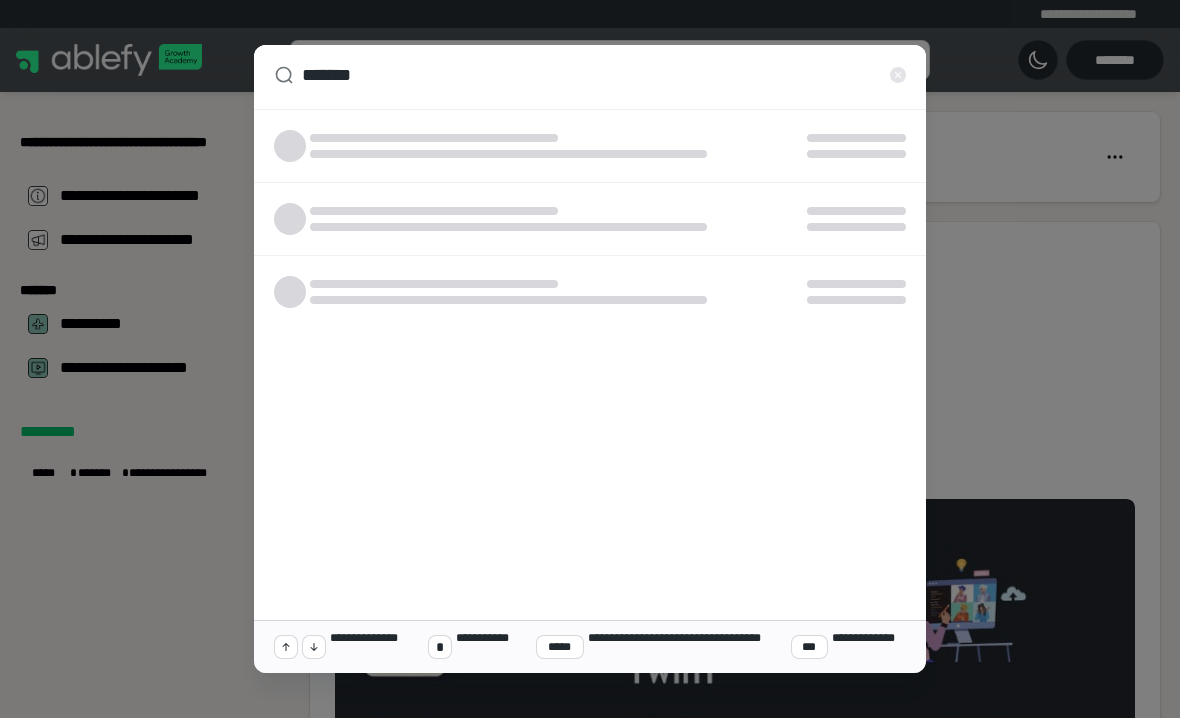 type on "********" 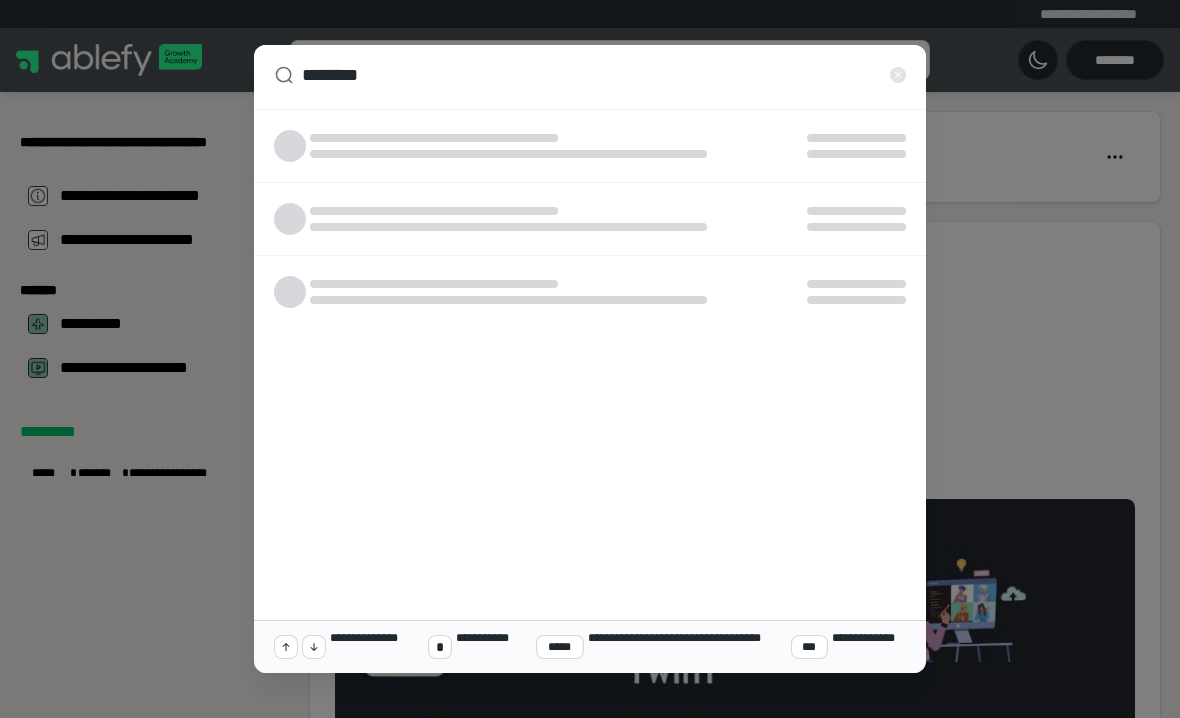 type on "*" 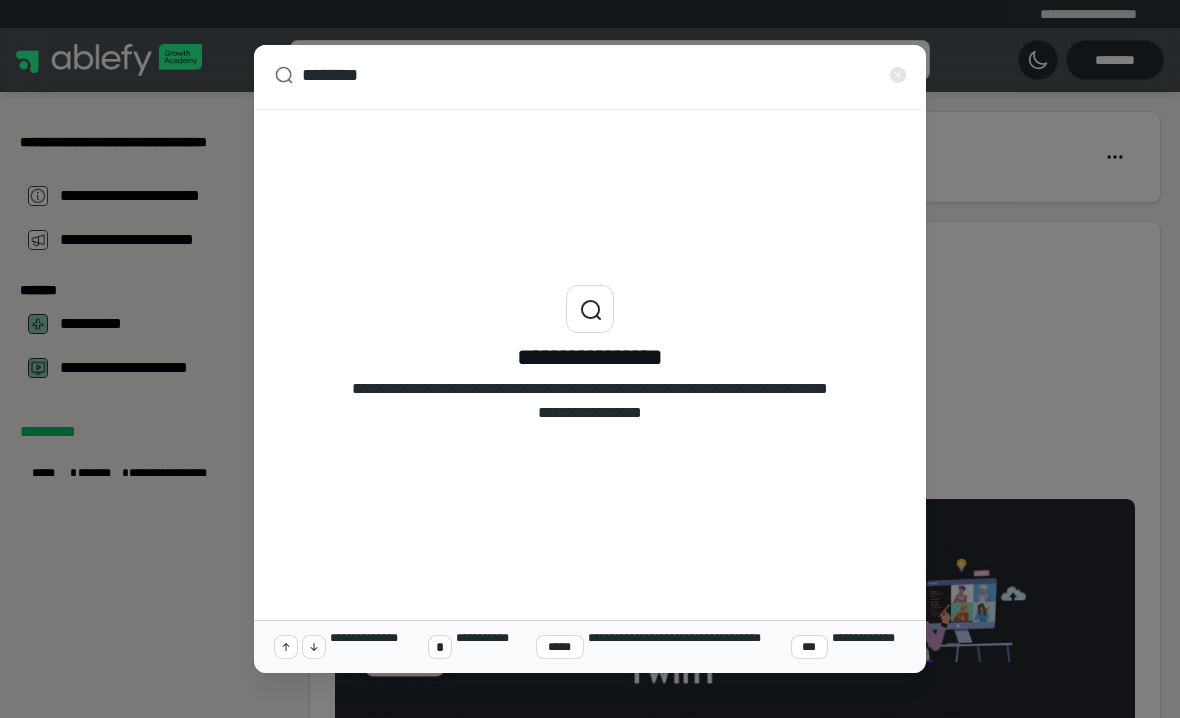 type on "*********" 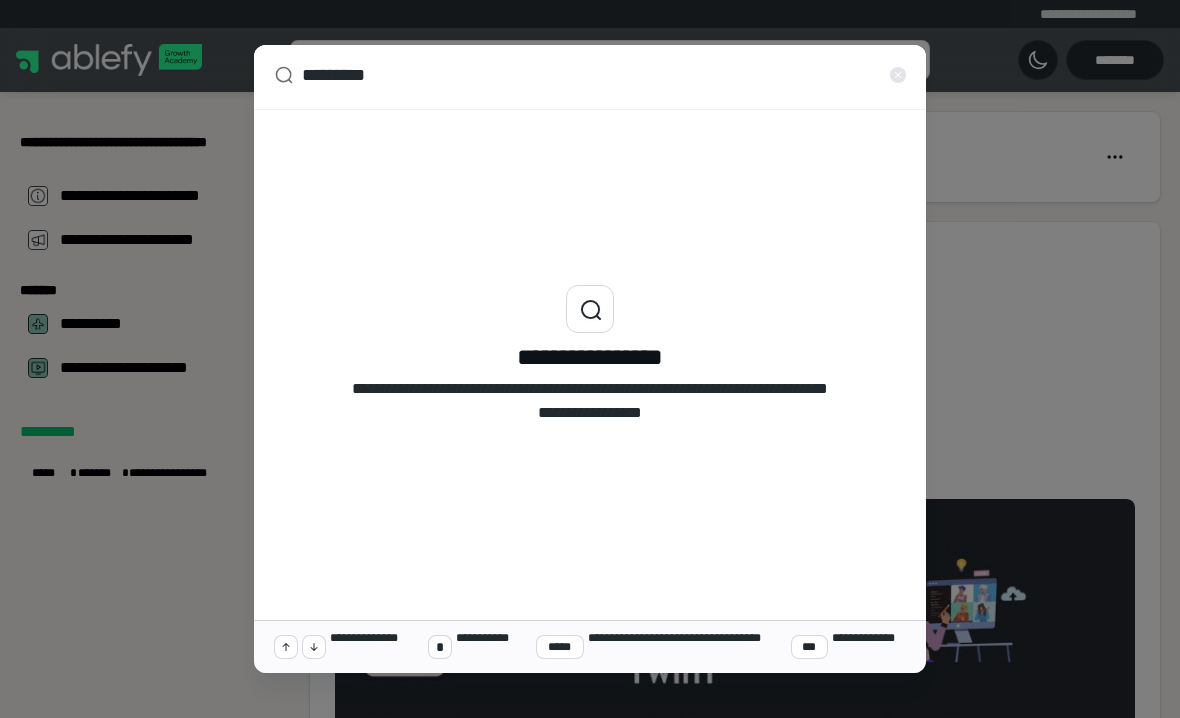 type on "*" 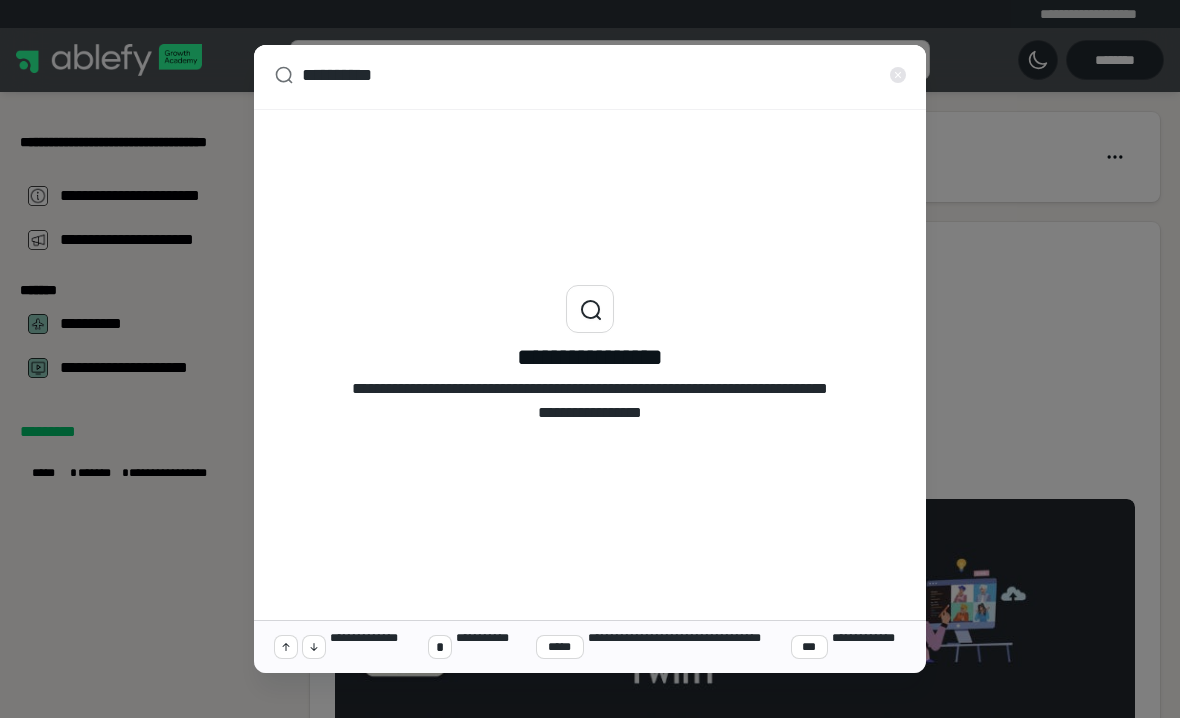 type on "*" 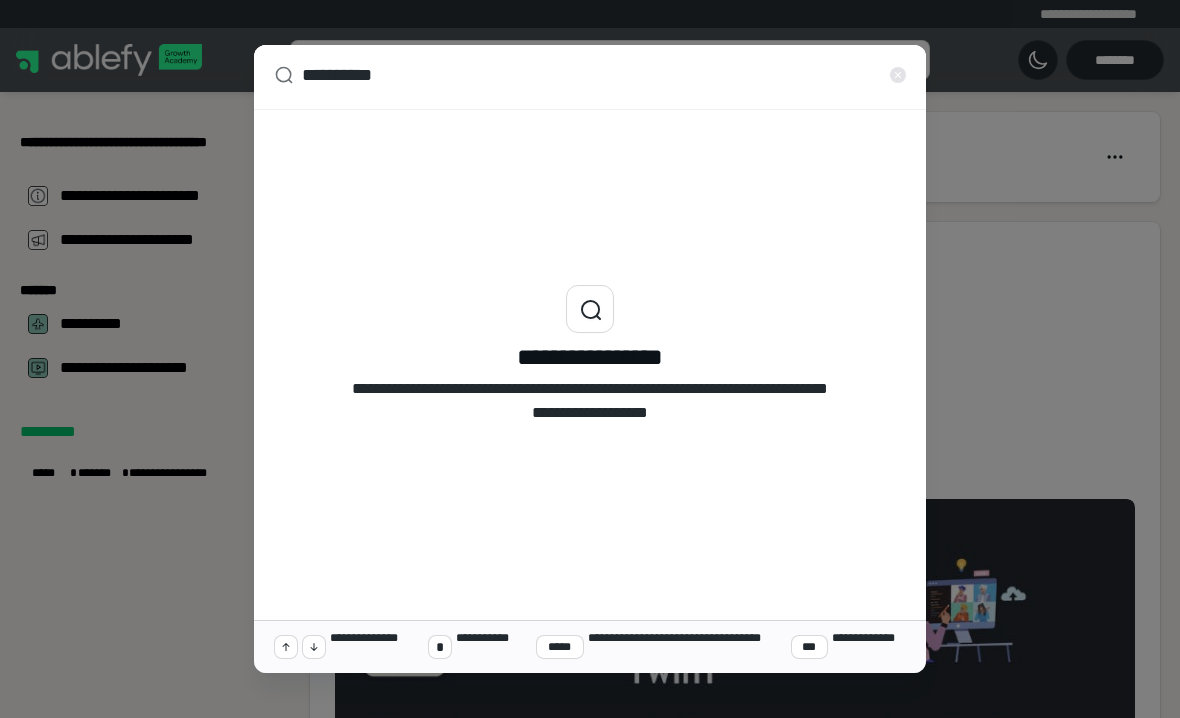 type on "**********" 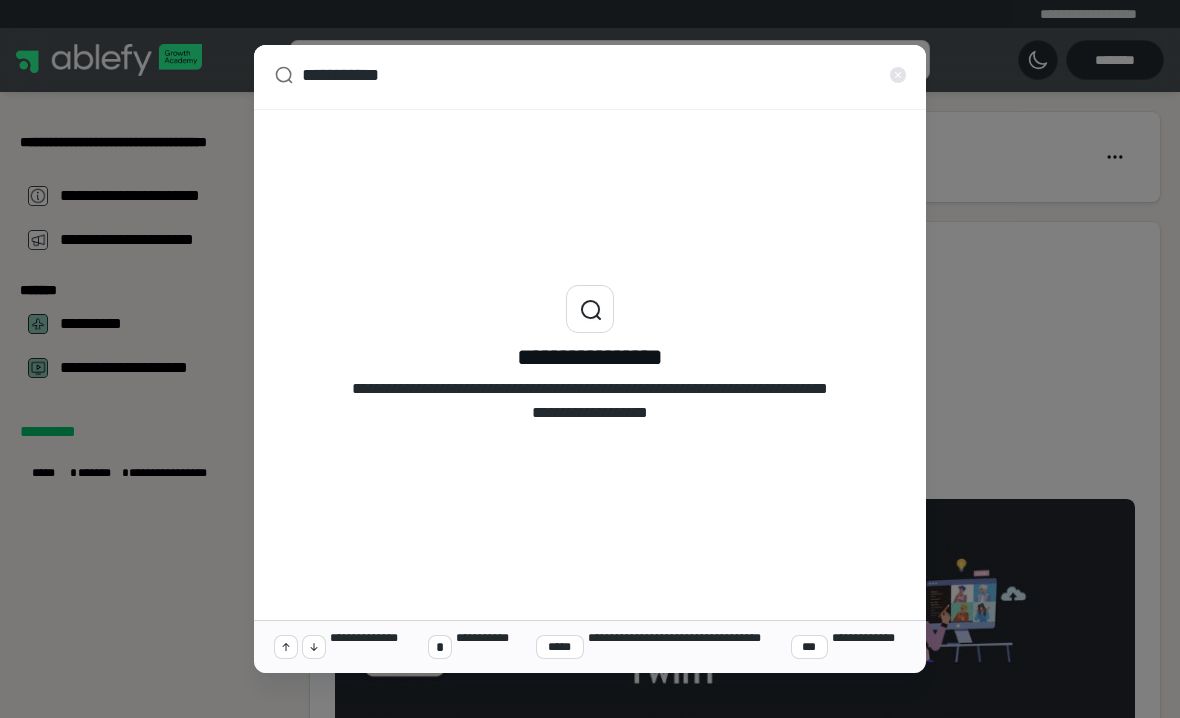 type on "*" 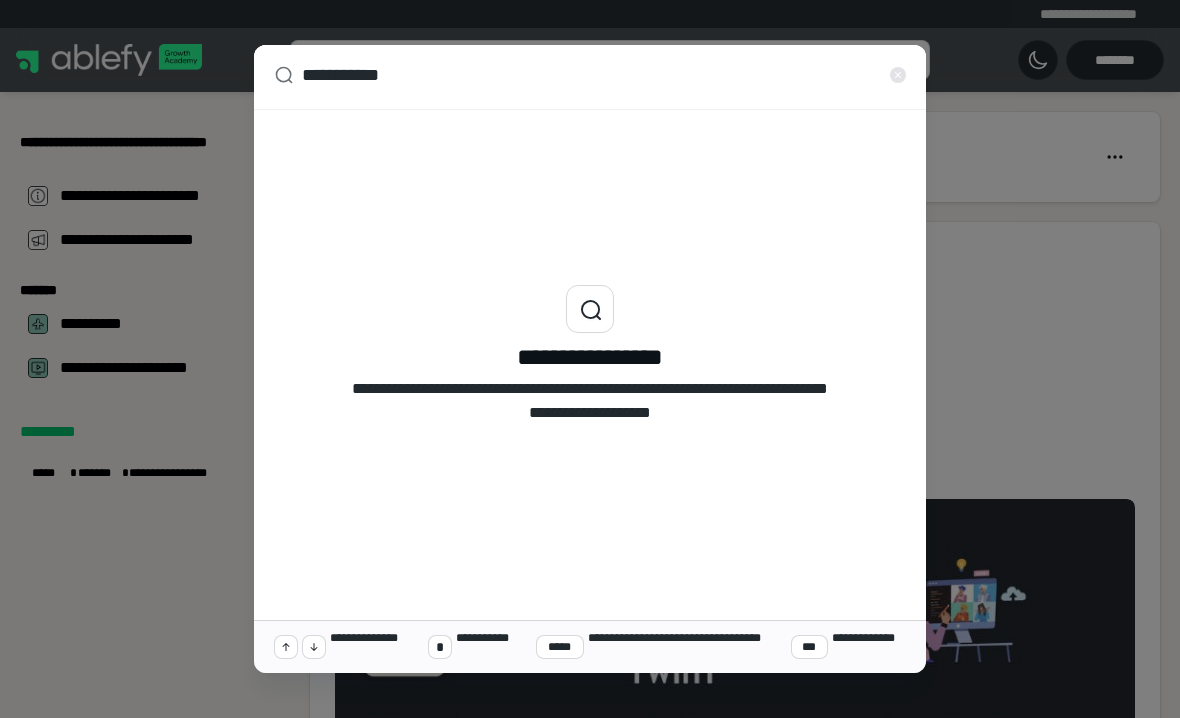 type on "**********" 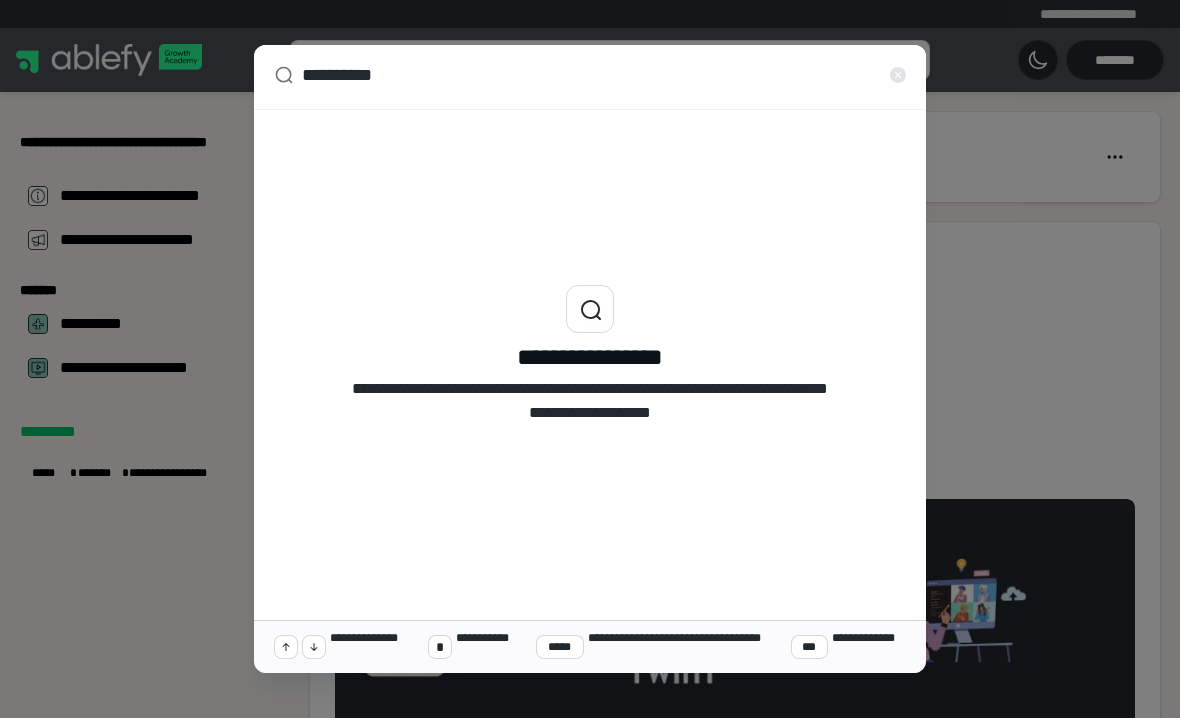 type on "*" 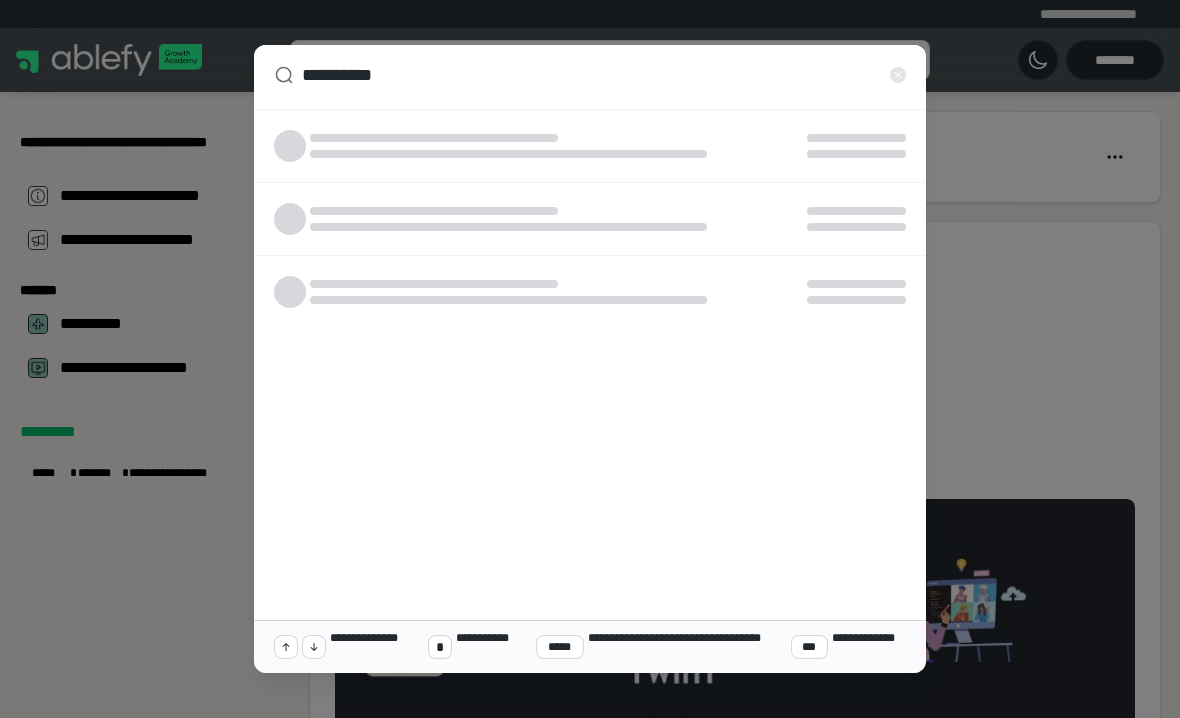 type on "*********" 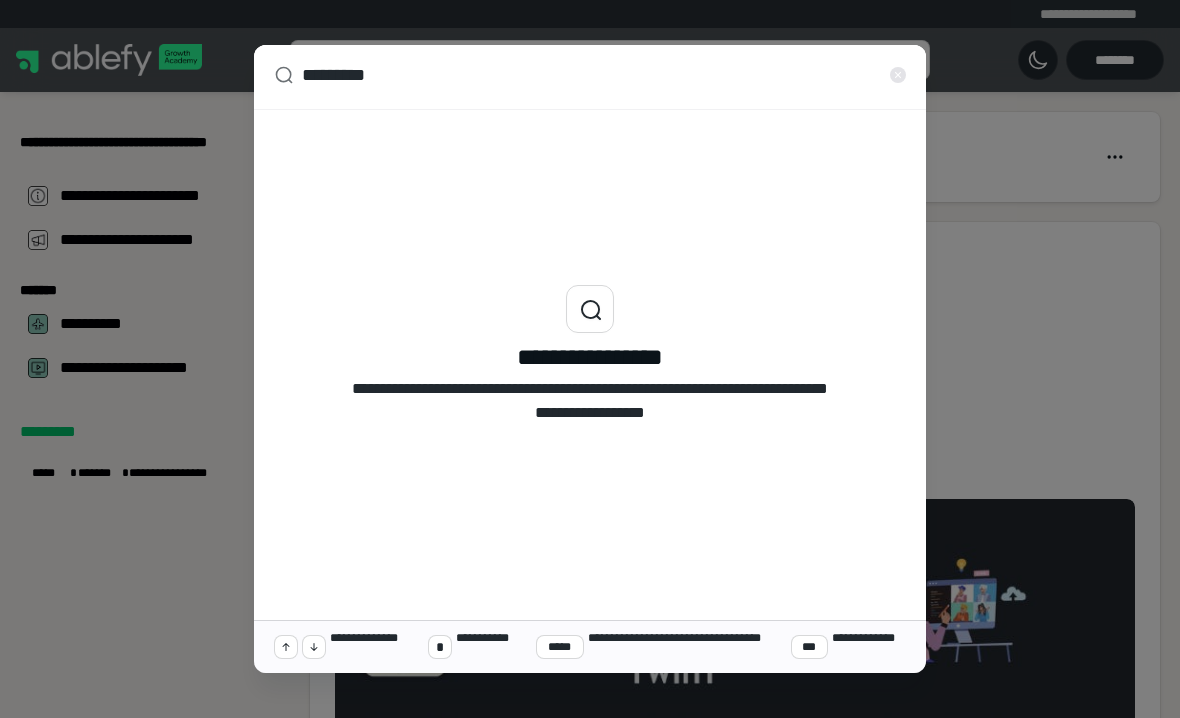 type on "*" 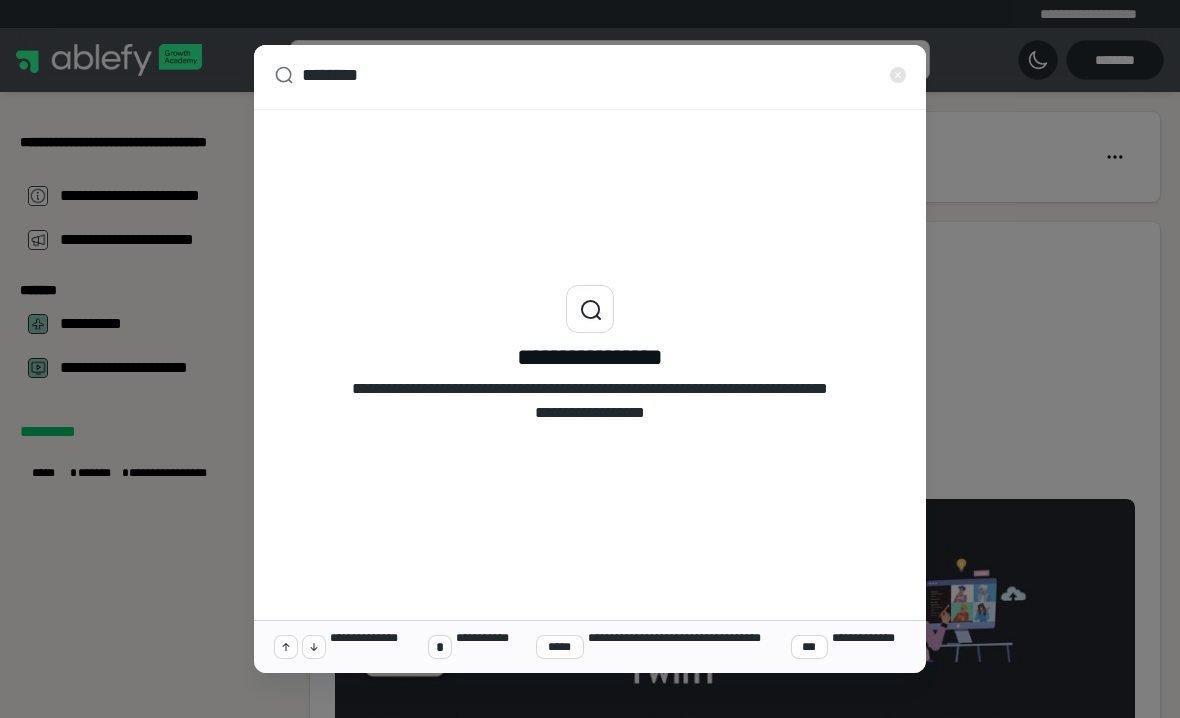 type on "*******" 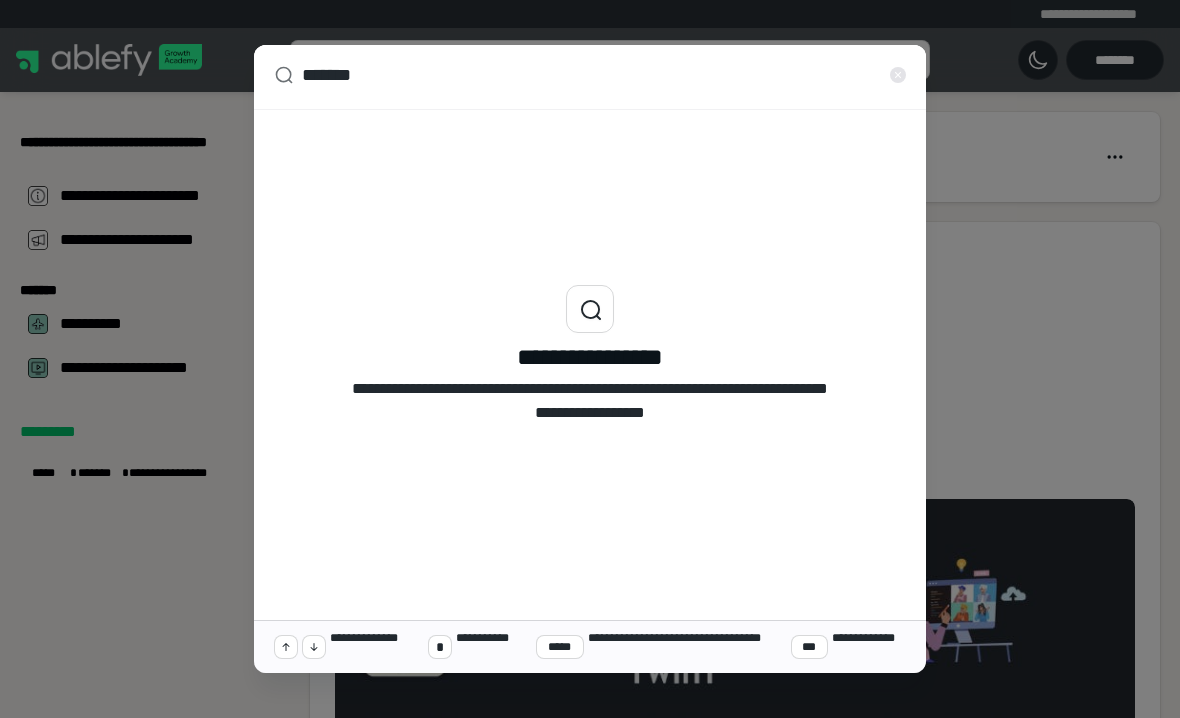 type on "*" 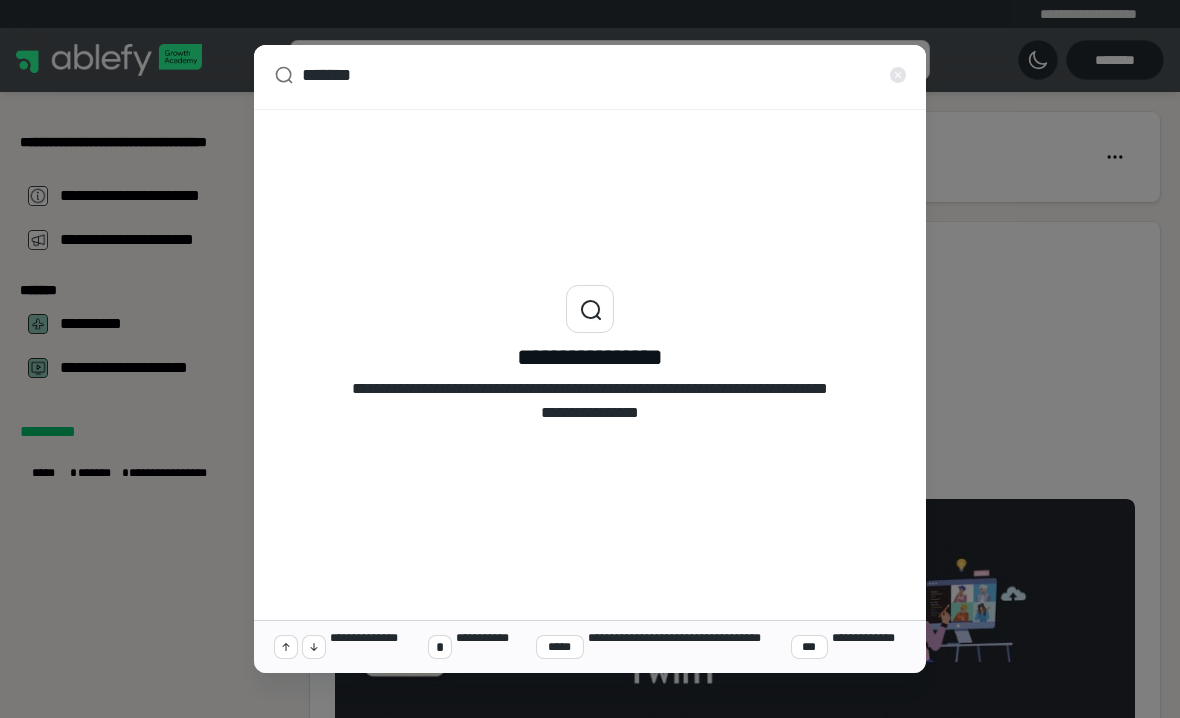 type on "******" 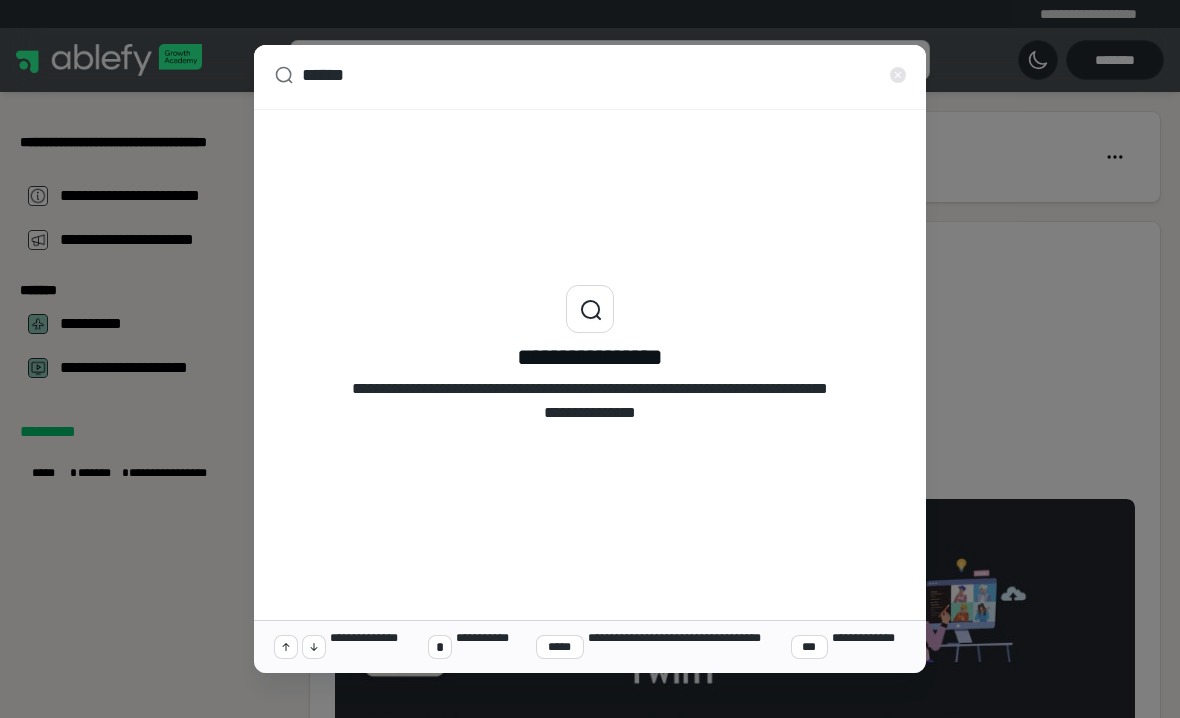 type on "*" 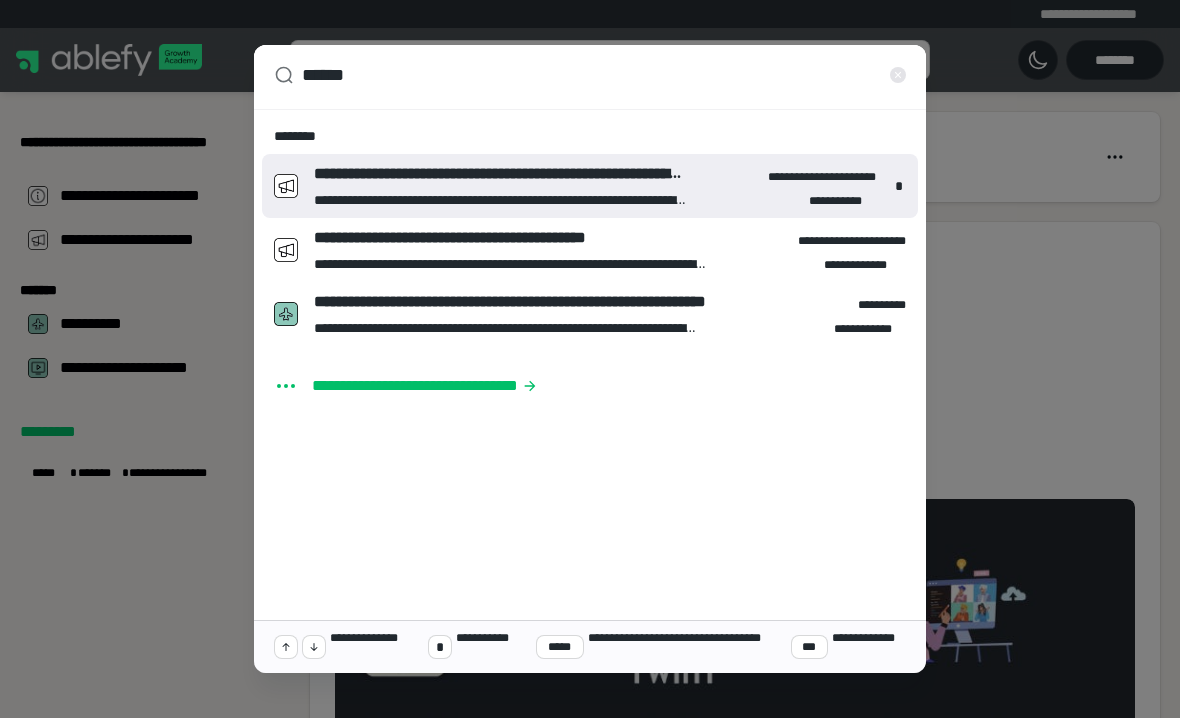 type on "*******" 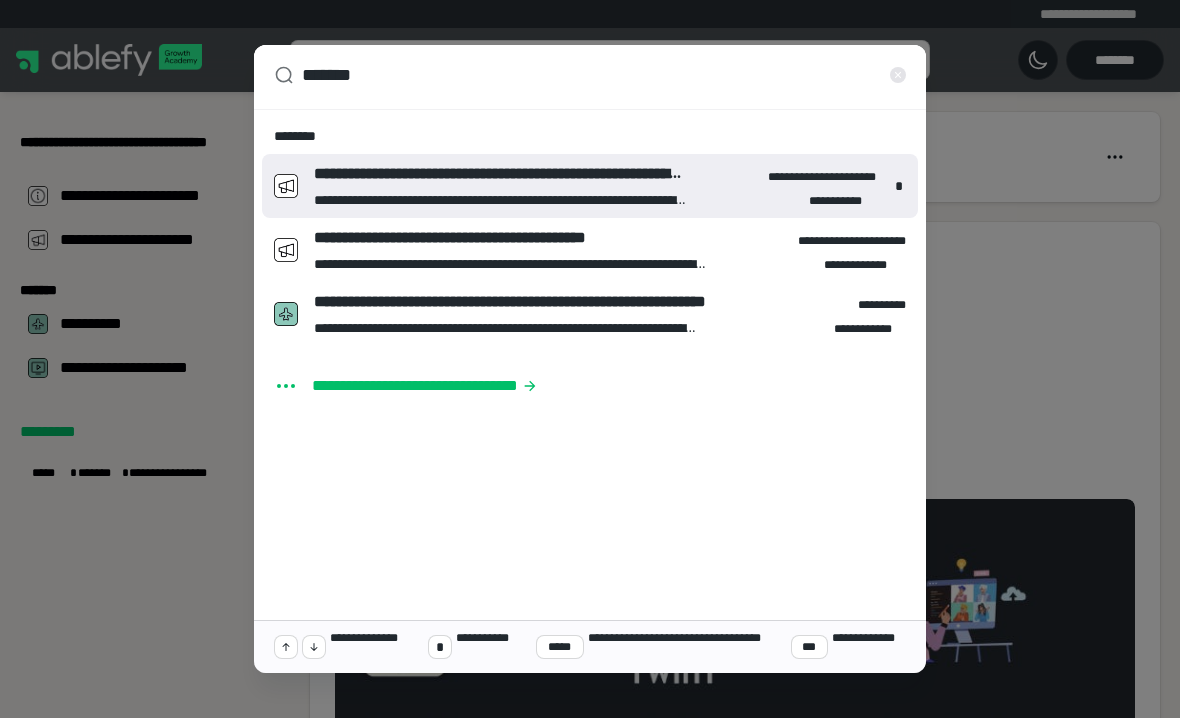 type on "*" 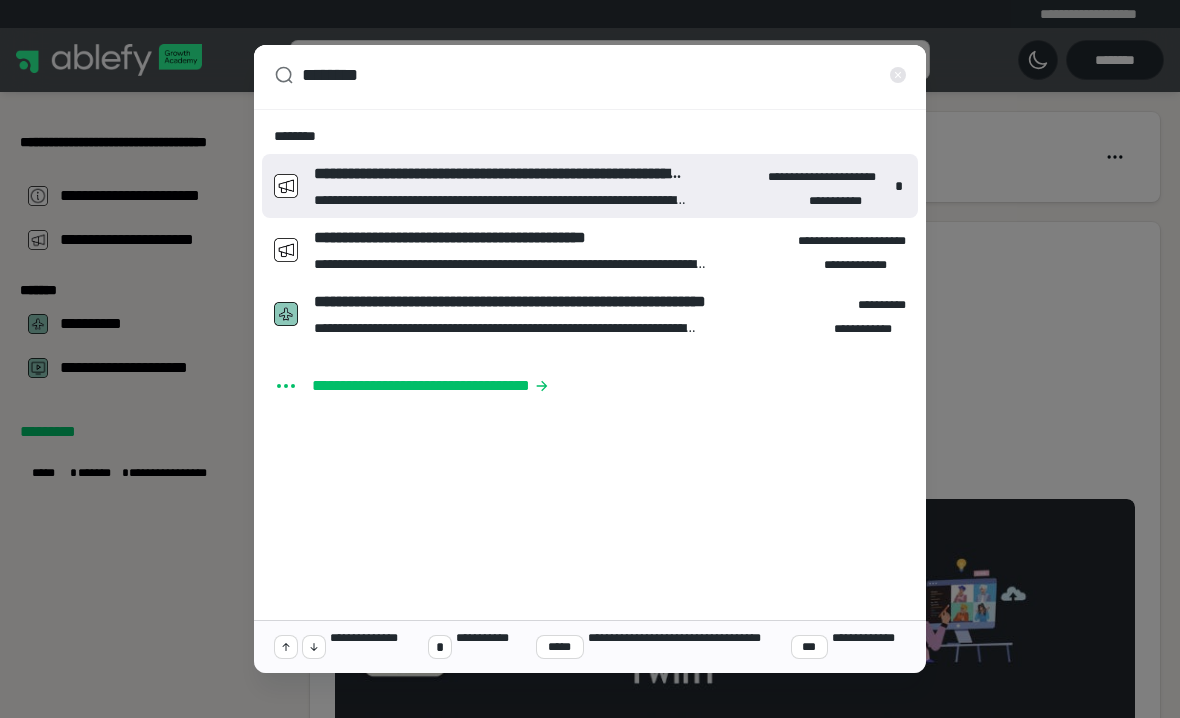 type on "*" 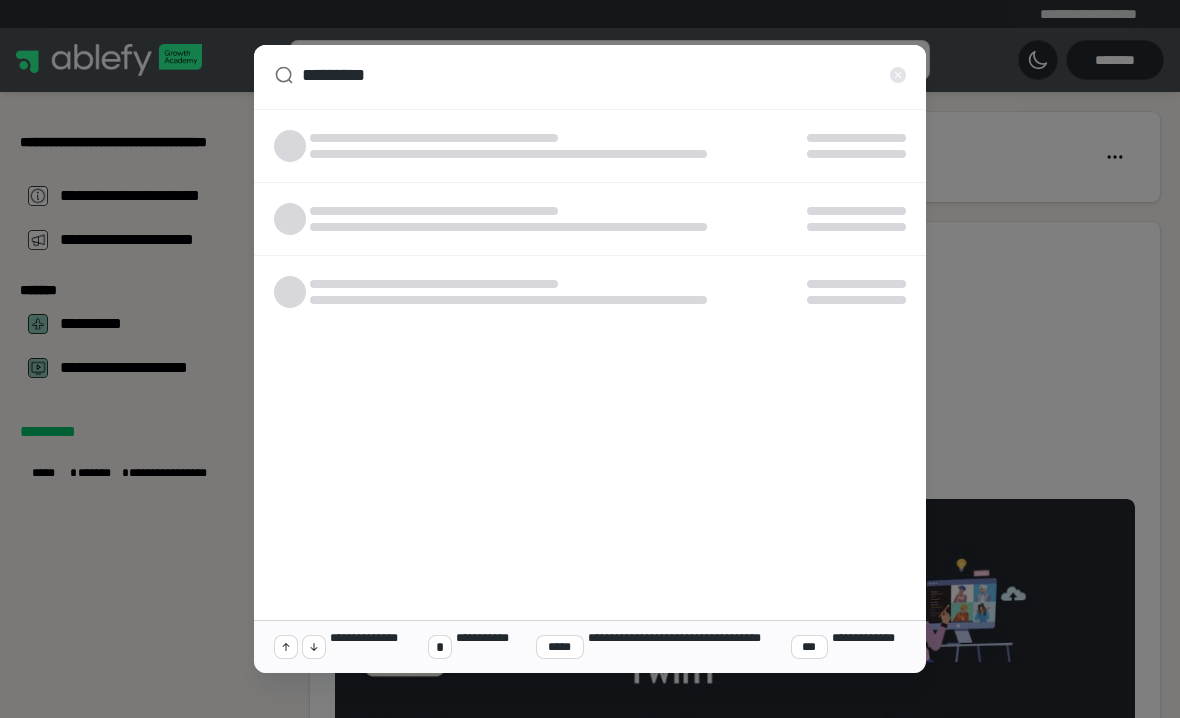 type on "*" 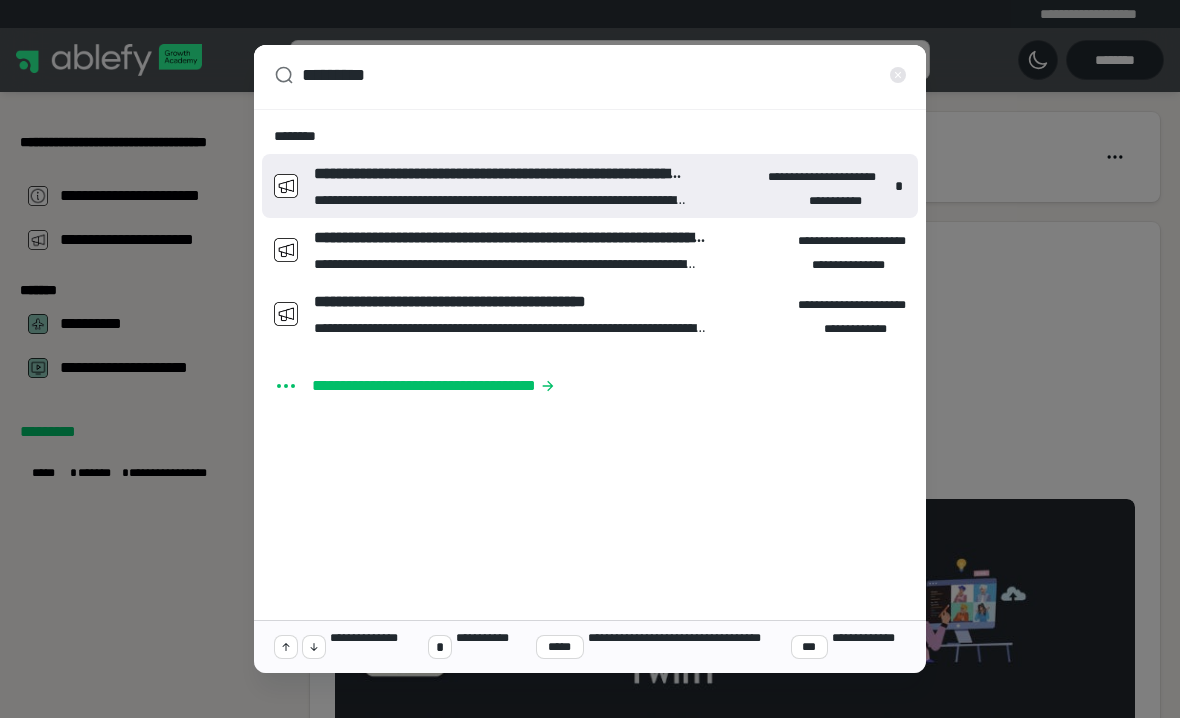 type on "*********" 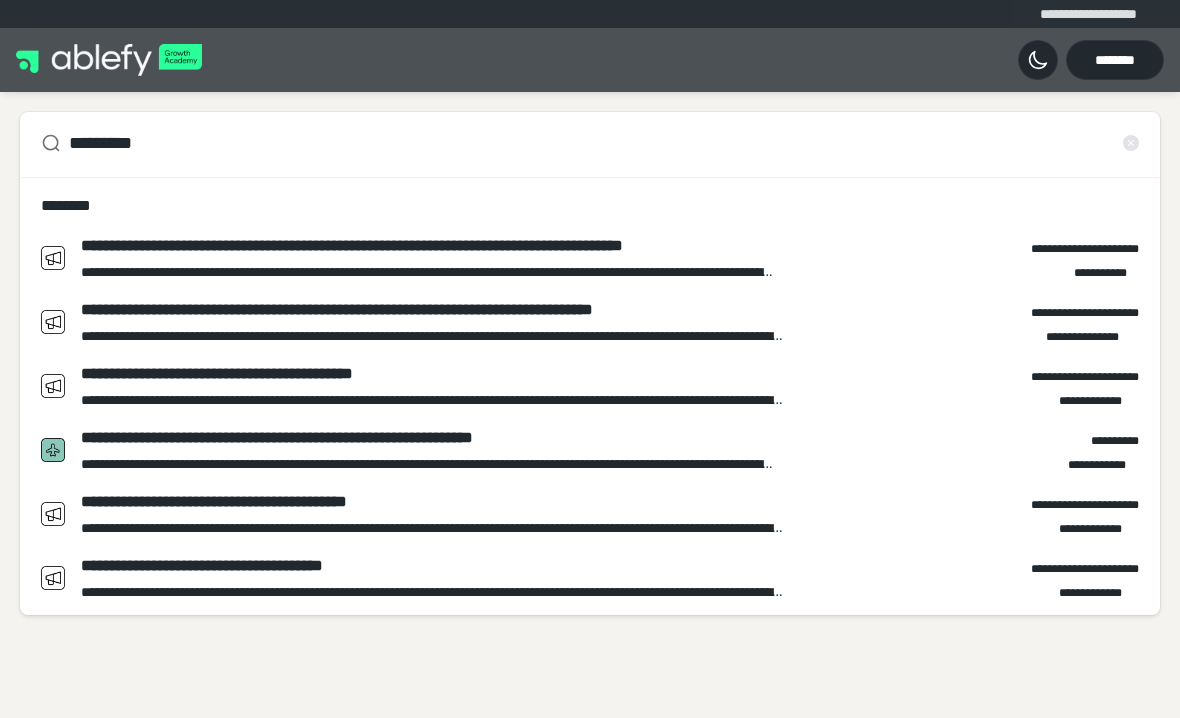 click on "**********" at bounding box center (433, 438) 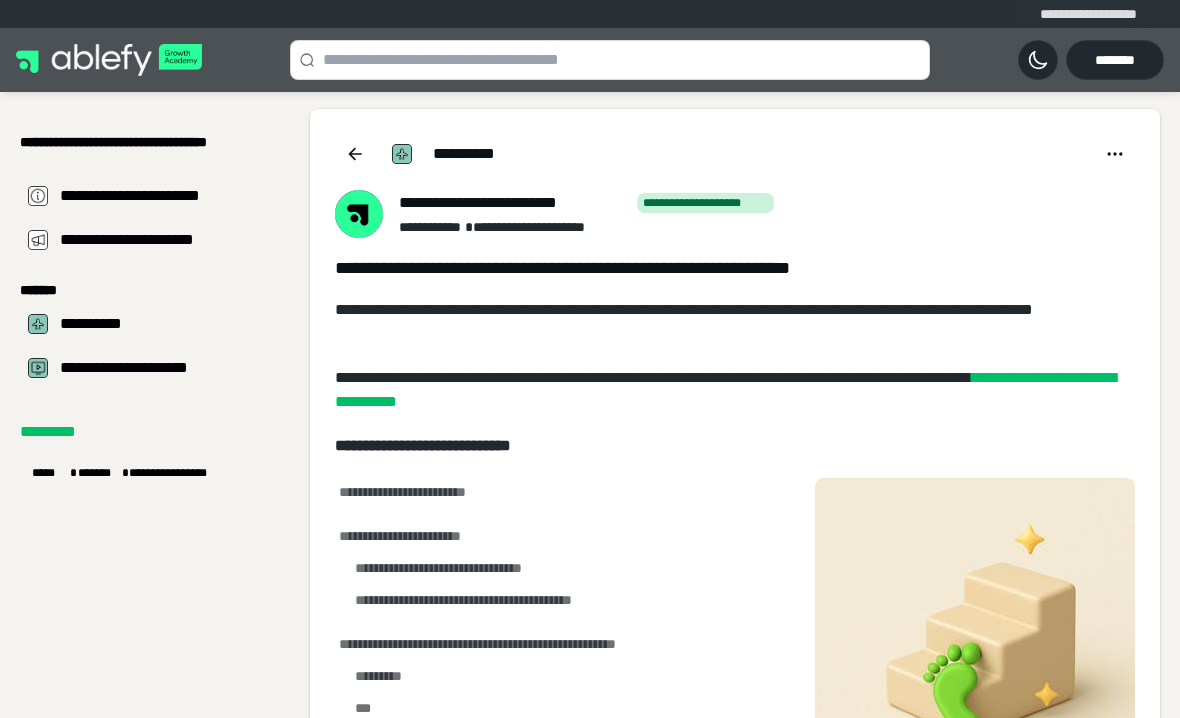 scroll, scrollTop: 0, scrollLeft: 0, axis: both 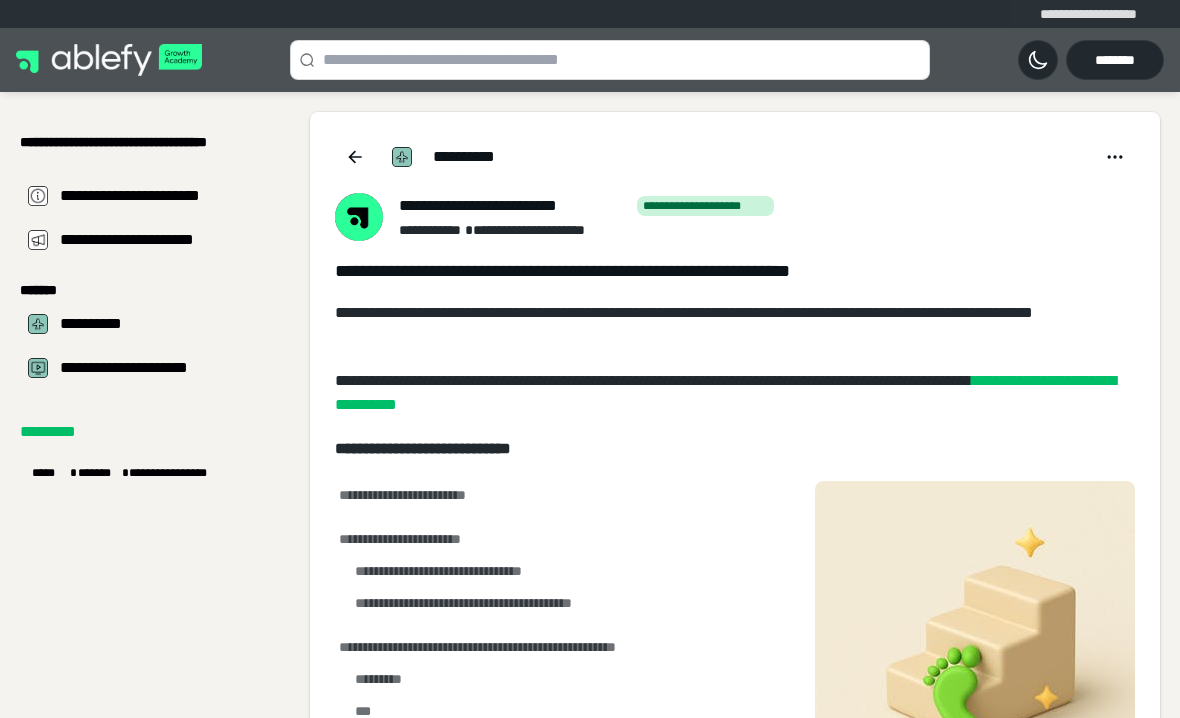 click at bounding box center (355, 157) 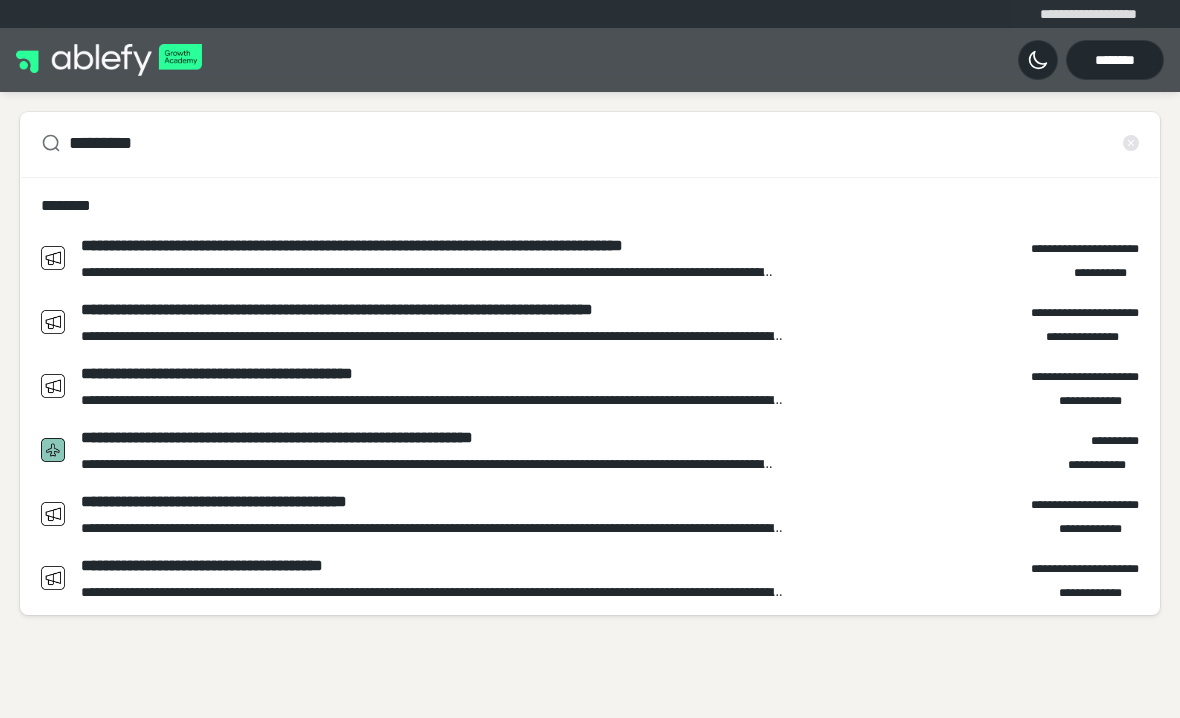 click on "**********" at bounding box center (610, 578) 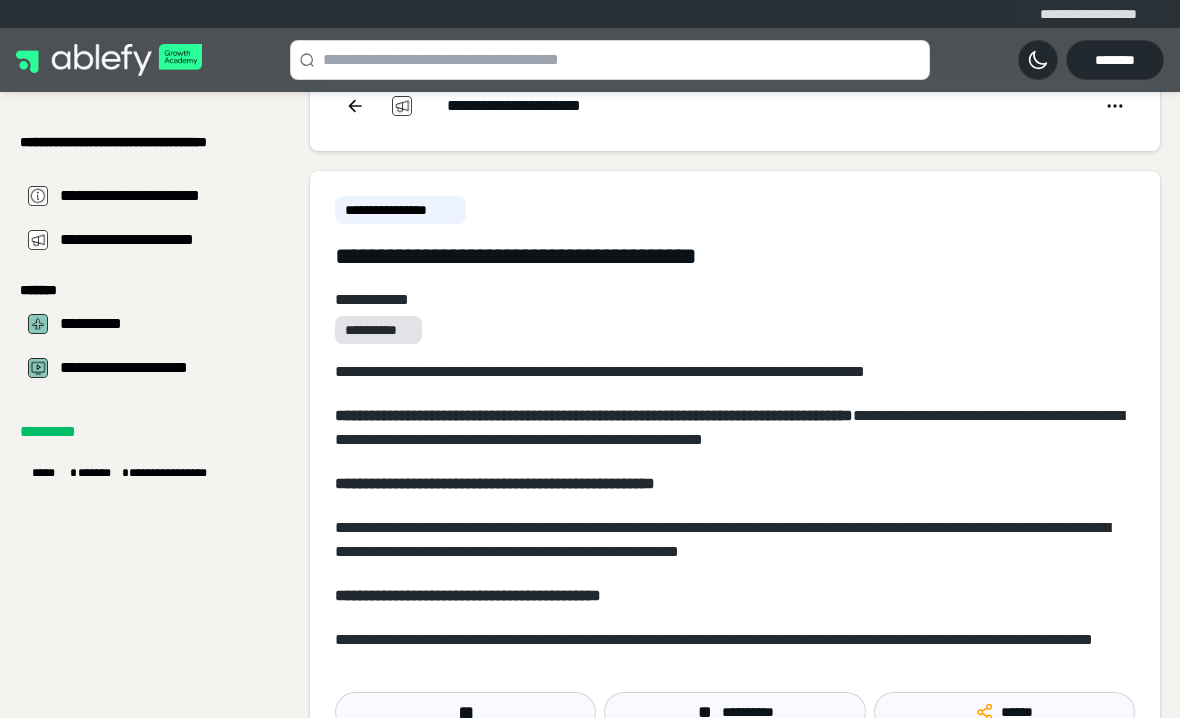 scroll, scrollTop: 0, scrollLeft: 0, axis: both 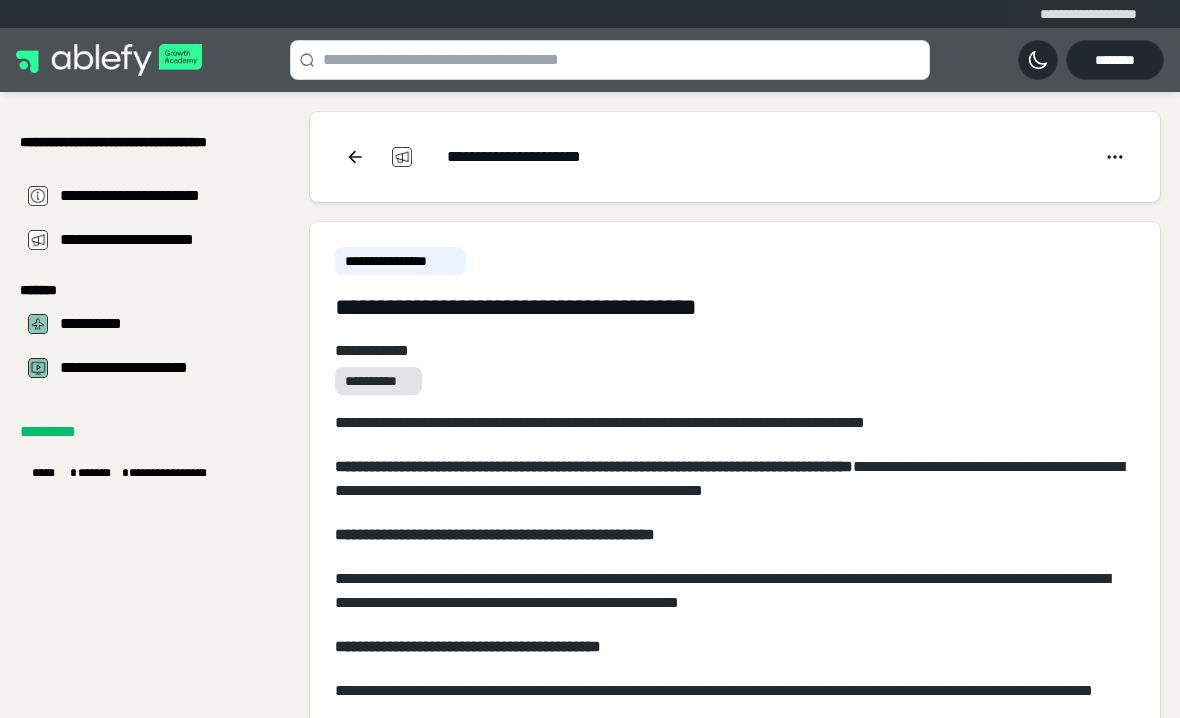 click at bounding box center [109, 60] 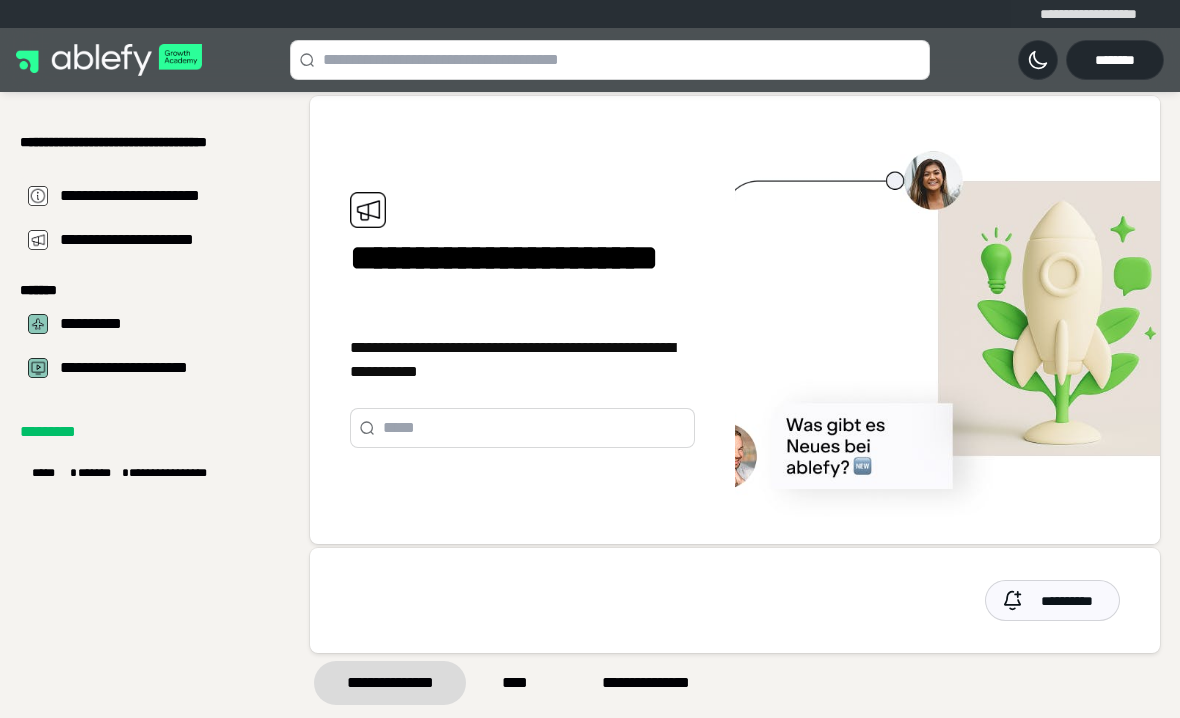 click on "**********" at bounding box center [169, 324] 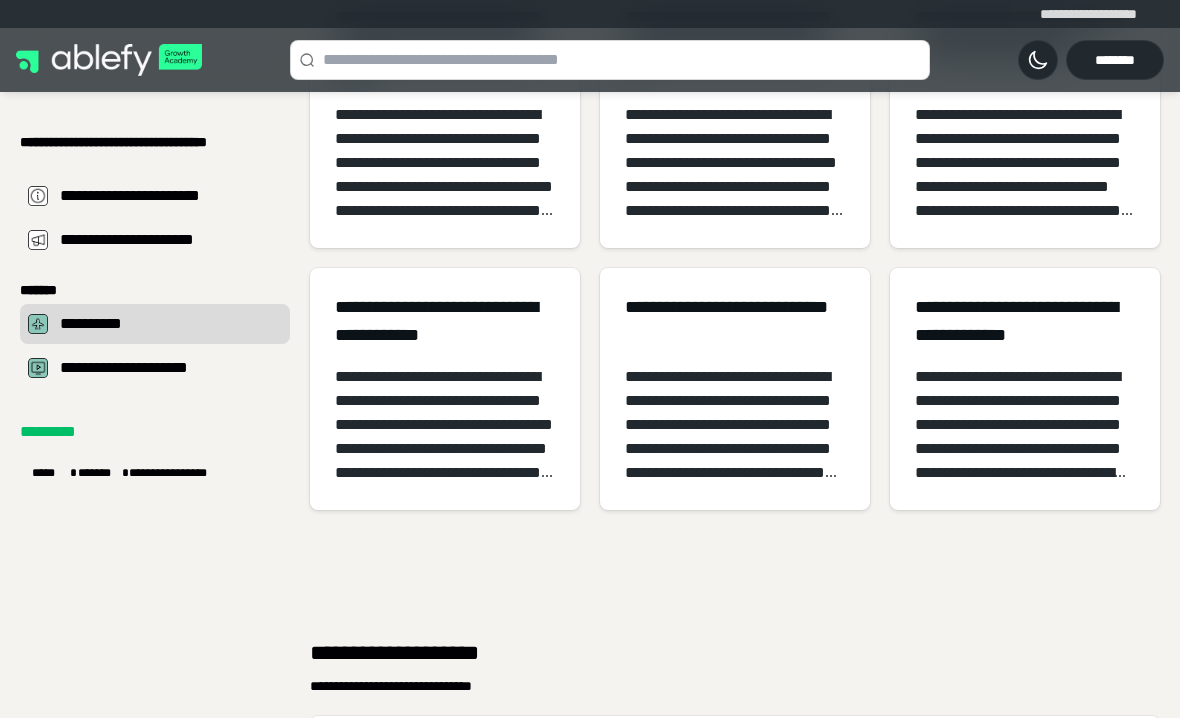 scroll, scrollTop: 653, scrollLeft: 0, axis: vertical 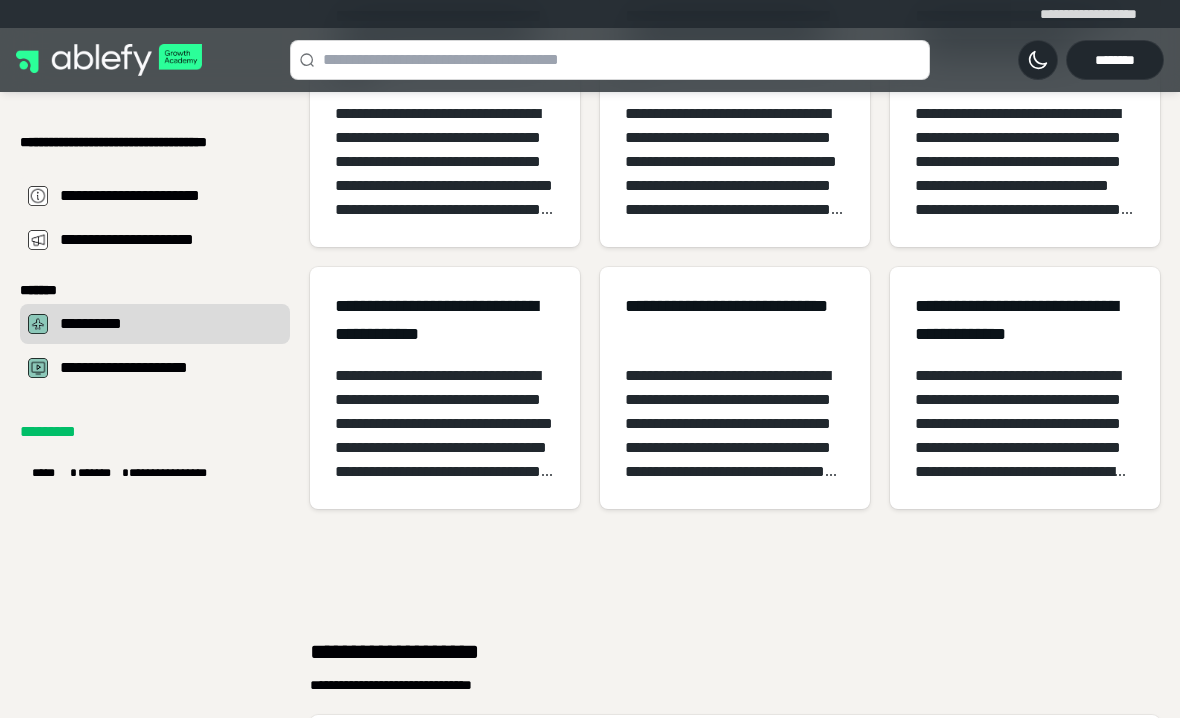click at bounding box center [1025, 424] 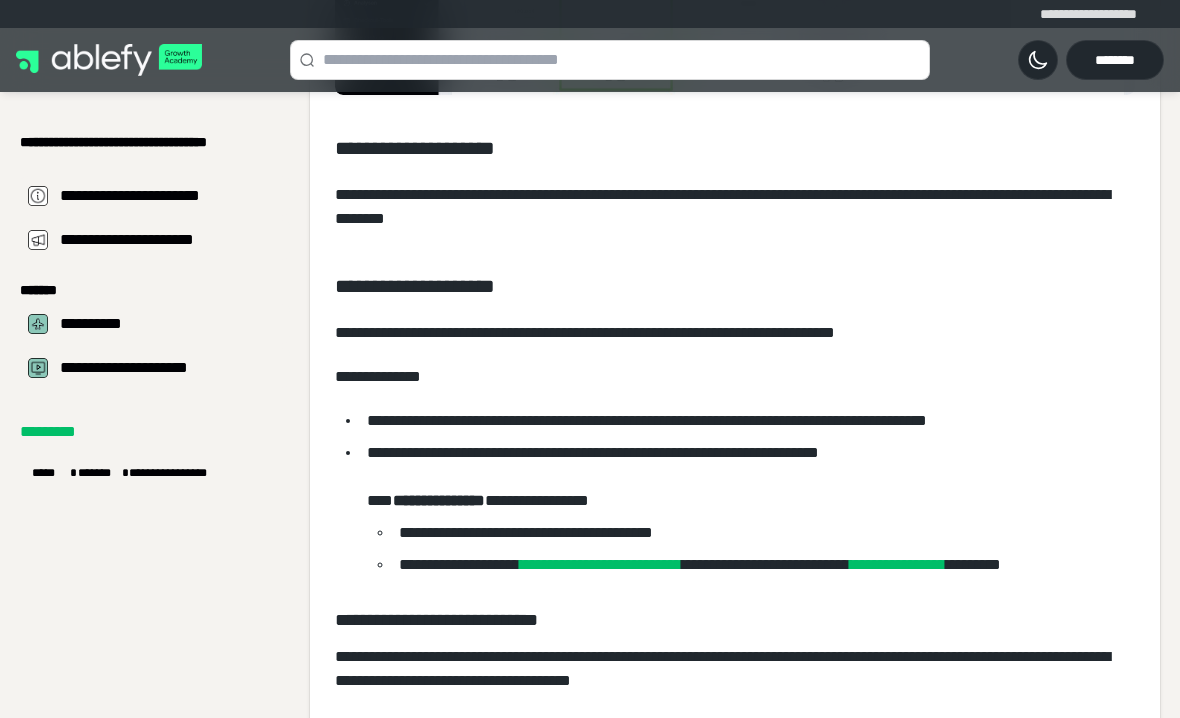 scroll, scrollTop: 1174, scrollLeft: 0, axis: vertical 